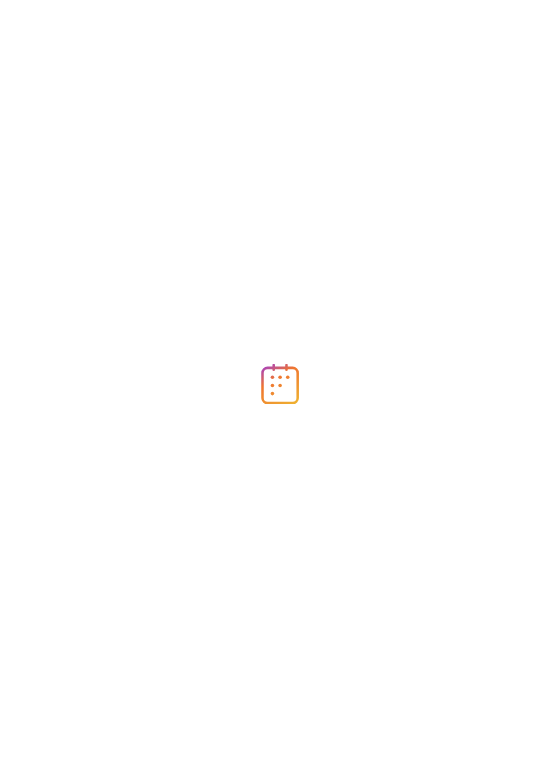 scroll, scrollTop: 0, scrollLeft: 0, axis: both 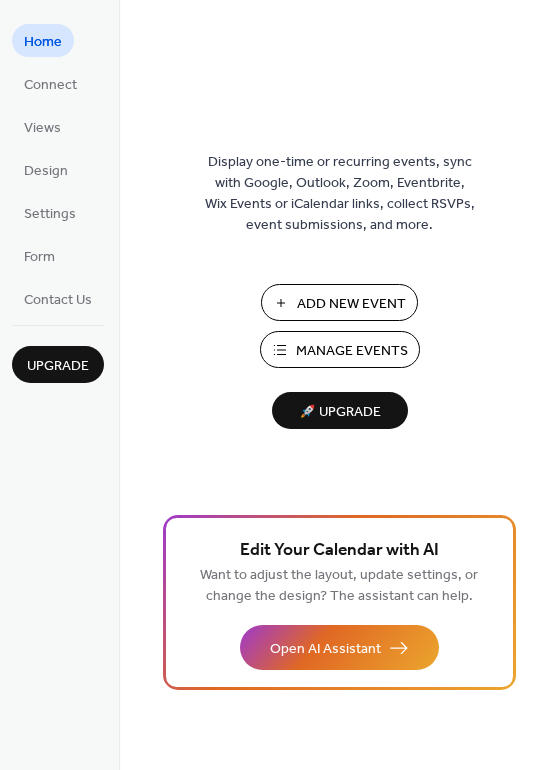 click on "Manage Events" at bounding box center [352, 351] 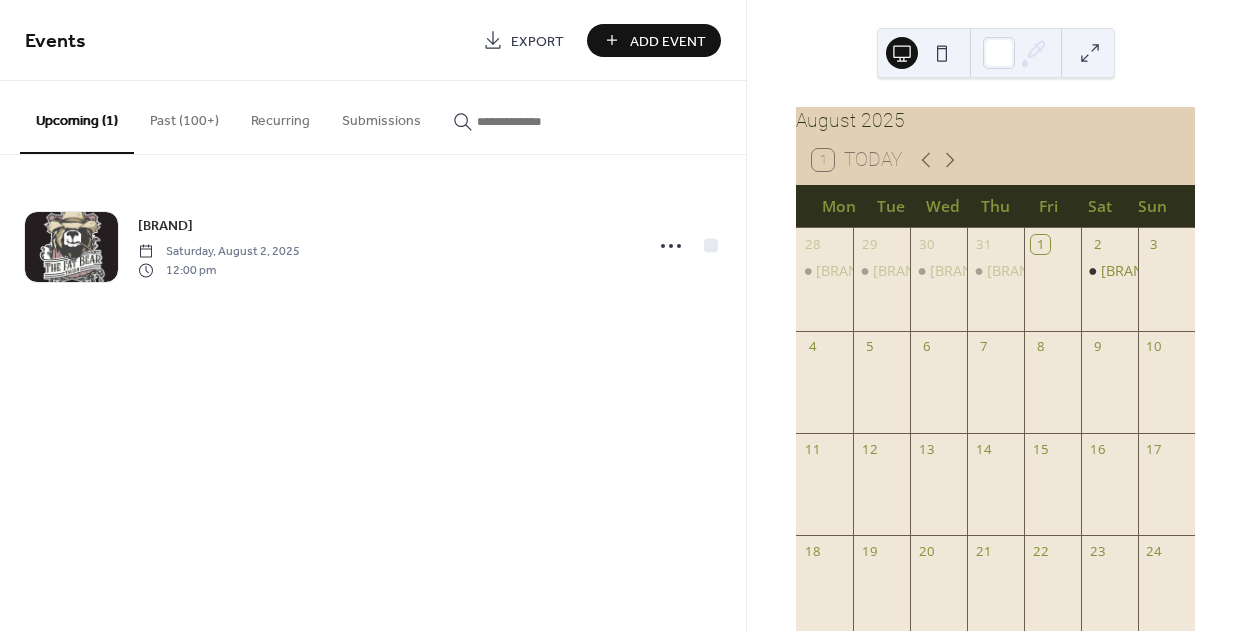 scroll, scrollTop: 0, scrollLeft: 0, axis: both 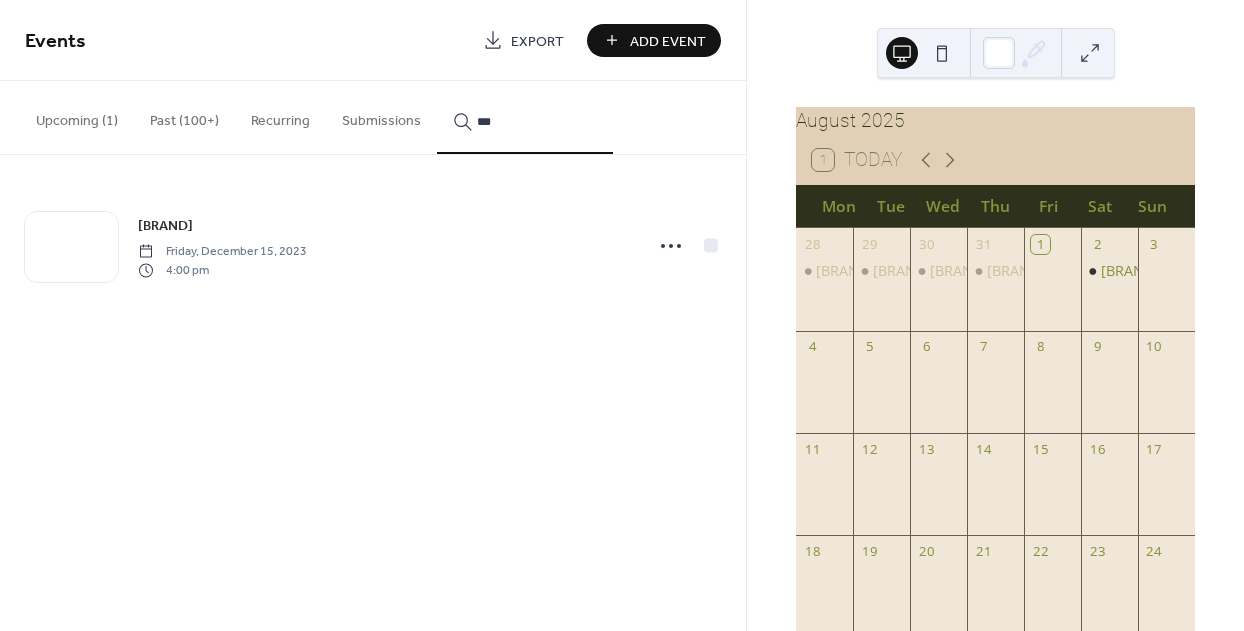 click on "**" at bounding box center [525, 117] 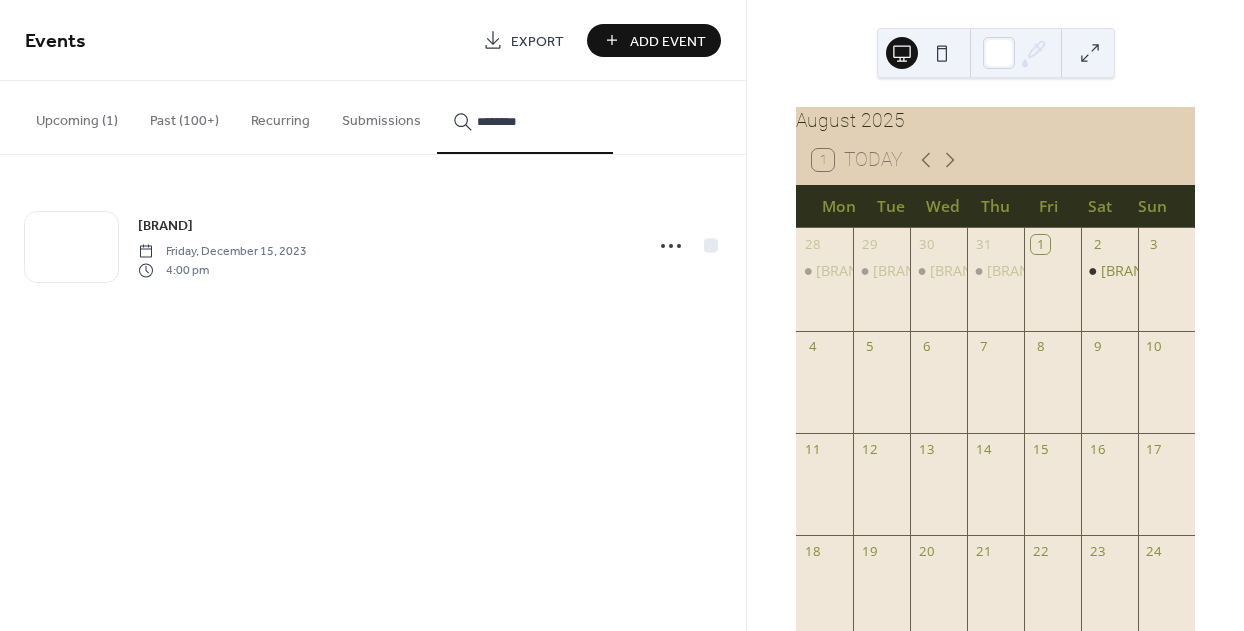 type on "********" 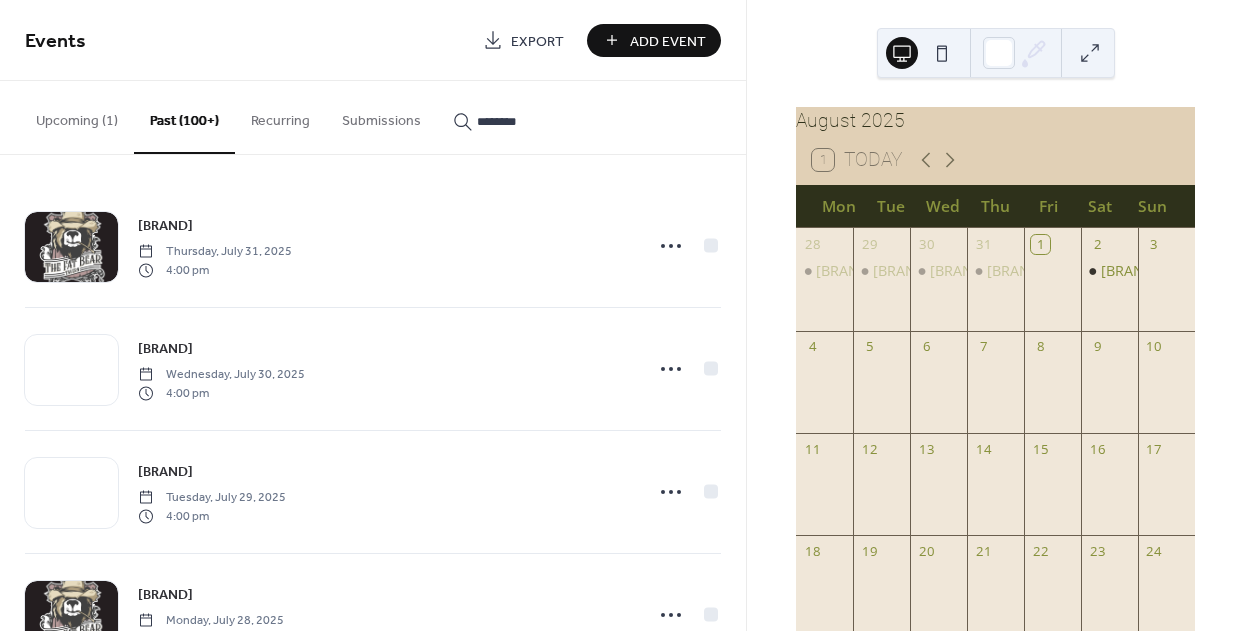 click on "********" at bounding box center (537, 121) 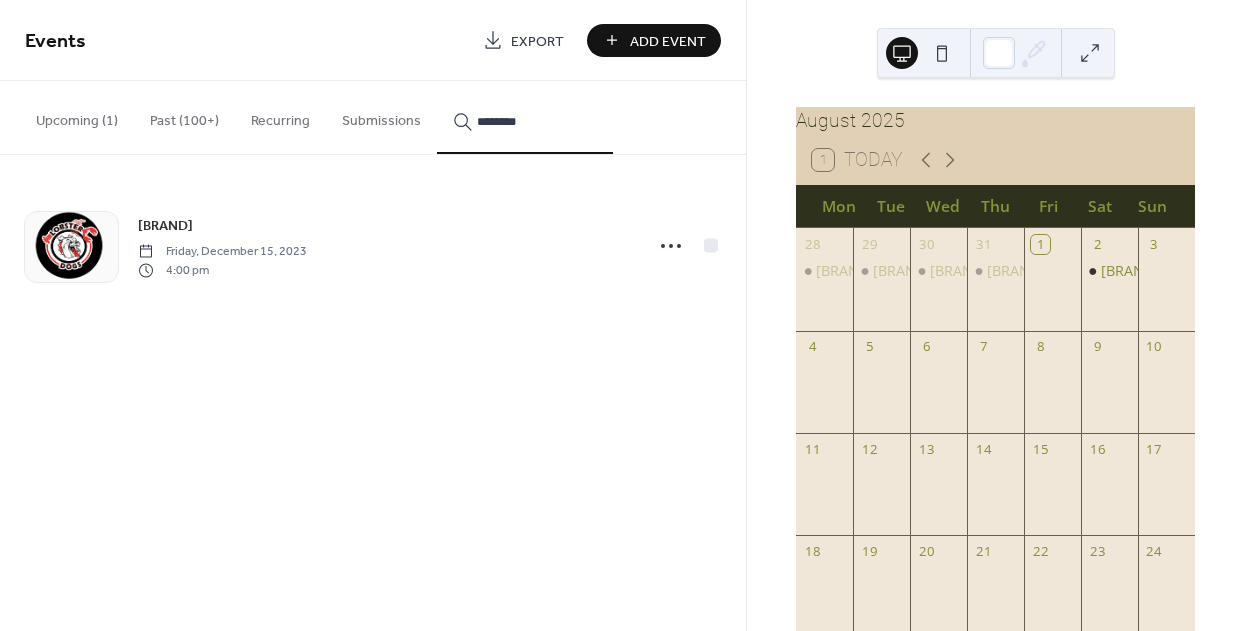 click on "Upcoming (1)" at bounding box center [77, 116] 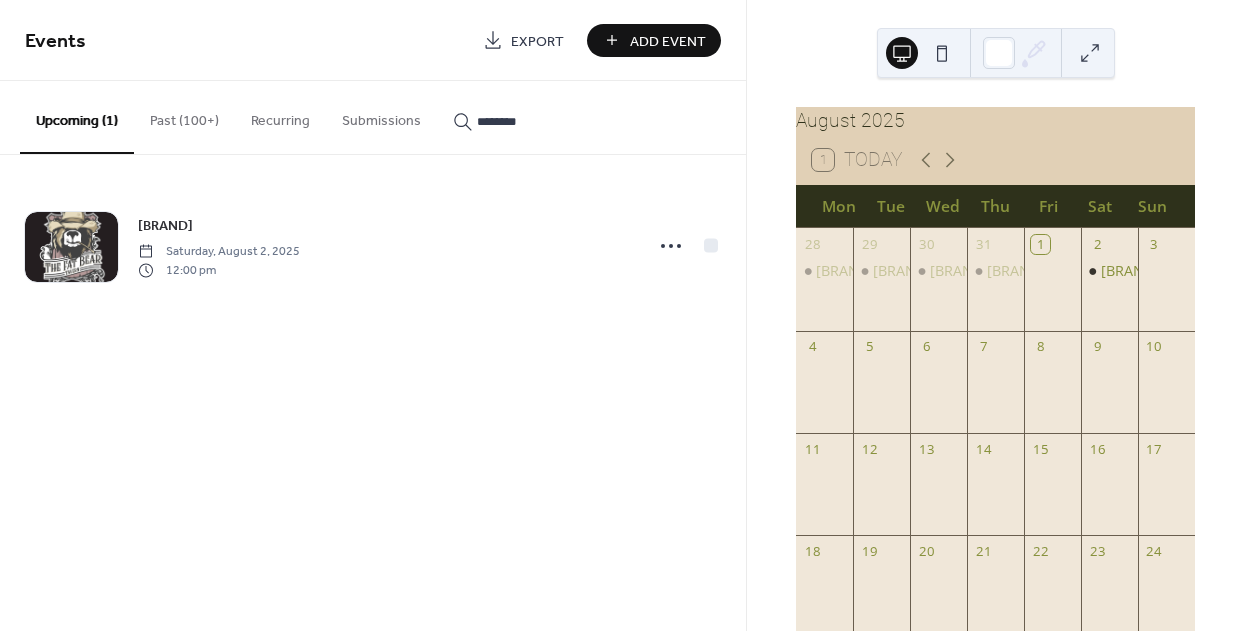 click on "Past (100+)" at bounding box center [184, 116] 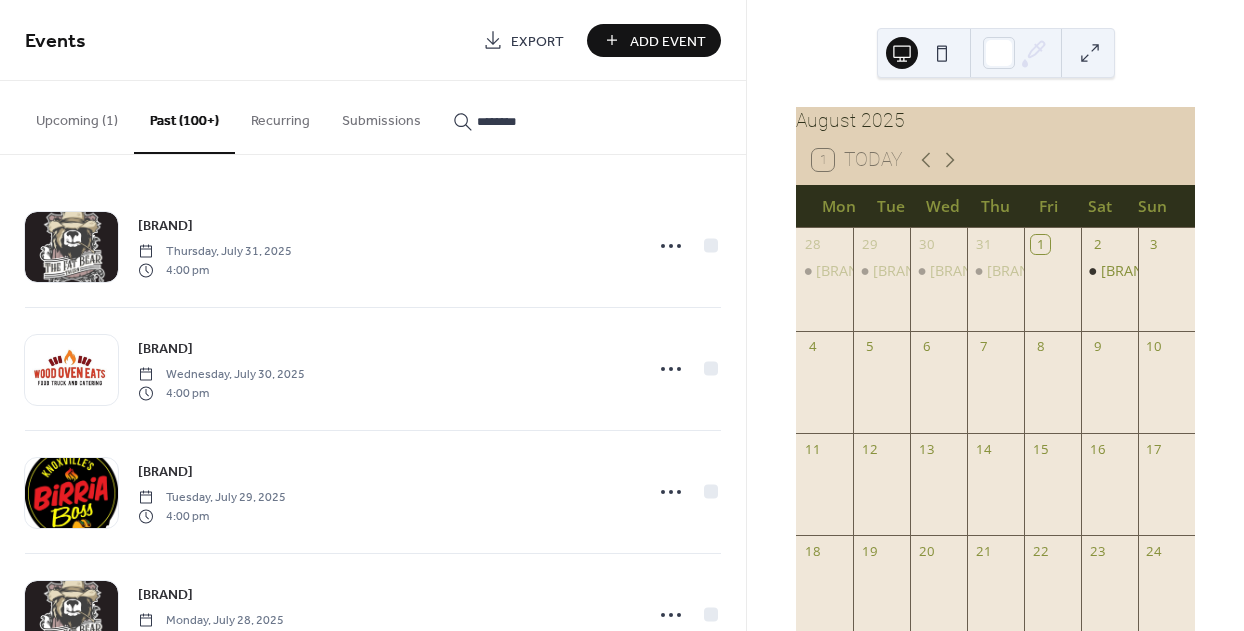 click on "********" at bounding box center [525, 116] 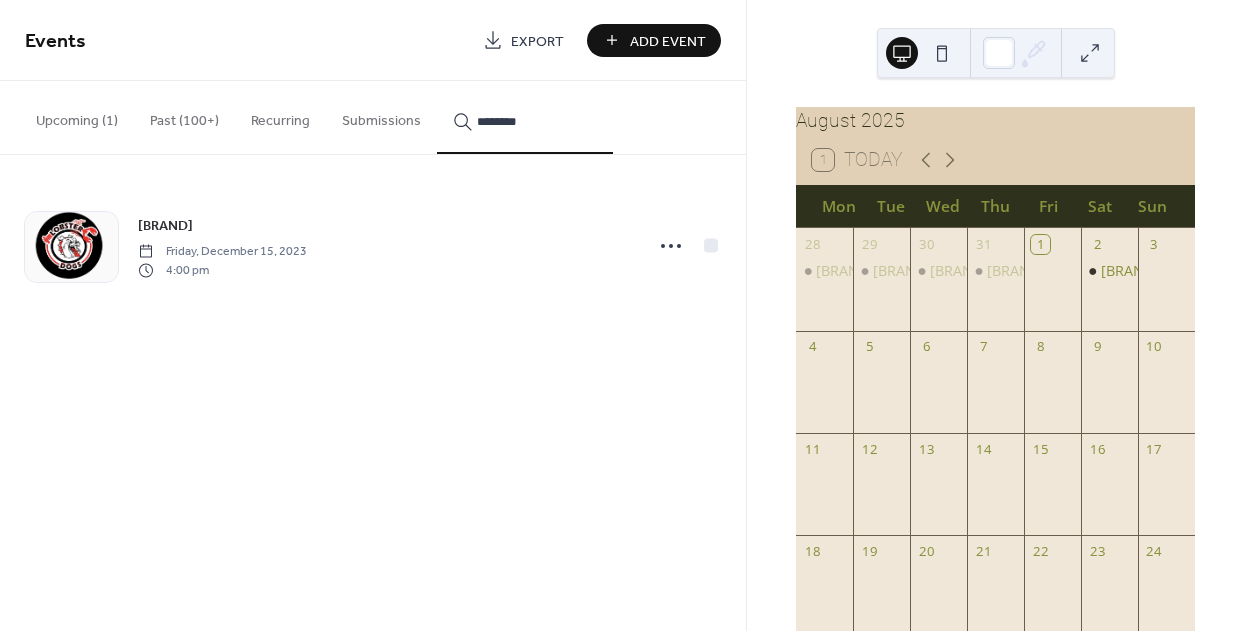 click on "Upcoming (1)" at bounding box center (77, 116) 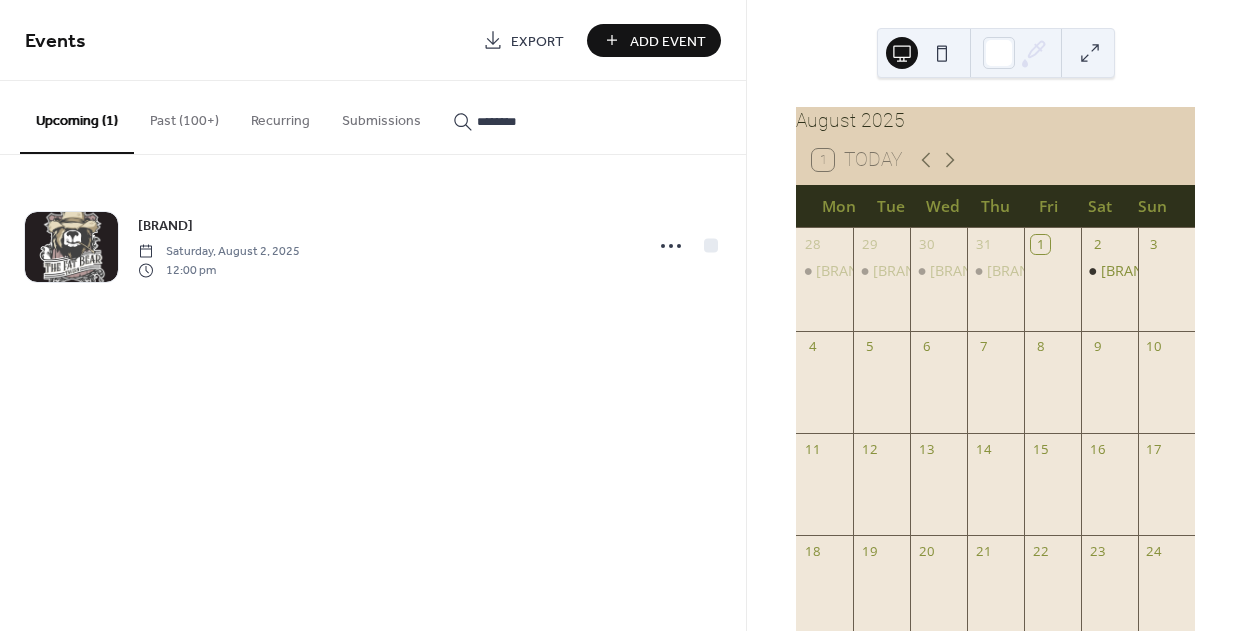 click on "Past (100+)" at bounding box center (184, 116) 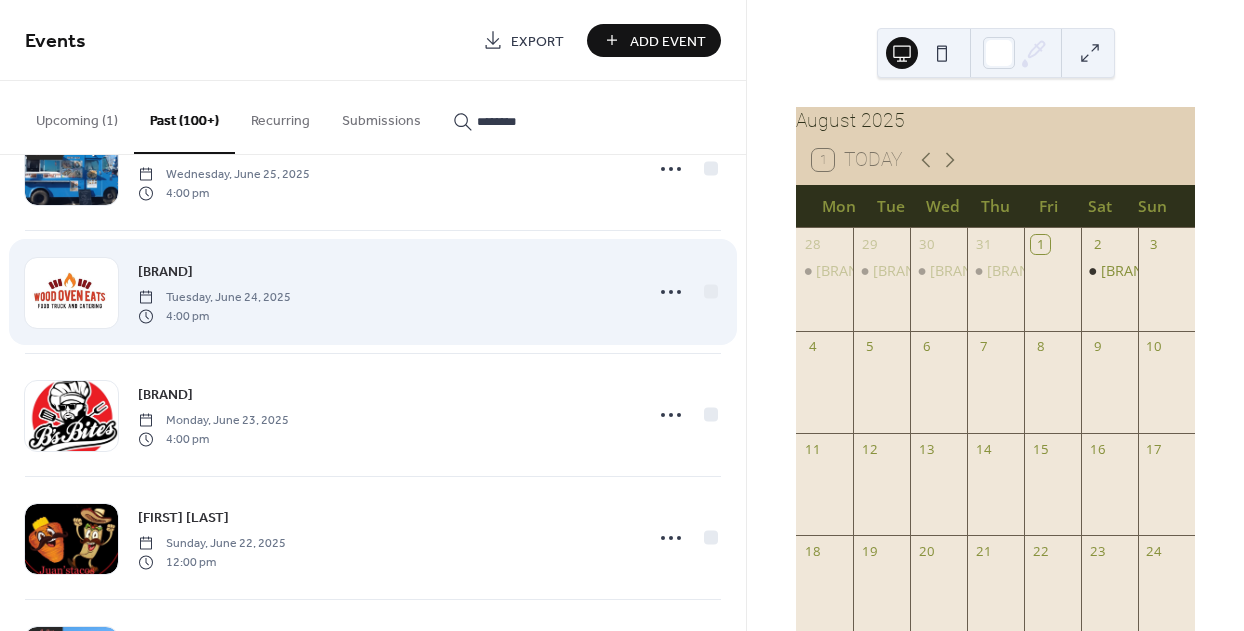 scroll, scrollTop: 4508, scrollLeft: 0, axis: vertical 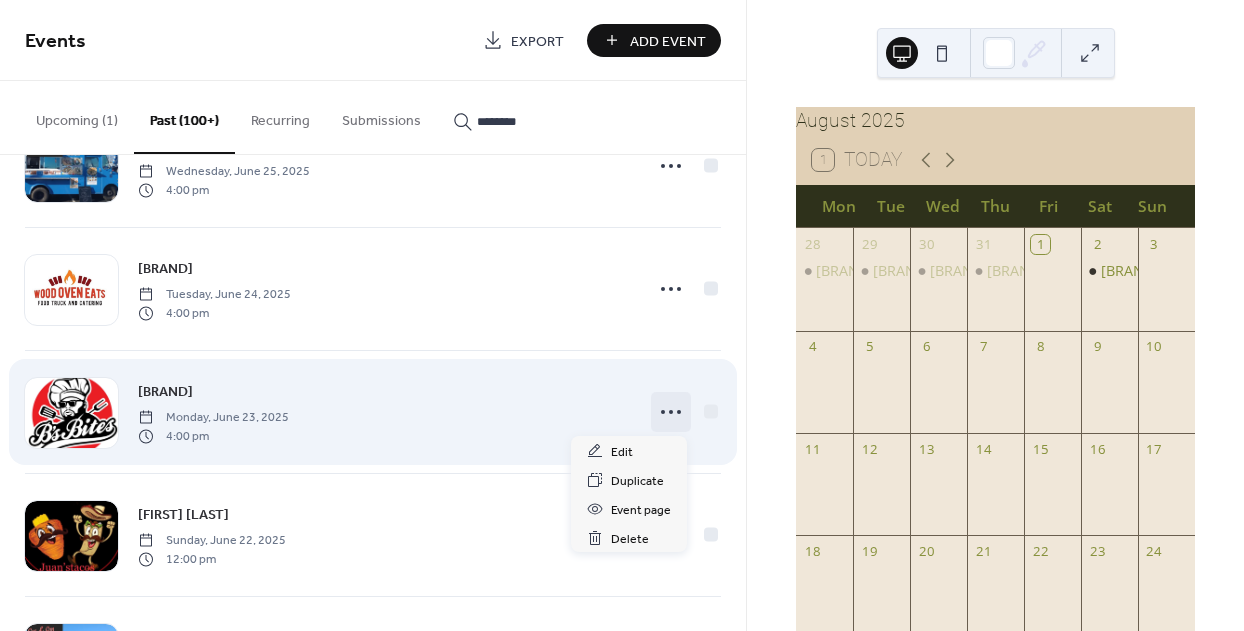 click 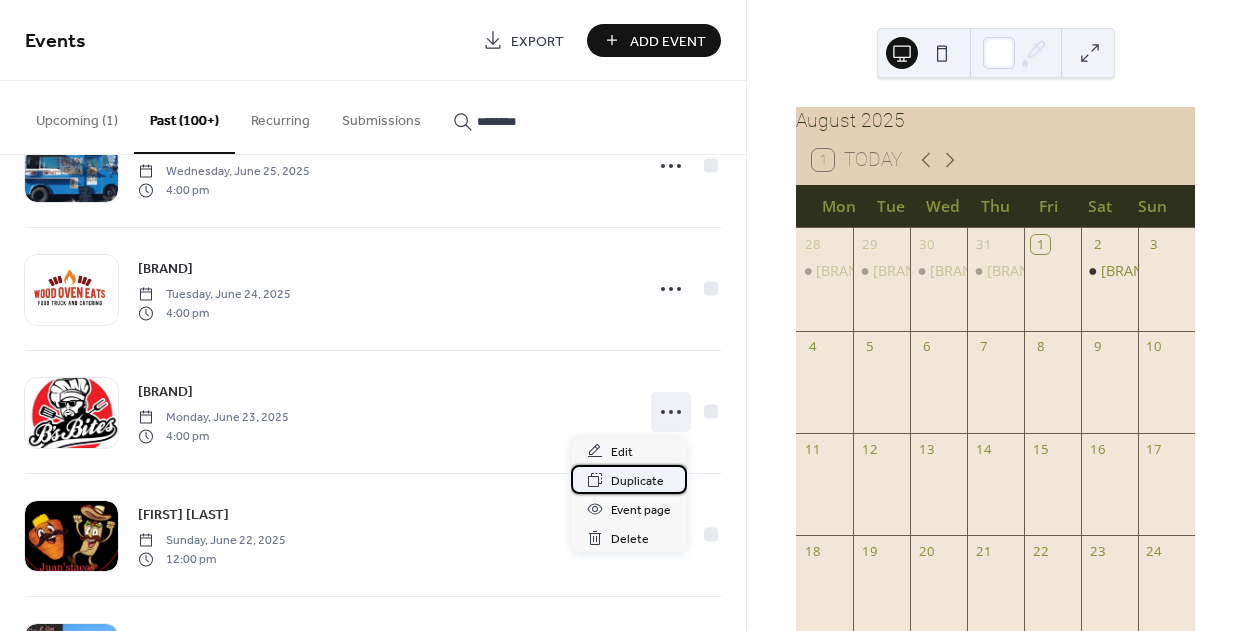 click on "Duplicate" at bounding box center (637, 481) 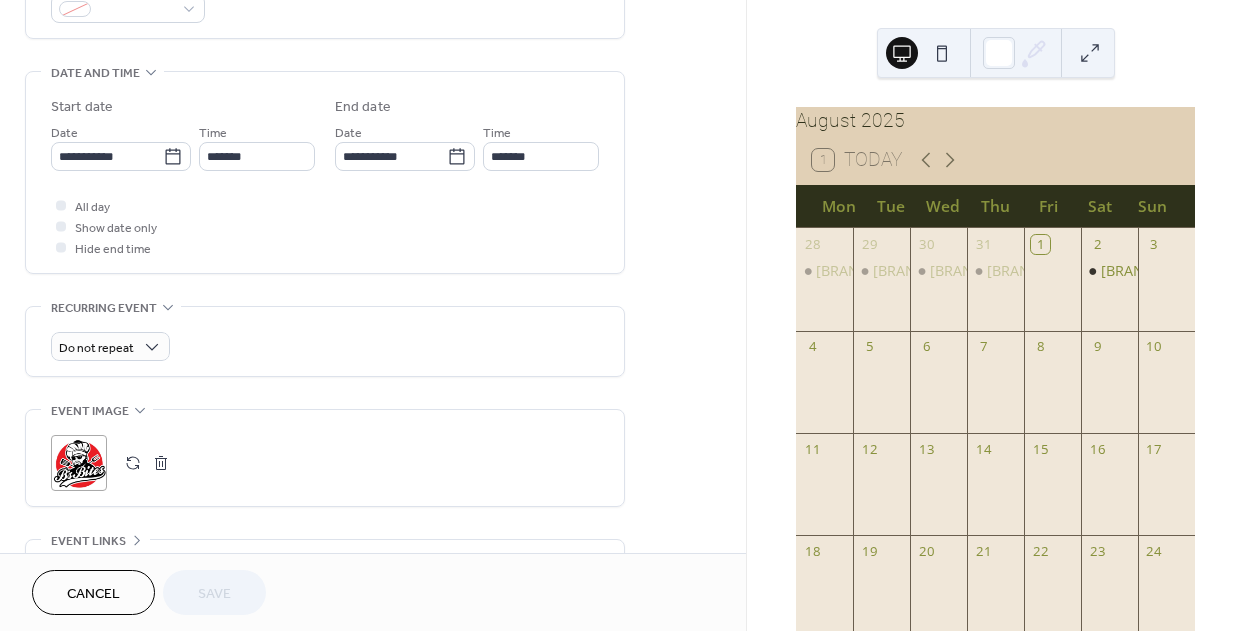 scroll, scrollTop: 584, scrollLeft: 0, axis: vertical 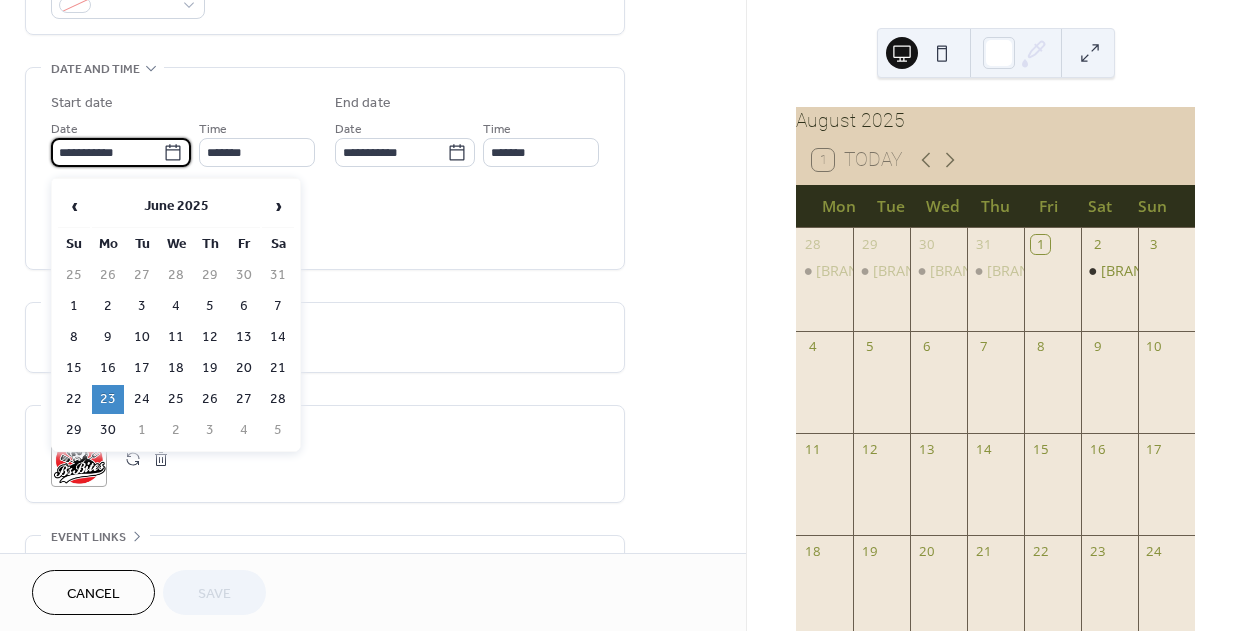 click on "**********" at bounding box center [107, 152] 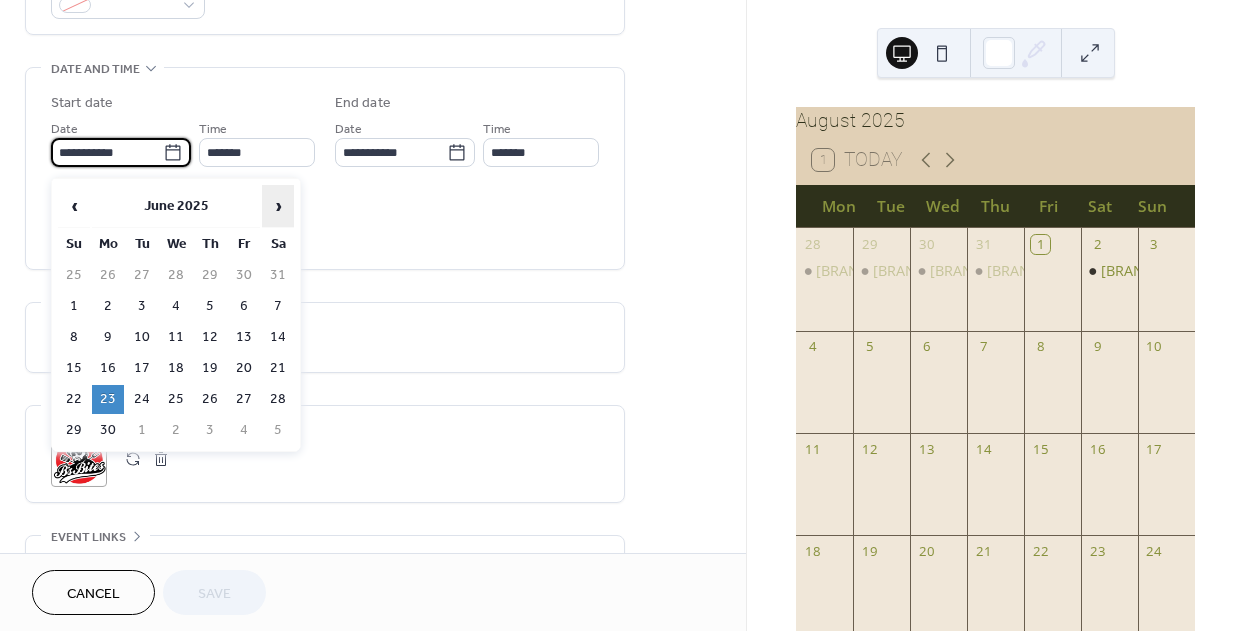 click on "›" at bounding box center [278, 206] 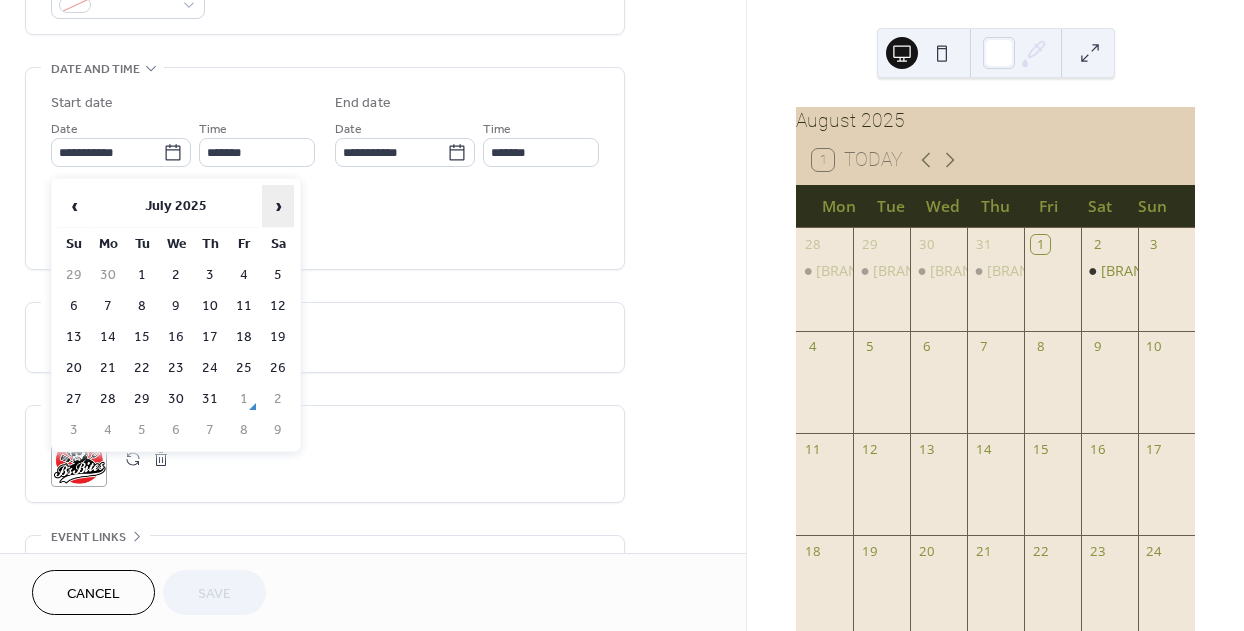 click on "›" at bounding box center [278, 206] 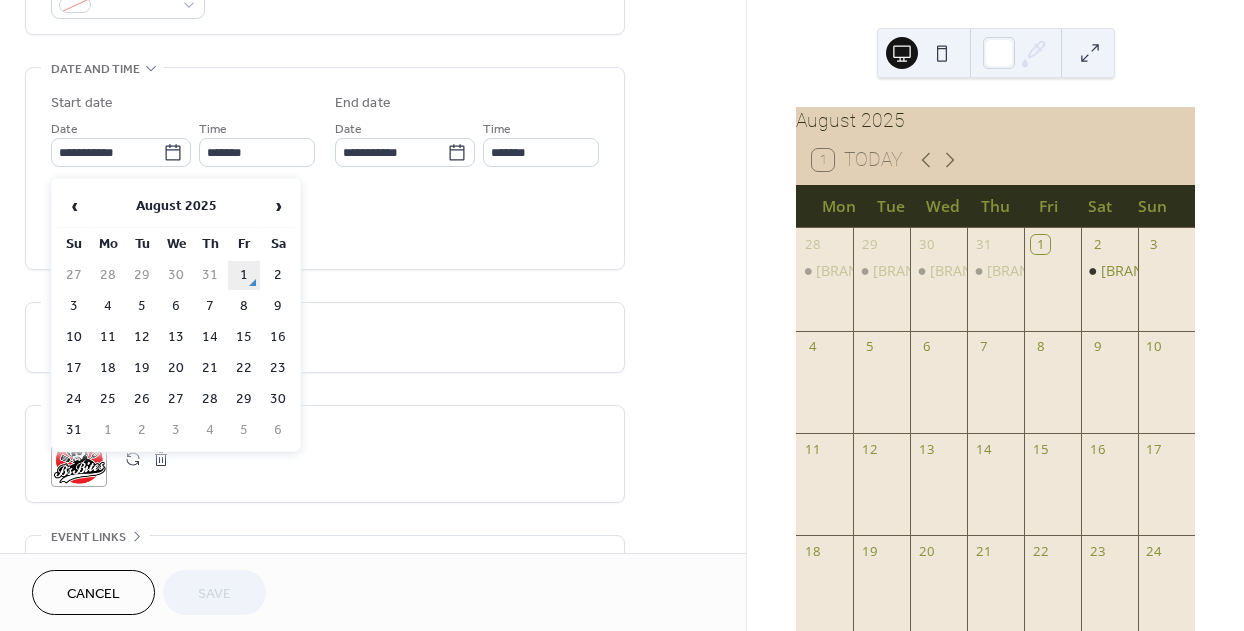 click on "1" at bounding box center [244, 275] 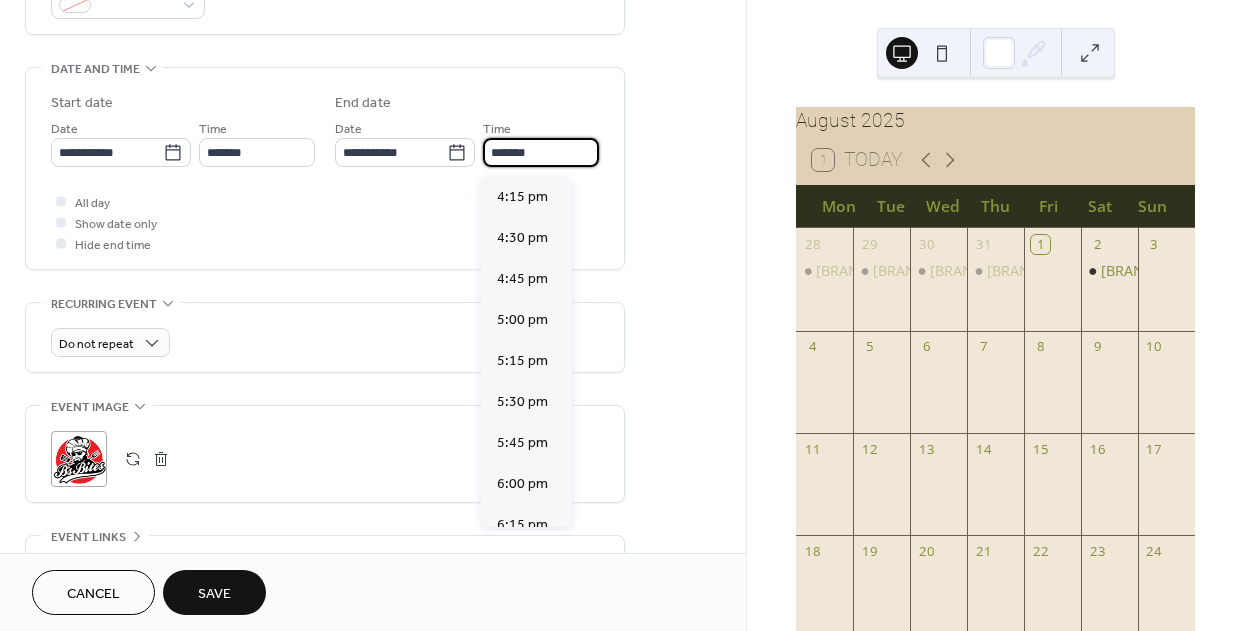 scroll, scrollTop: 615, scrollLeft: 0, axis: vertical 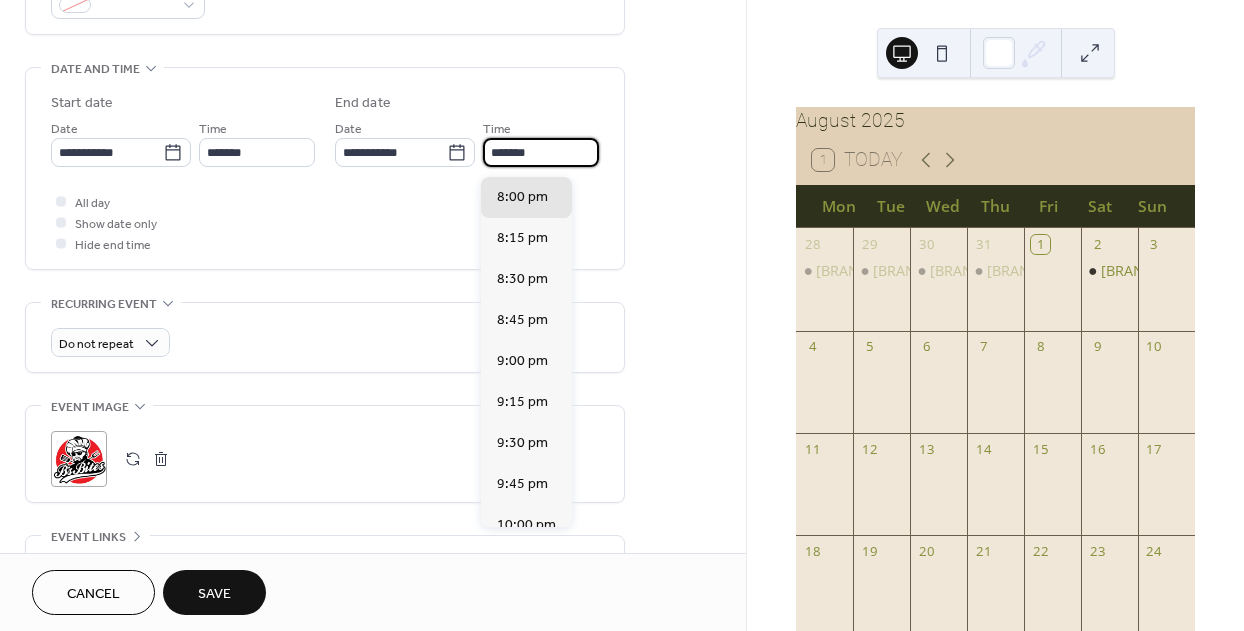 drag, startPoint x: 494, startPoint y: 163, endPoint x: 483, endPoint y: 162, distance: 11.045361 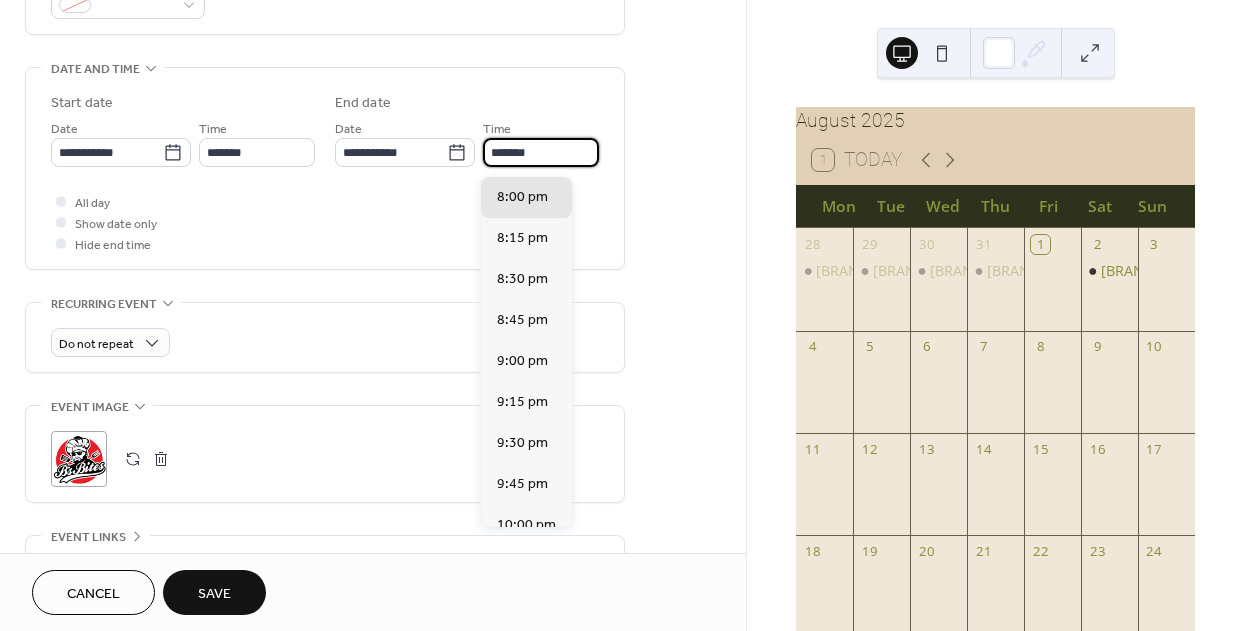 click on "*******" at bounding box center [541, 152] 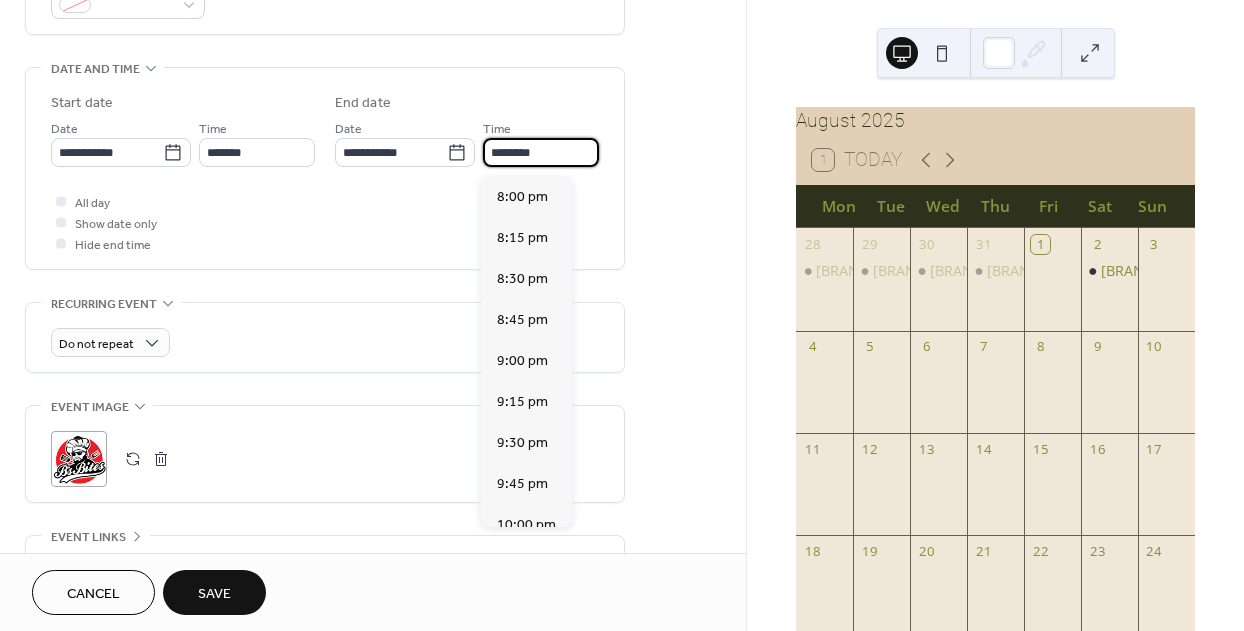 type on "*******" 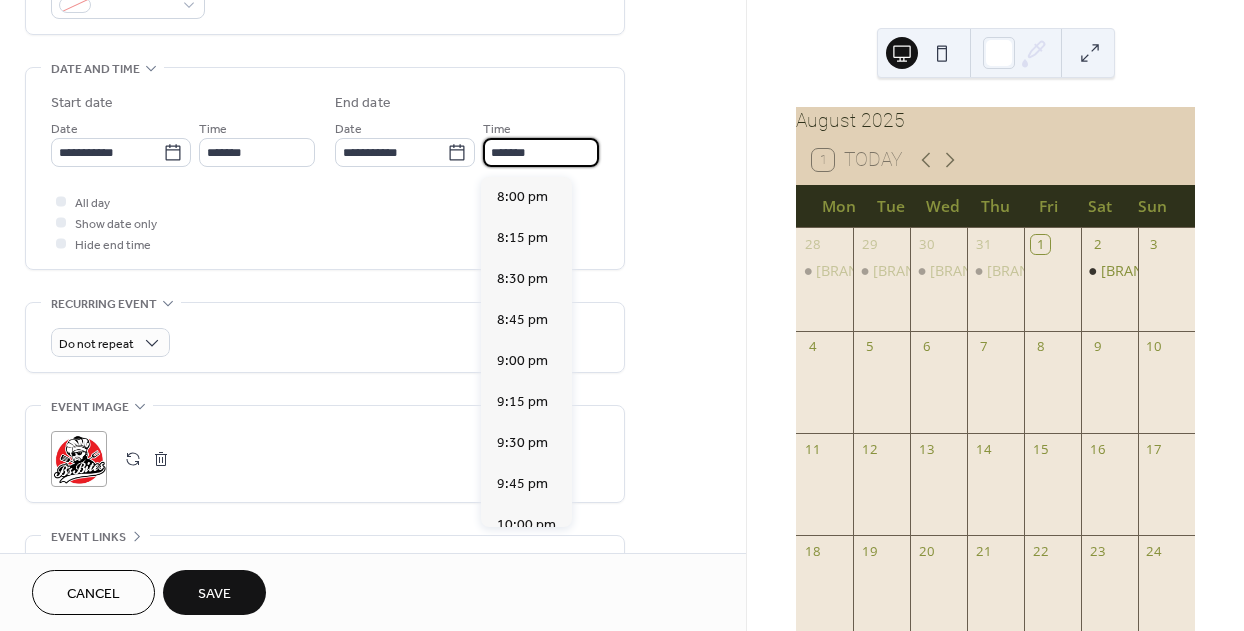 click on "All day Show date only Hide end time" at bounding box center (325, 222) 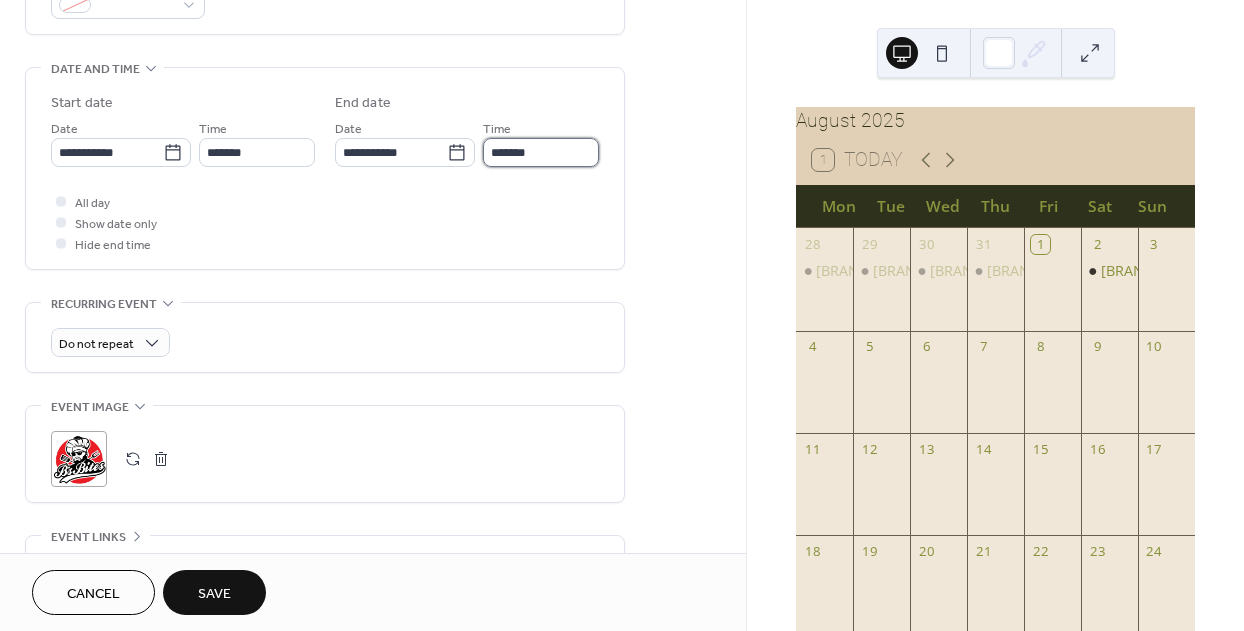 click on "*******" at bounding box center [541, 152] 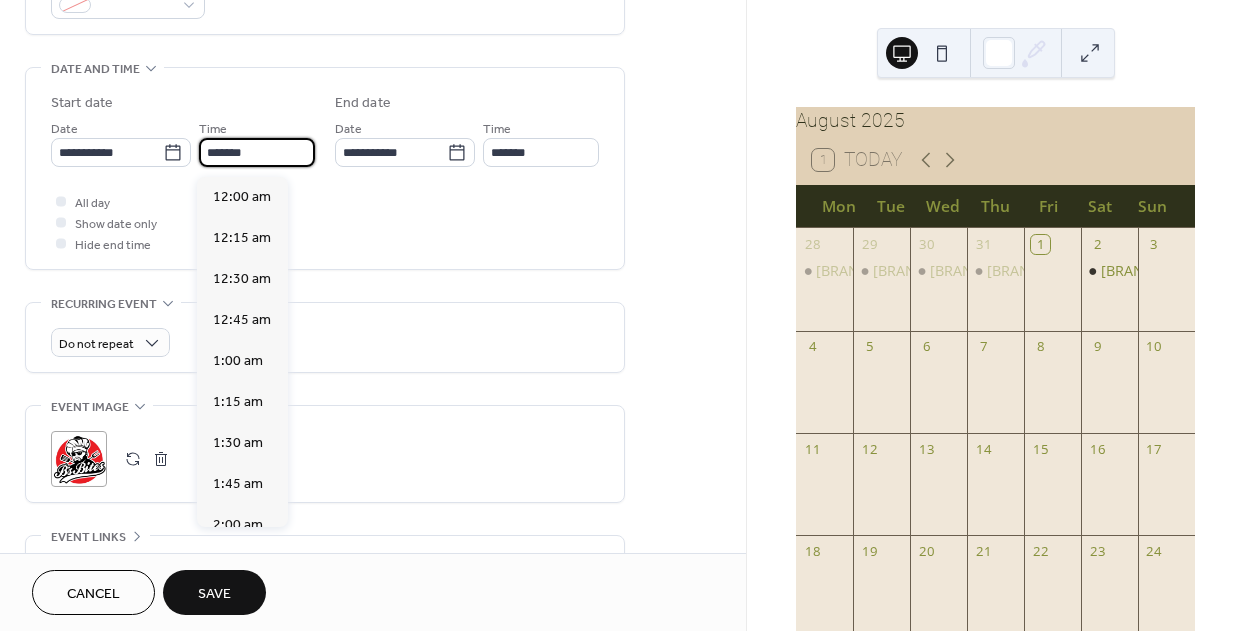 drag, startPoint x: 213, startPoint y: 163, endPoint x: 201, endPoint y: 161, distance: 12.165525 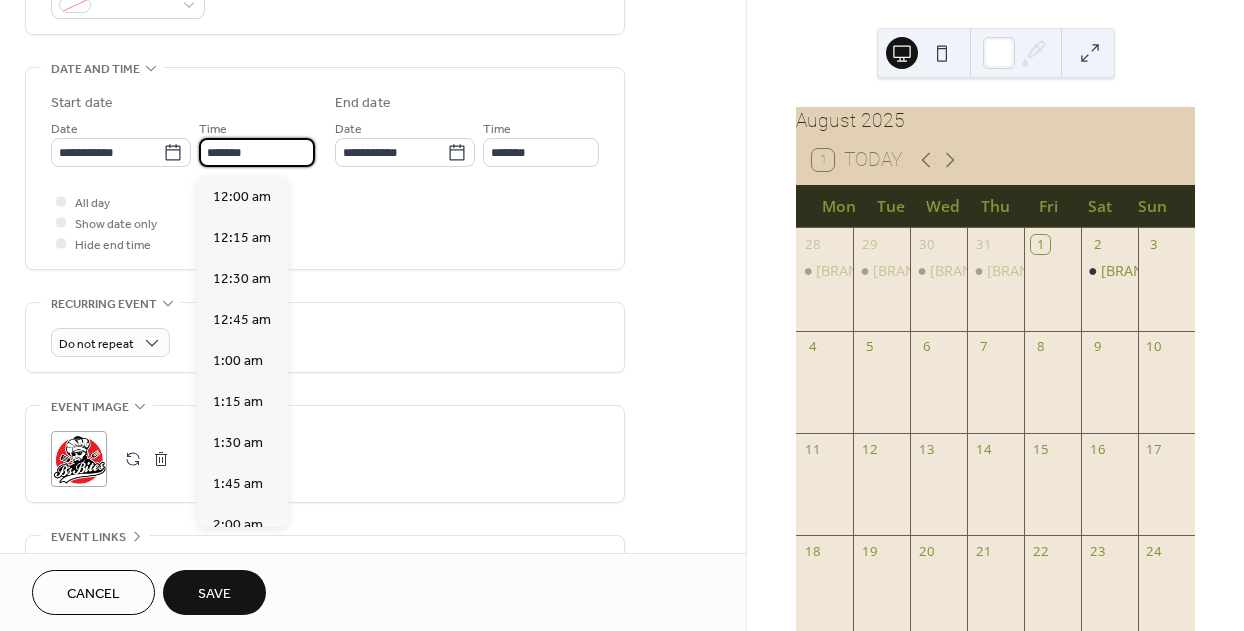 click on "*******" at bounding box center (257, 152) 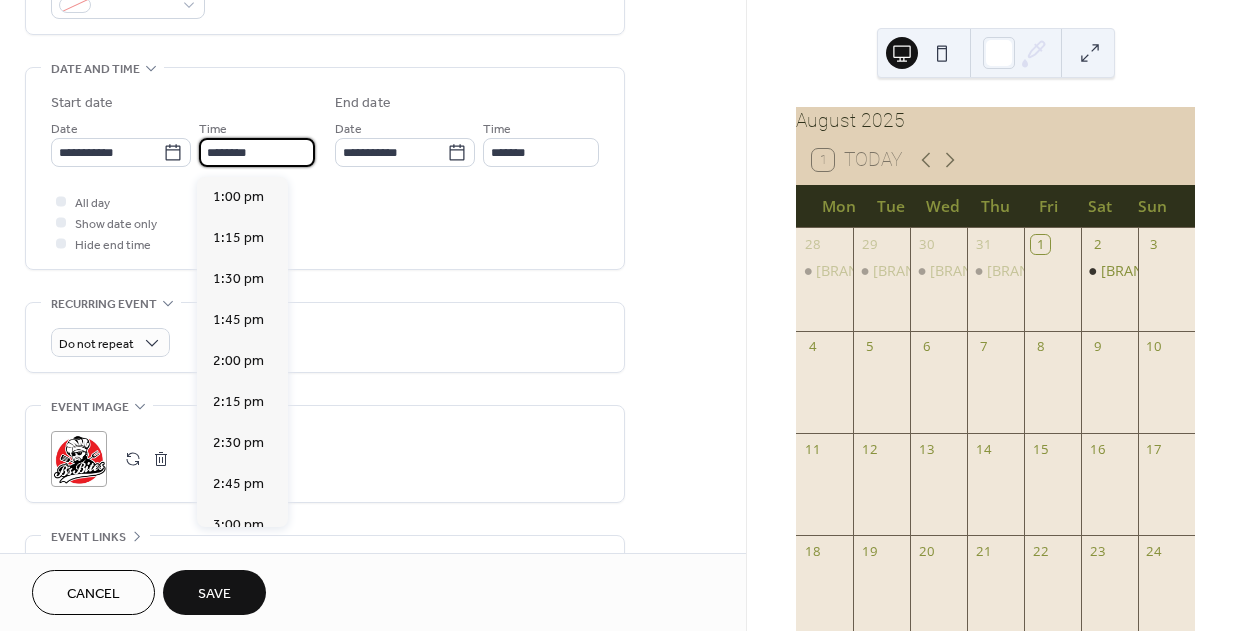scroll, scrollTop: 1968, scrollLeft: 0, axis: vertical 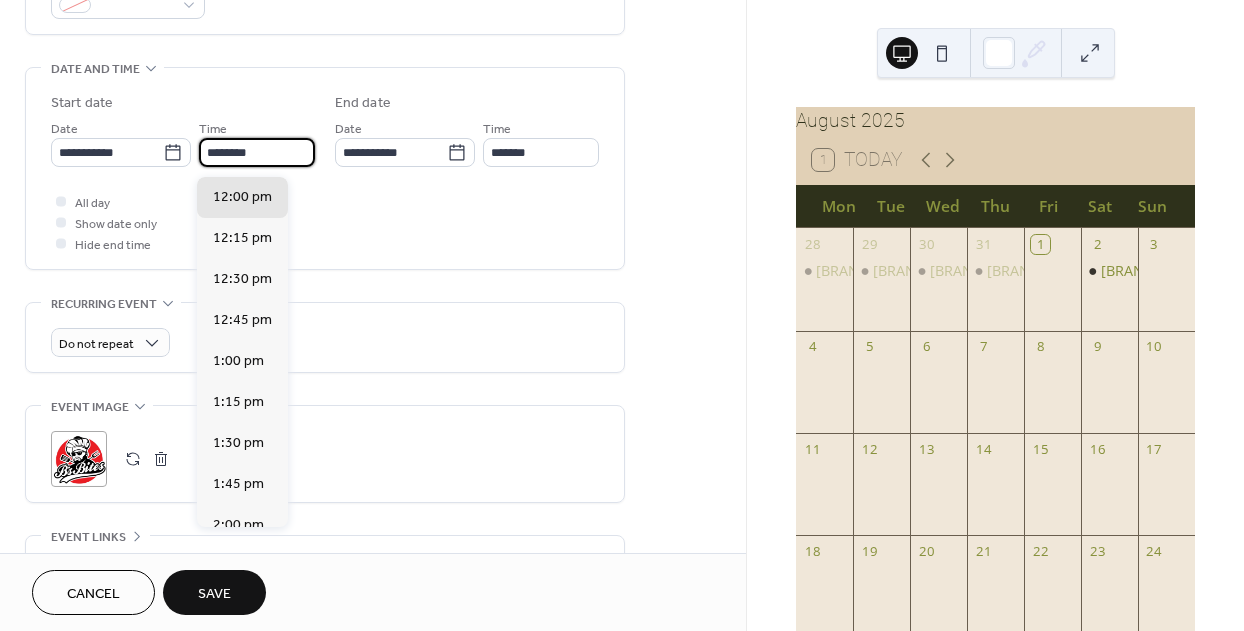 type on "********" 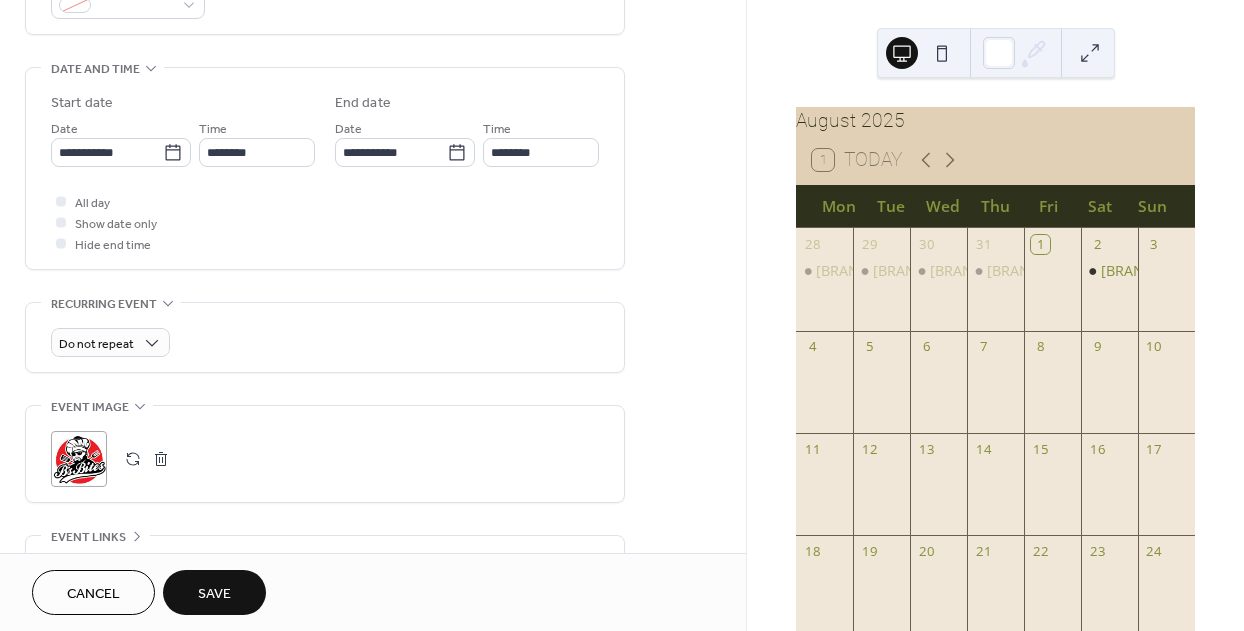 click on "All day Show date only Hide end time" at bounding box center [325, 222] 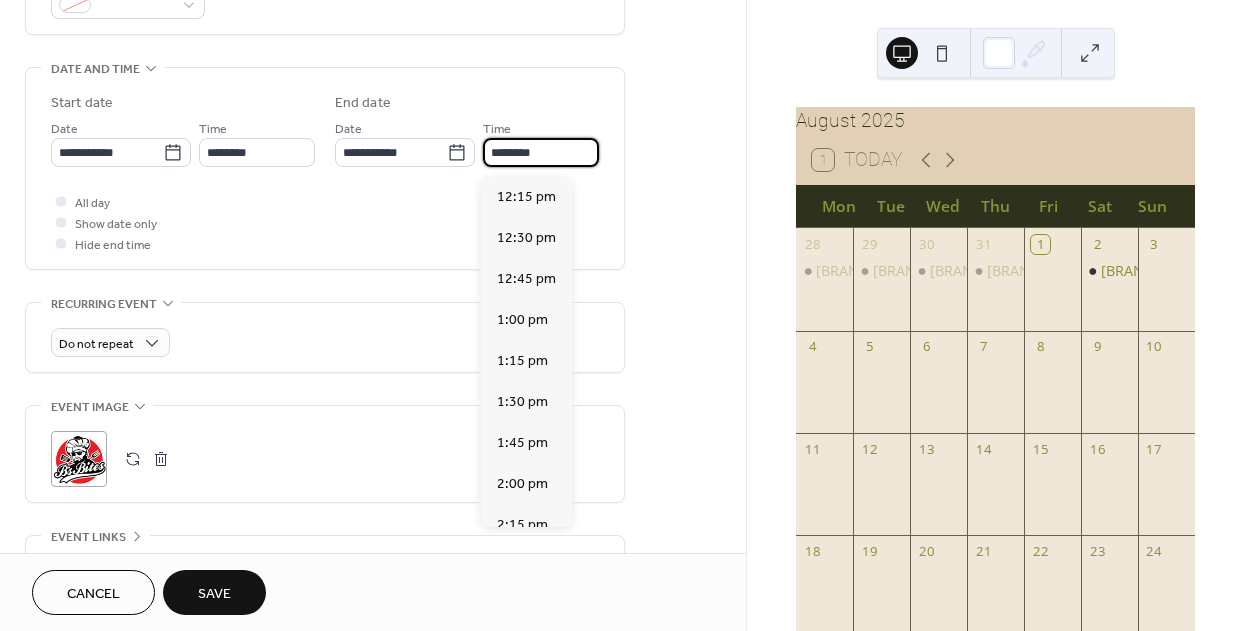 drag, startPoint x: 499, startPoint y: 158, endPoint x: 476, endPoint y: 155, distance: 23.194826 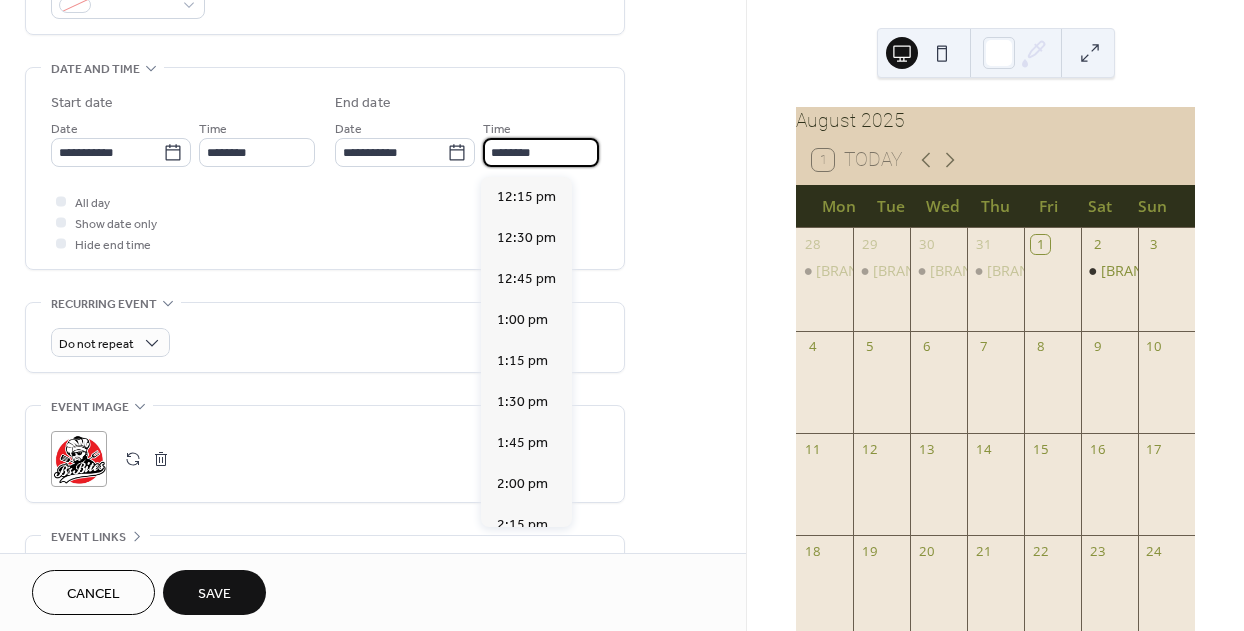 click on "**********" at bounding box center (467, 142) 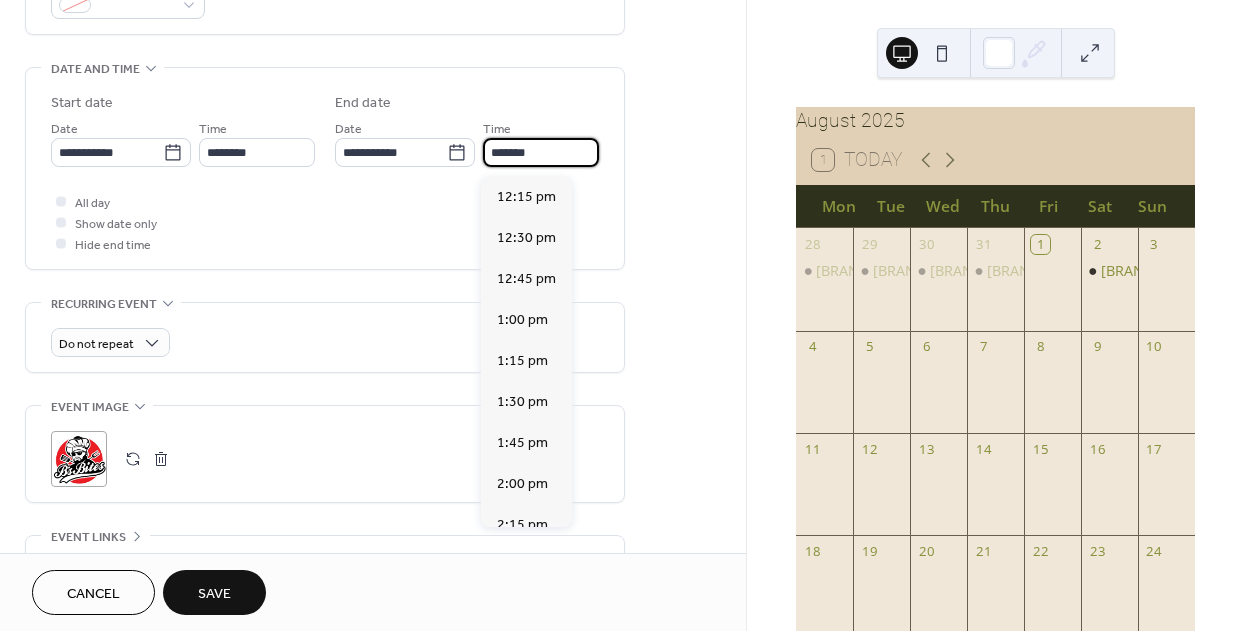 scroll, scrollTop: 615, scrollLeft: 0, axis: vertical 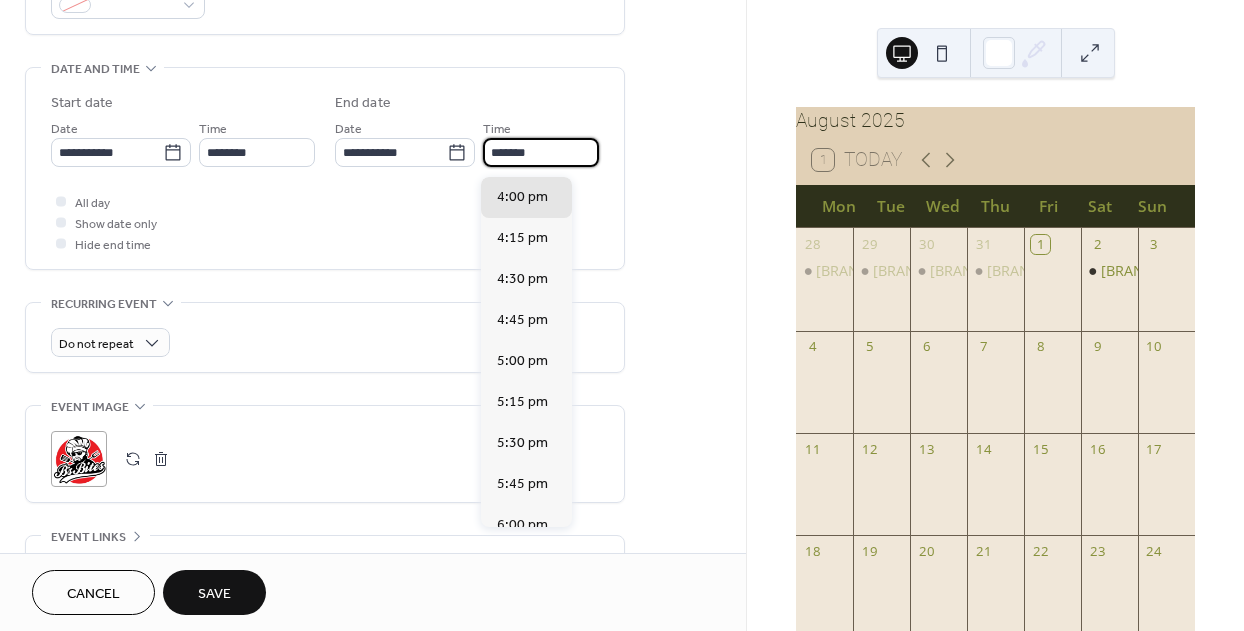 click on "All day Show date only Hide end time" at bounding box center (325, 222) 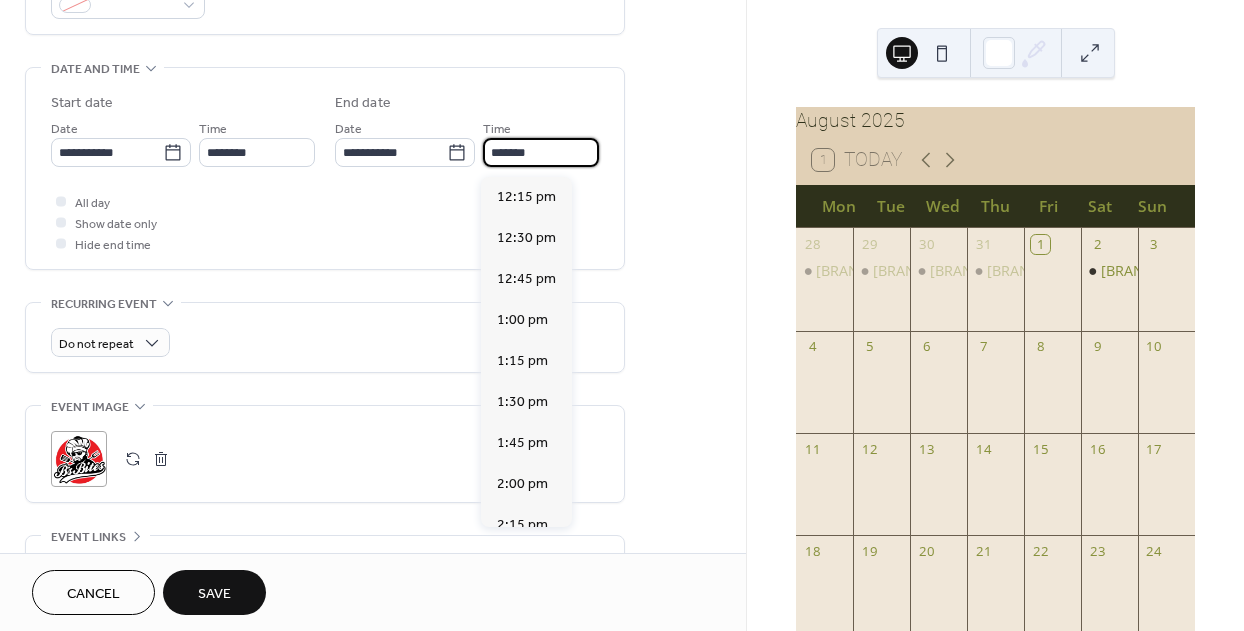 scroll, scrollTop: 615, scrollLeft: 0, axis: vertical 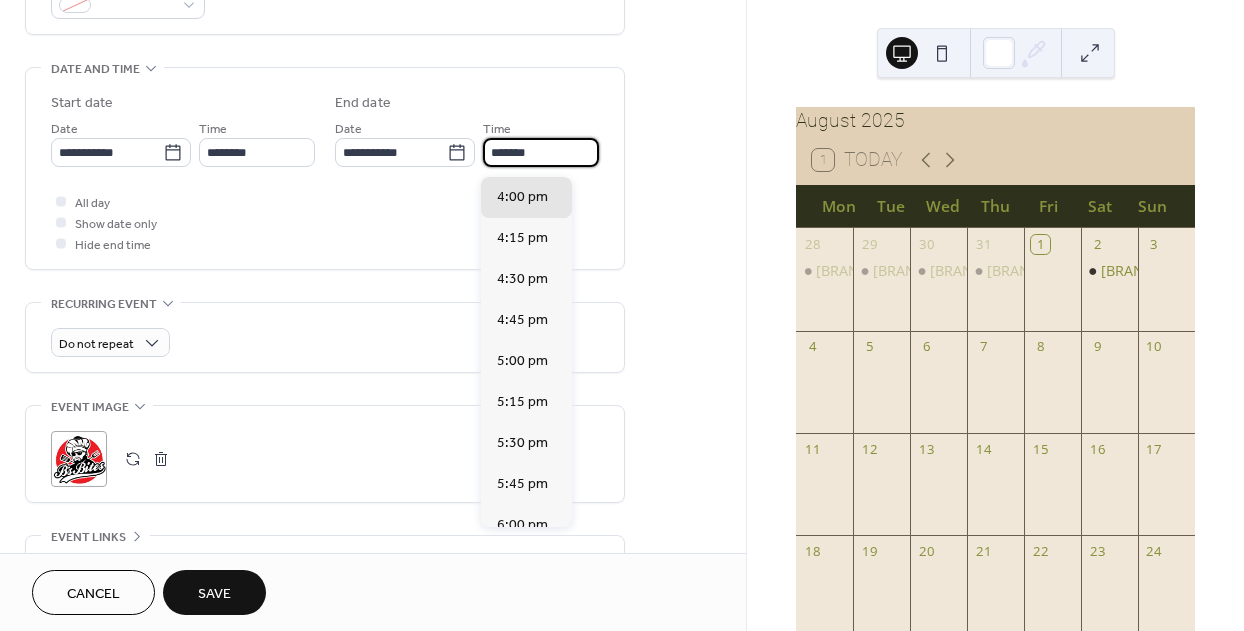 drag, startPoint x: 494, startPoint y: 162, endPoint x: 479, endPoint y: 162, distance: 15 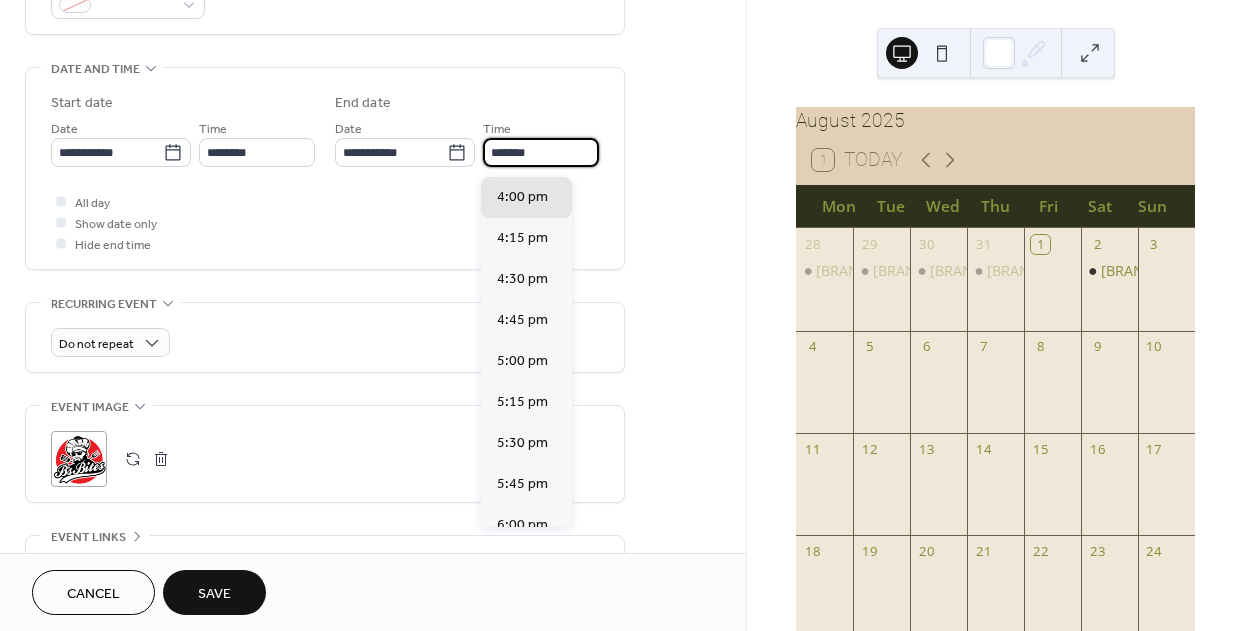 click on "**********" at bounding box center [467, 142] 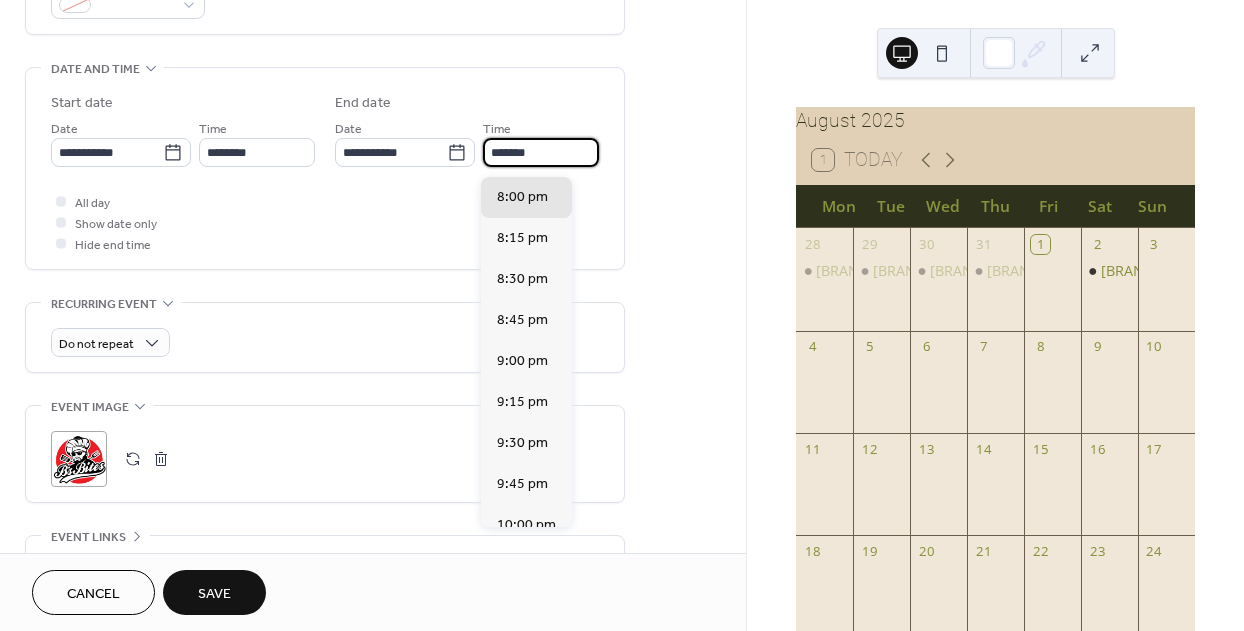 type on "*******" 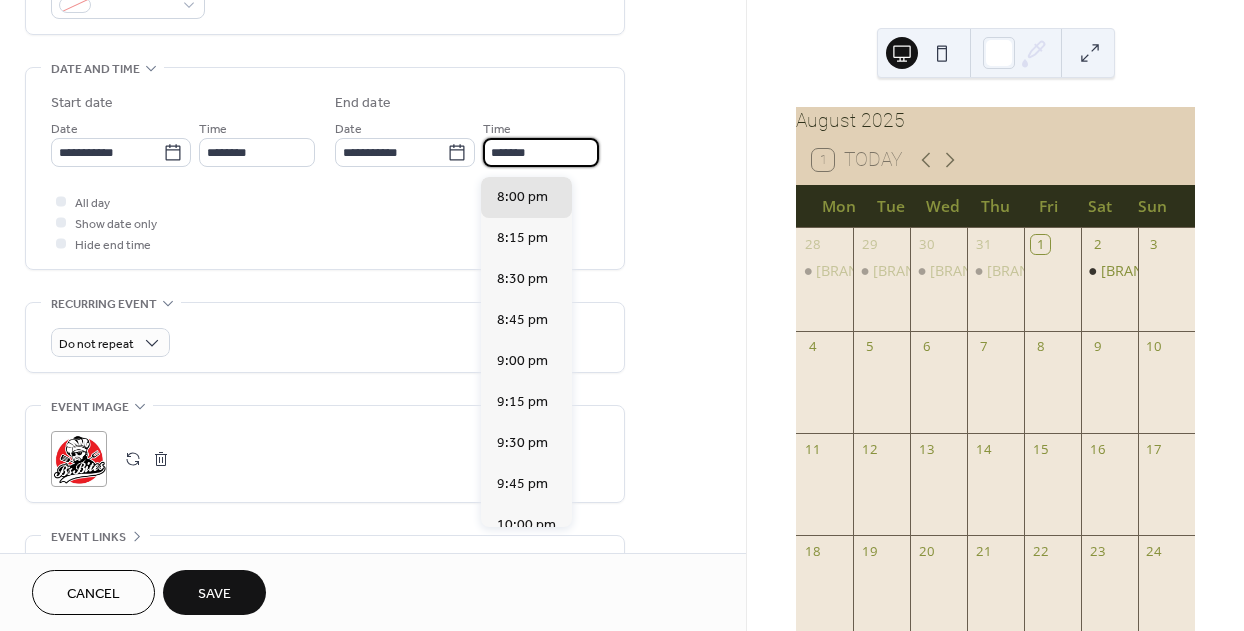 click on "All day Show date only Hide end time" at bounding box center (325, 222) 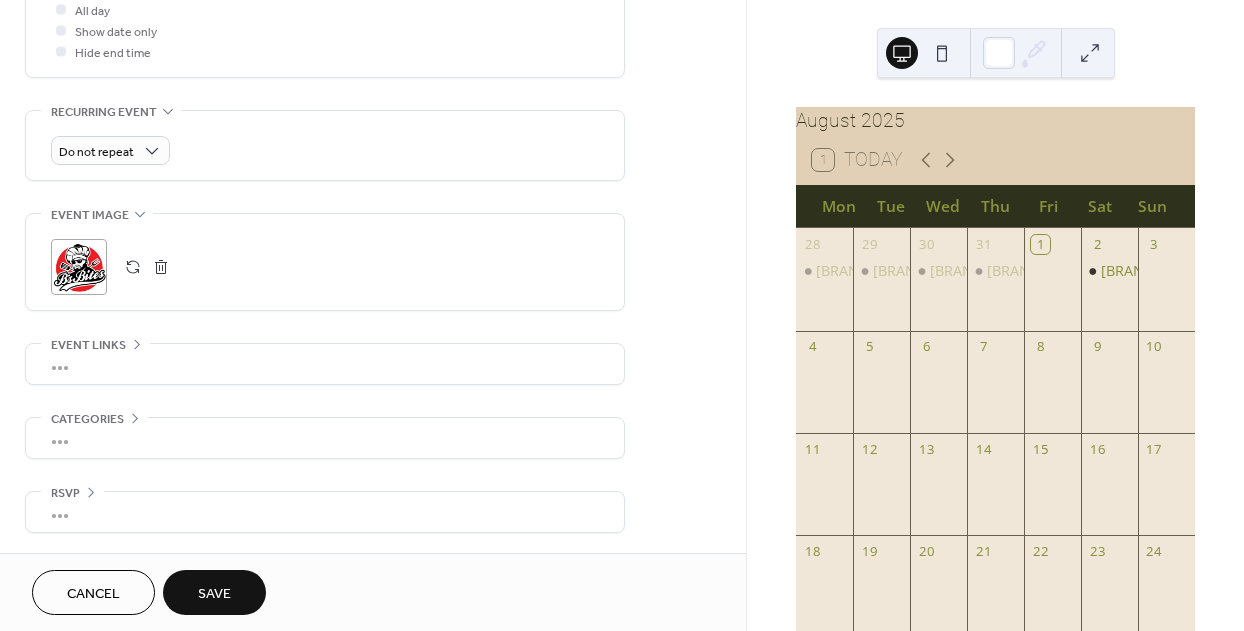 scroll, scrollTop: 782, scrollLeft: 0, axis: vertical 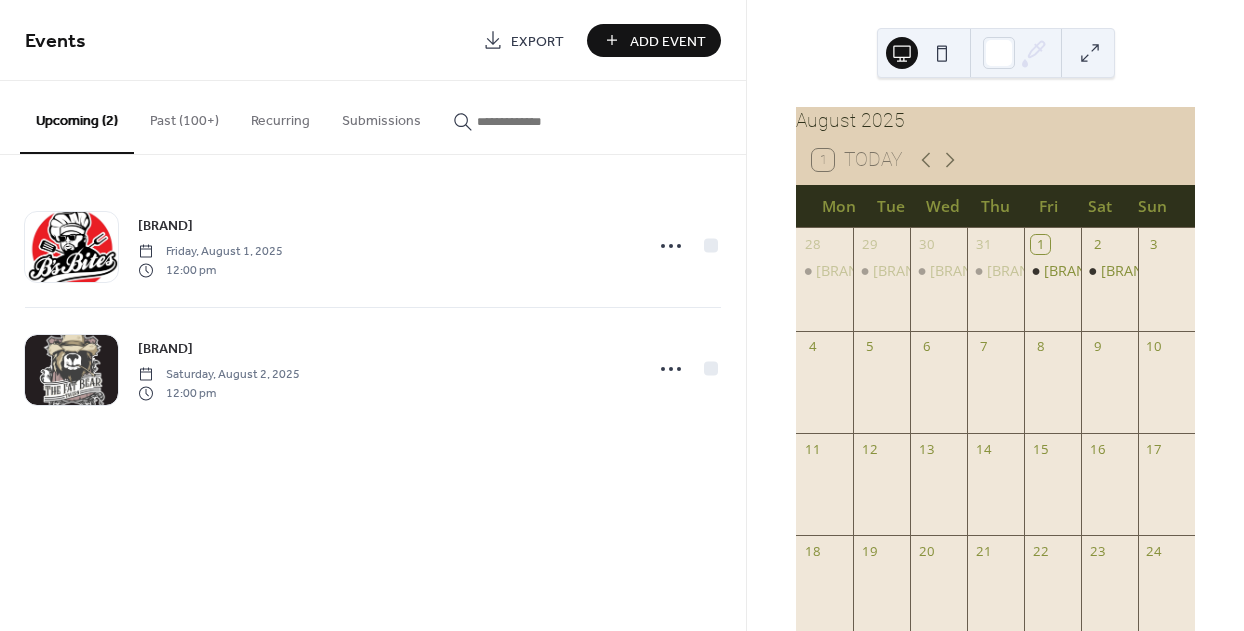click on "Past (100+)" at bounding box center [184, 116] 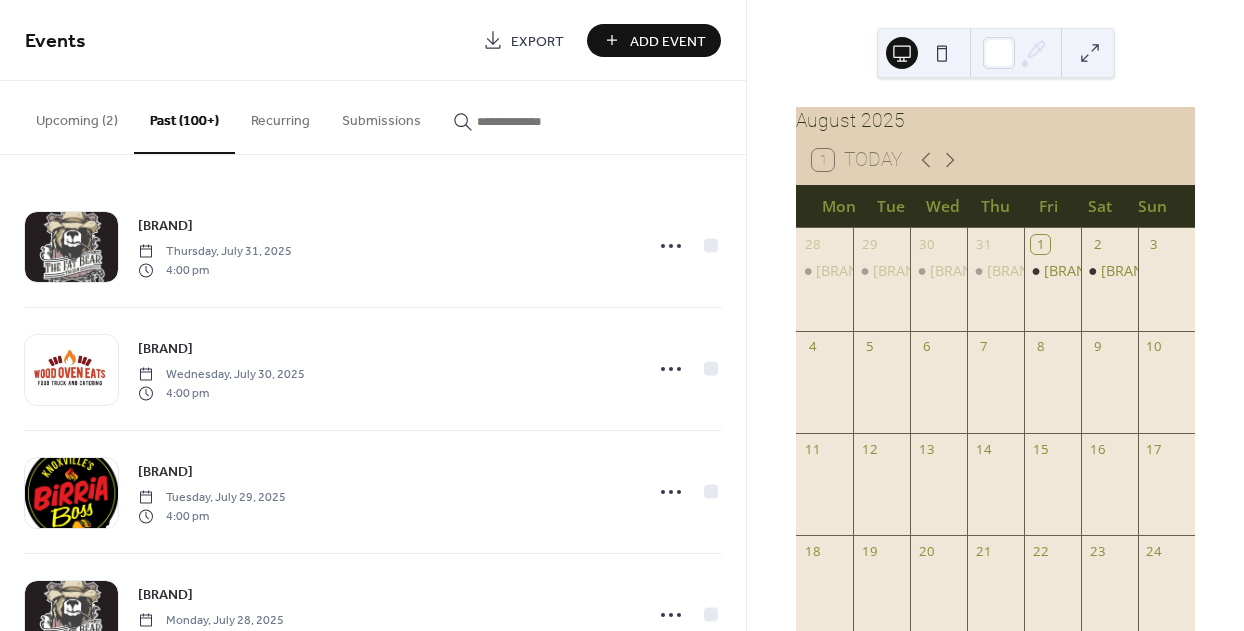 click at bounding box center (537, 121) 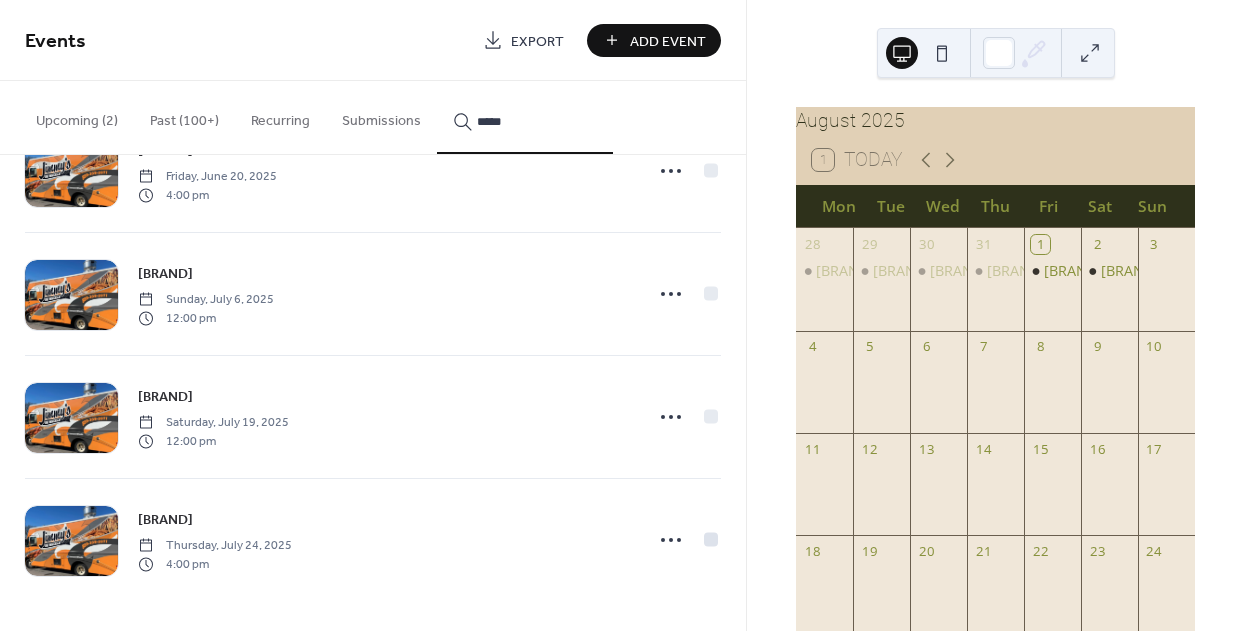 scroll, scrollTop: 569, scrollLeft: 0, axis: vertical 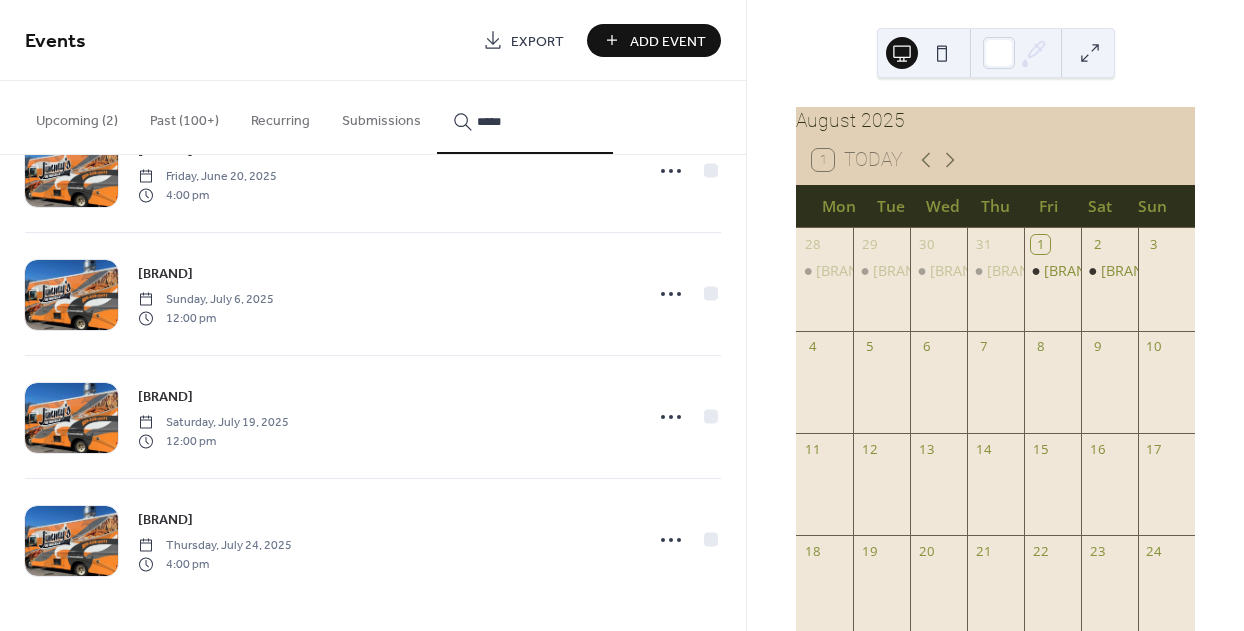 type on "*****" 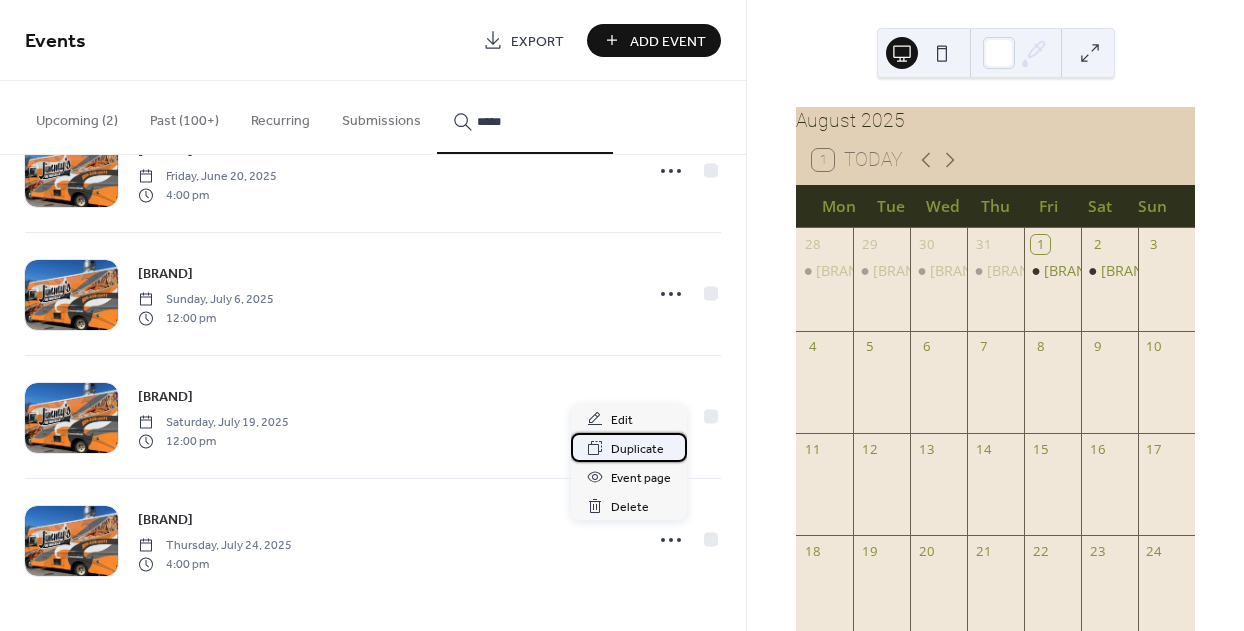 click on "Duplicate" at bounding box center (637, 449) 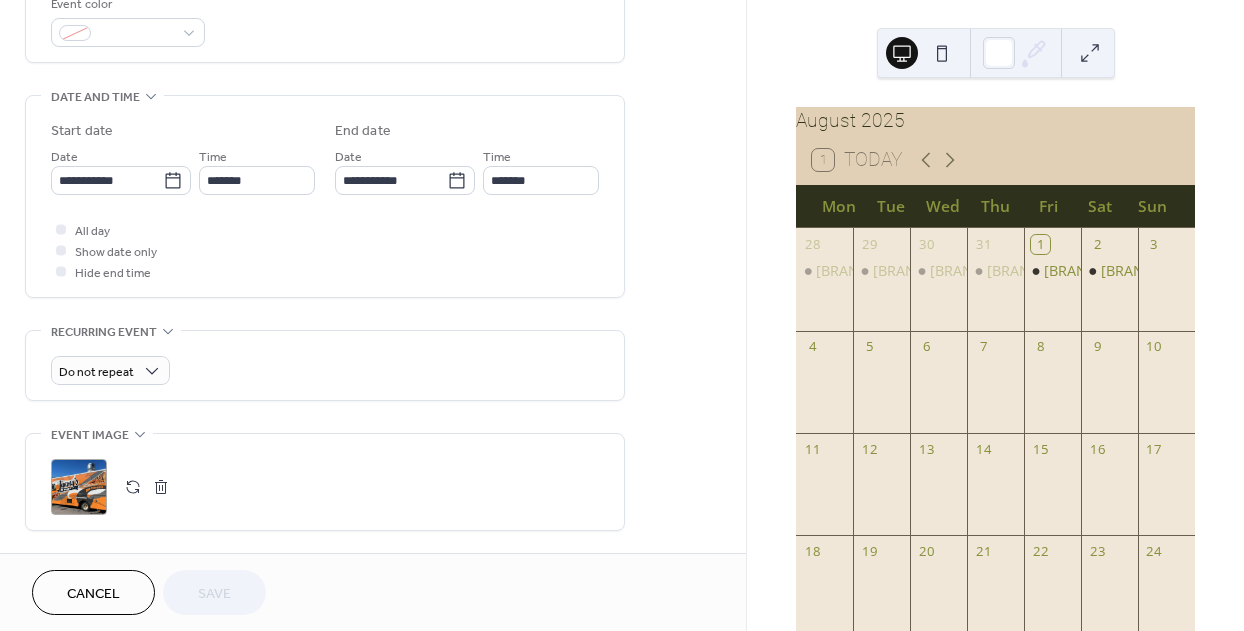 scroll, scrollTop: 550, scrollLeft: 0, axis: vertical 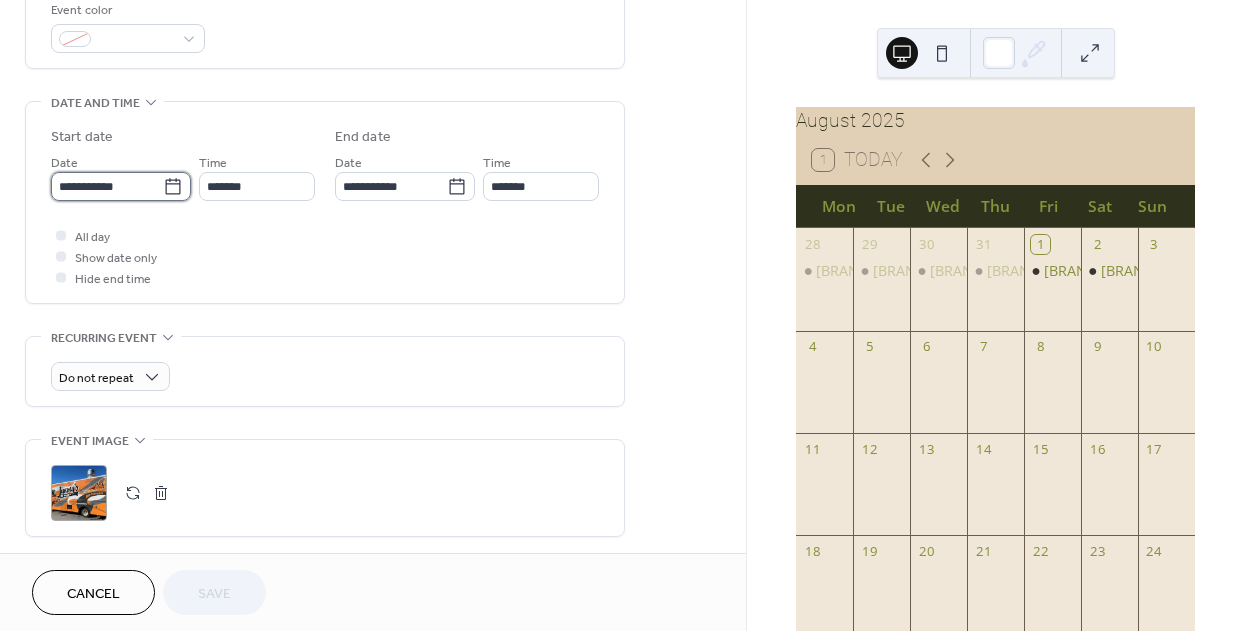 click on "**********" at bounding box center [107, 186] 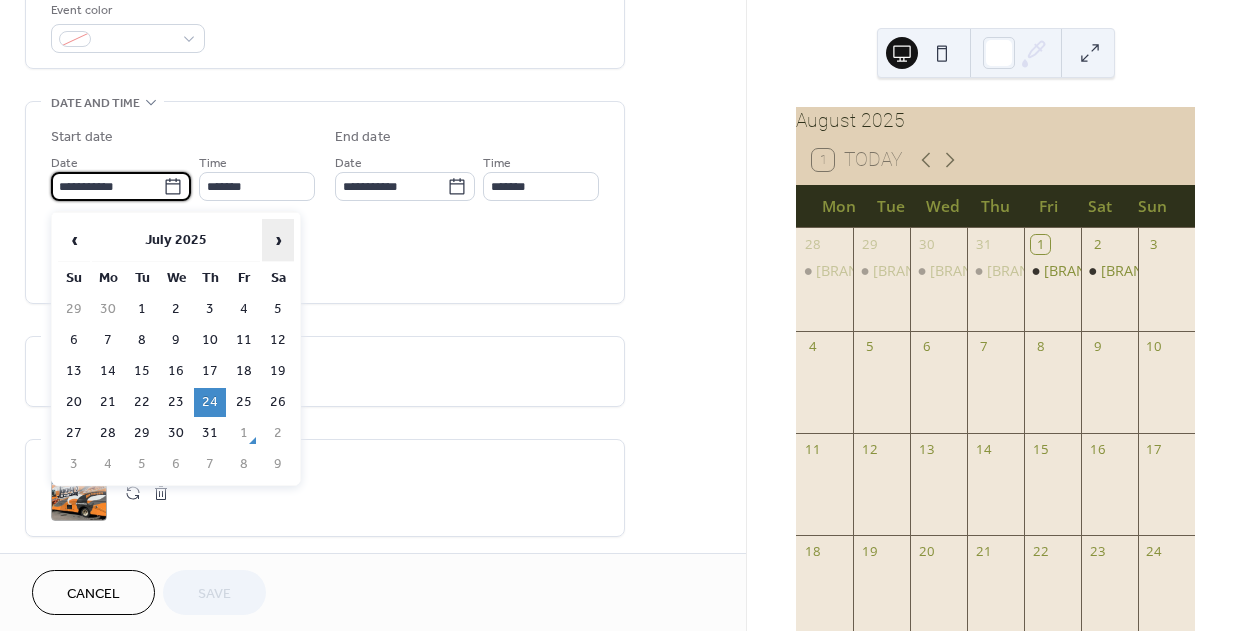 click on "›" at bounding box center (278, 240) 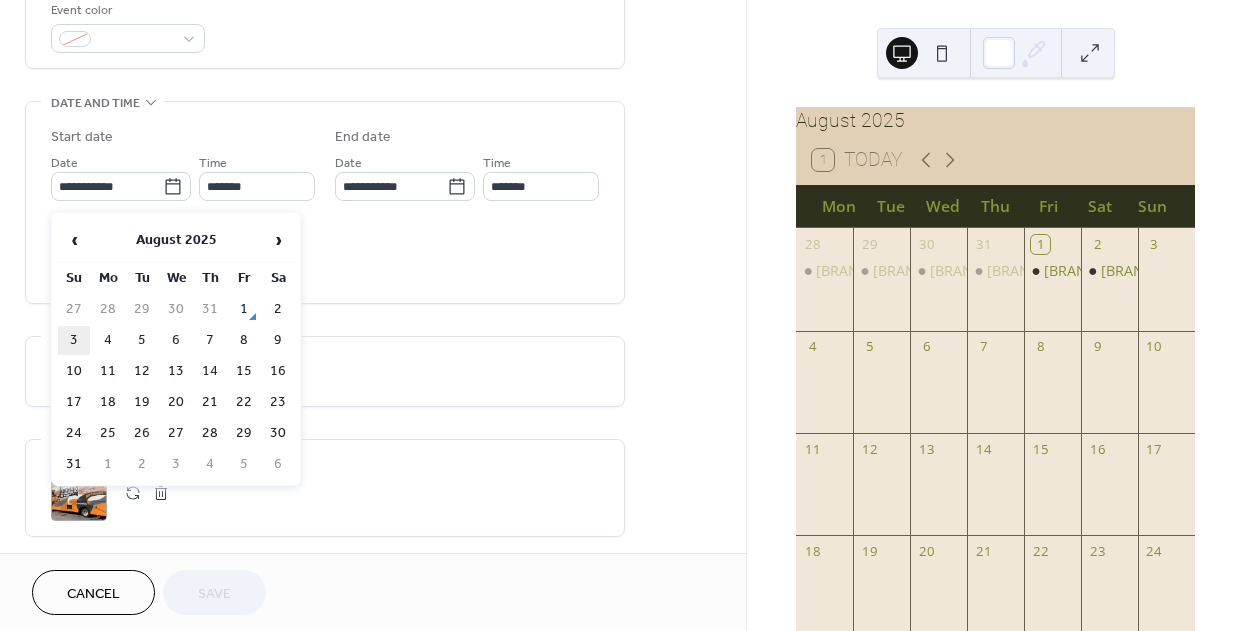 click on "3" at bounding box center (74, 340) 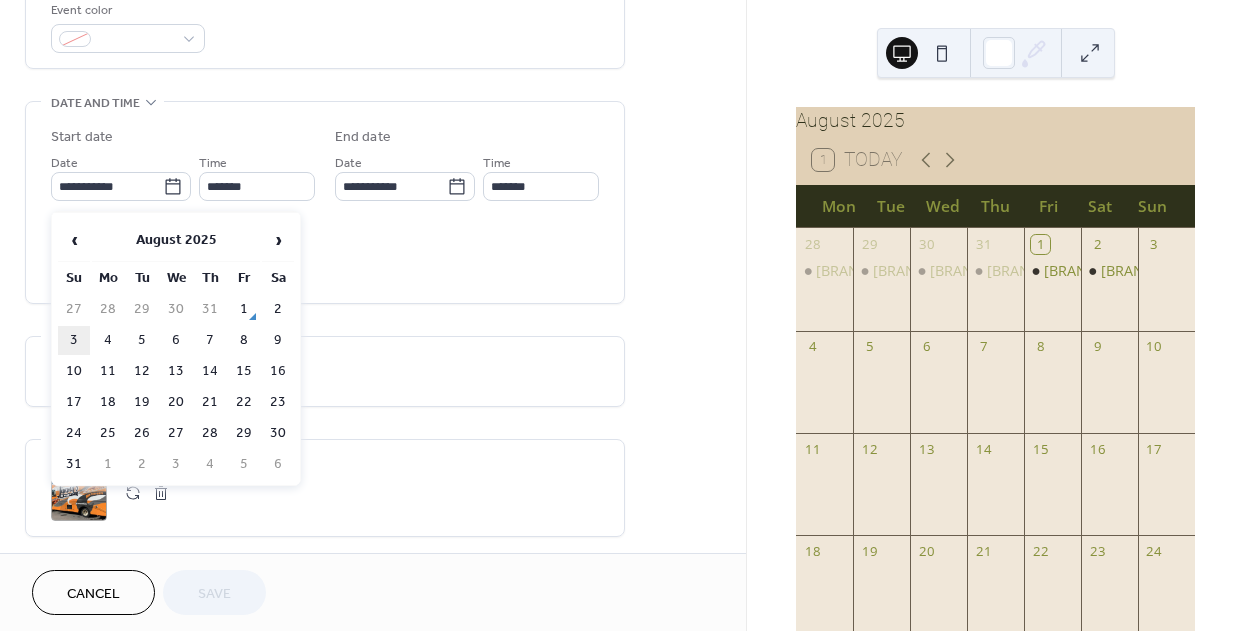 type on "**********" 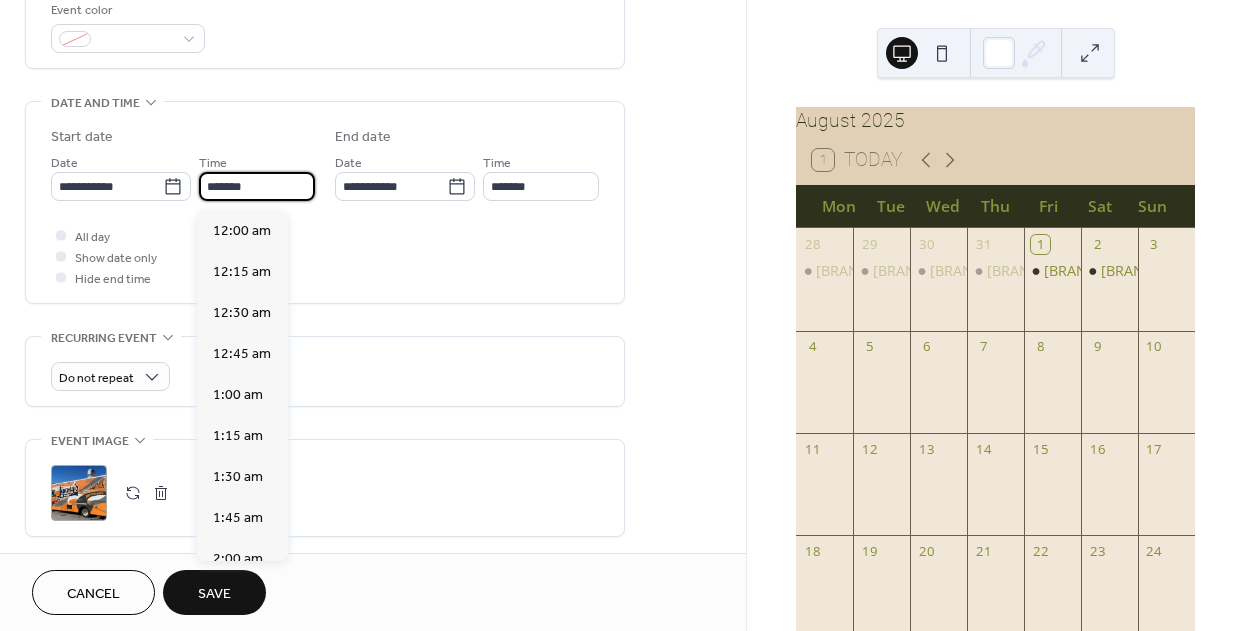 scroll, scrollTop: 2624, scrollLeft: 0, axis: vertical 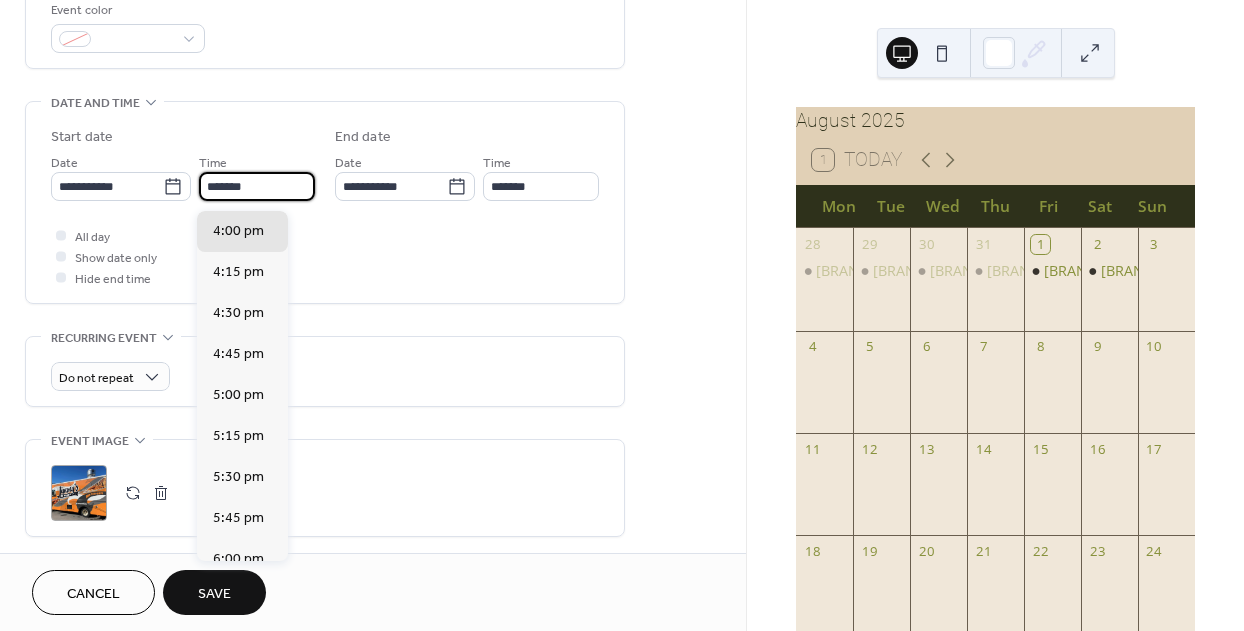 drag, startPoint x: 211, startPoint y: 193, endPoint x: 196, endPoint y: 193, distance: 15 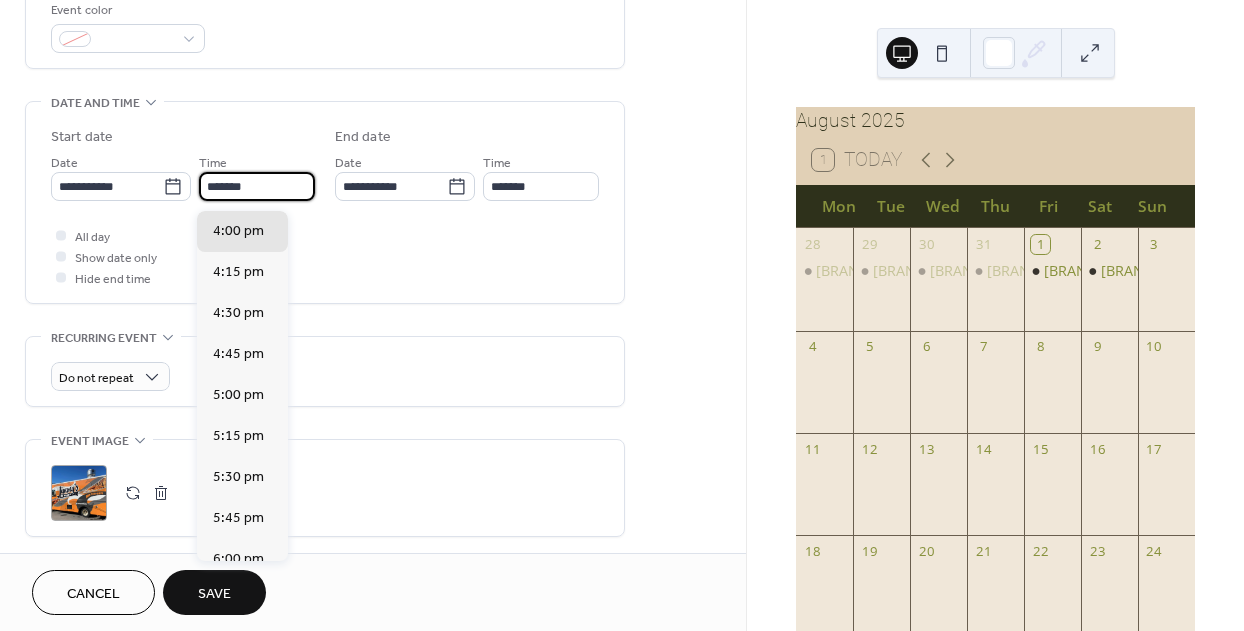 click on "*******" at bounding box center (257, 186) 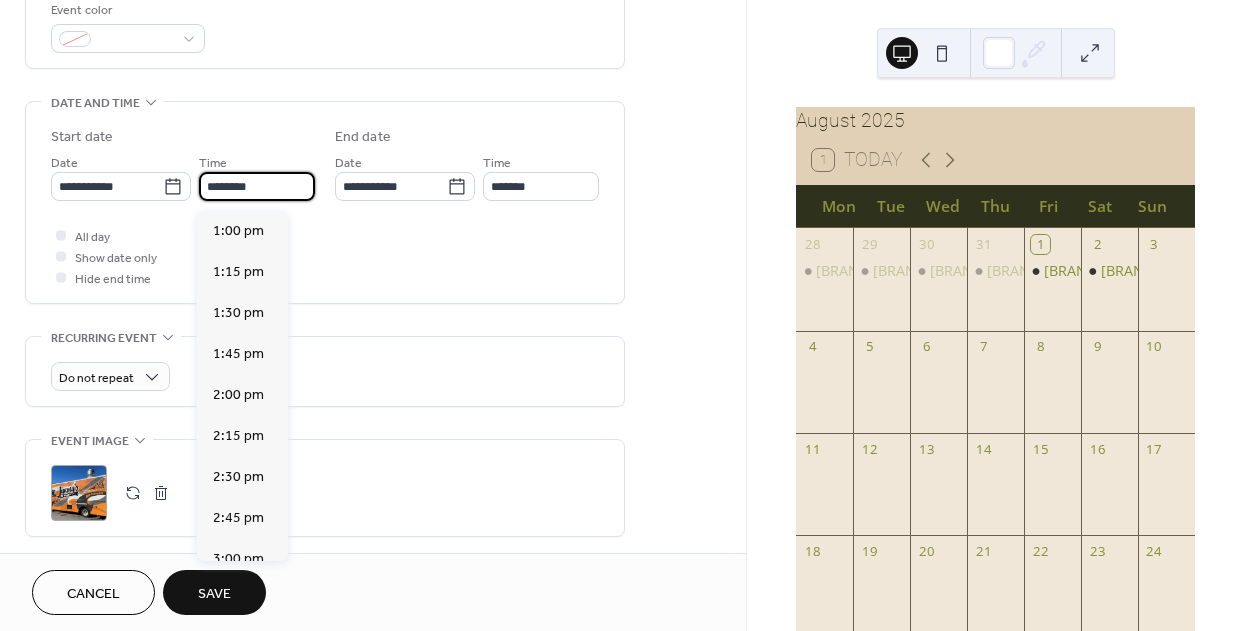 scroll, scrollTop: 1968, scrollLeft: 0, axis: vertical 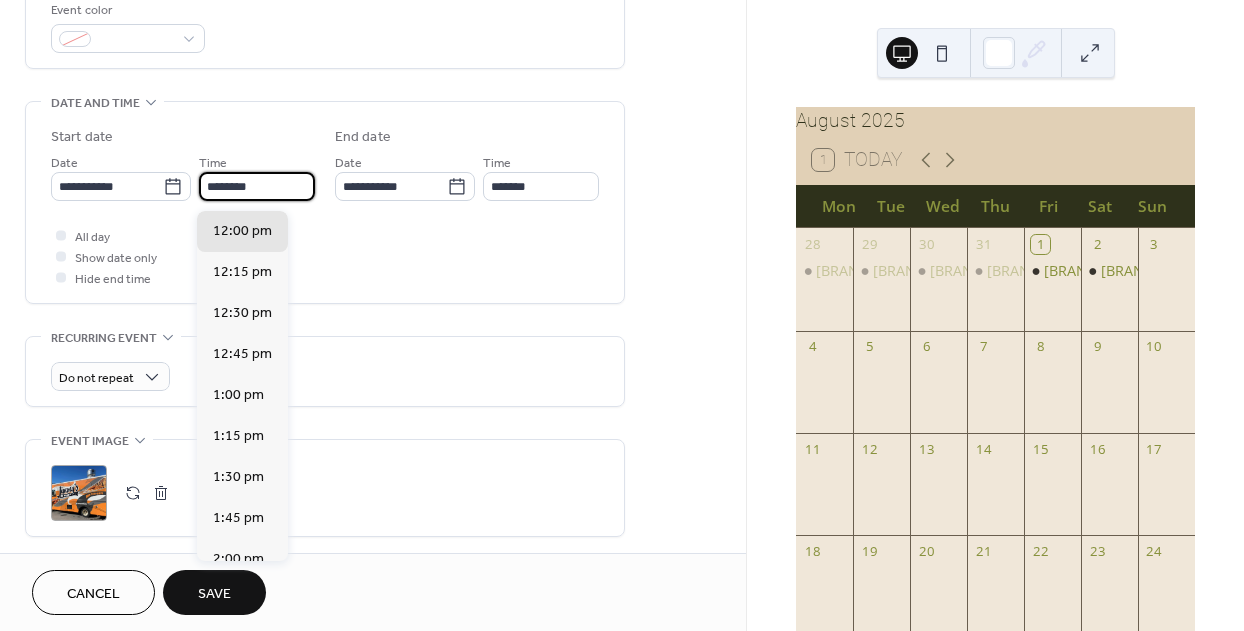 type on "********" 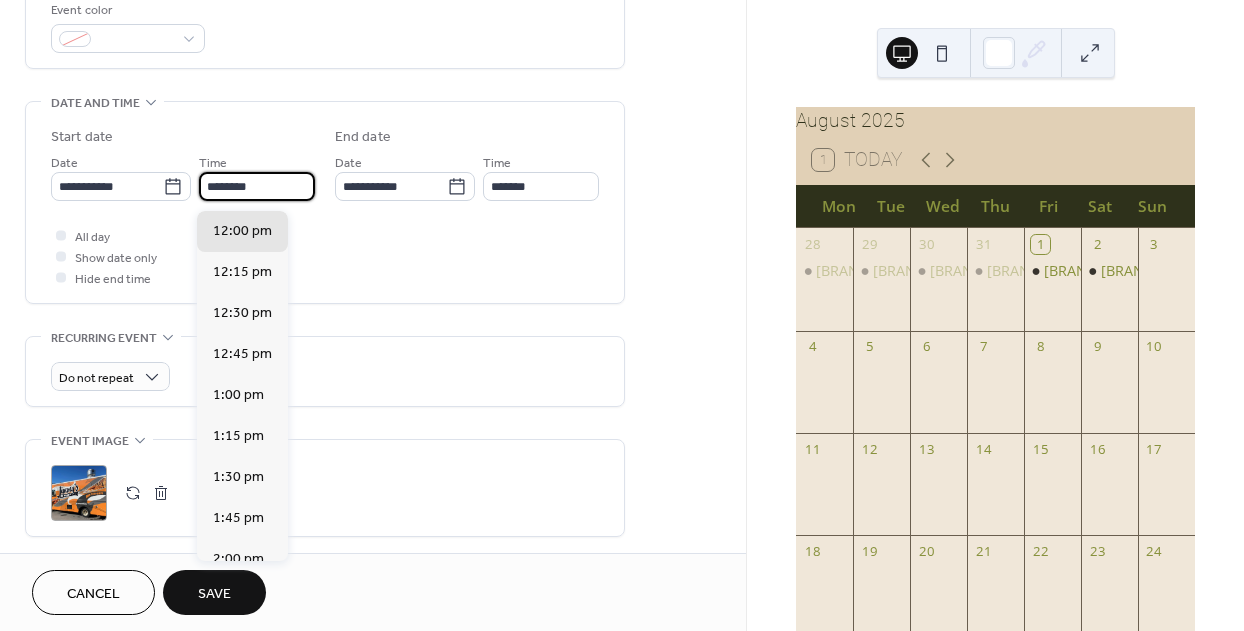 click on "**********" at bounding box center [325, 207] 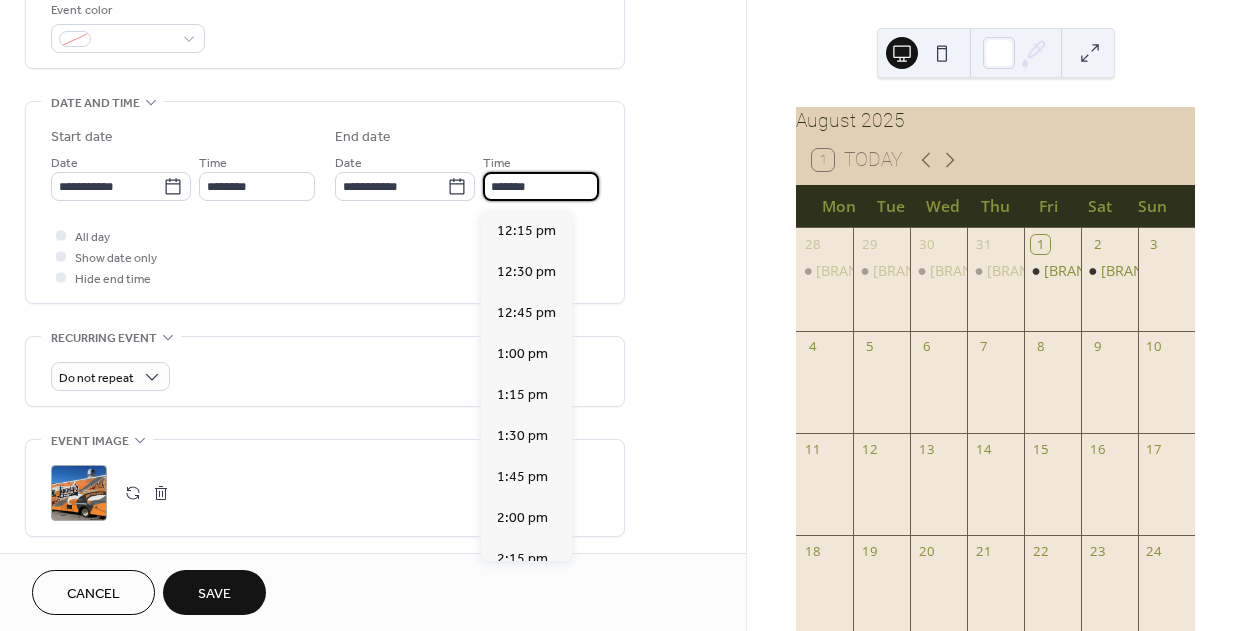 scroll, scrollTop: 615, scrollLeft: 0, axis: vertical 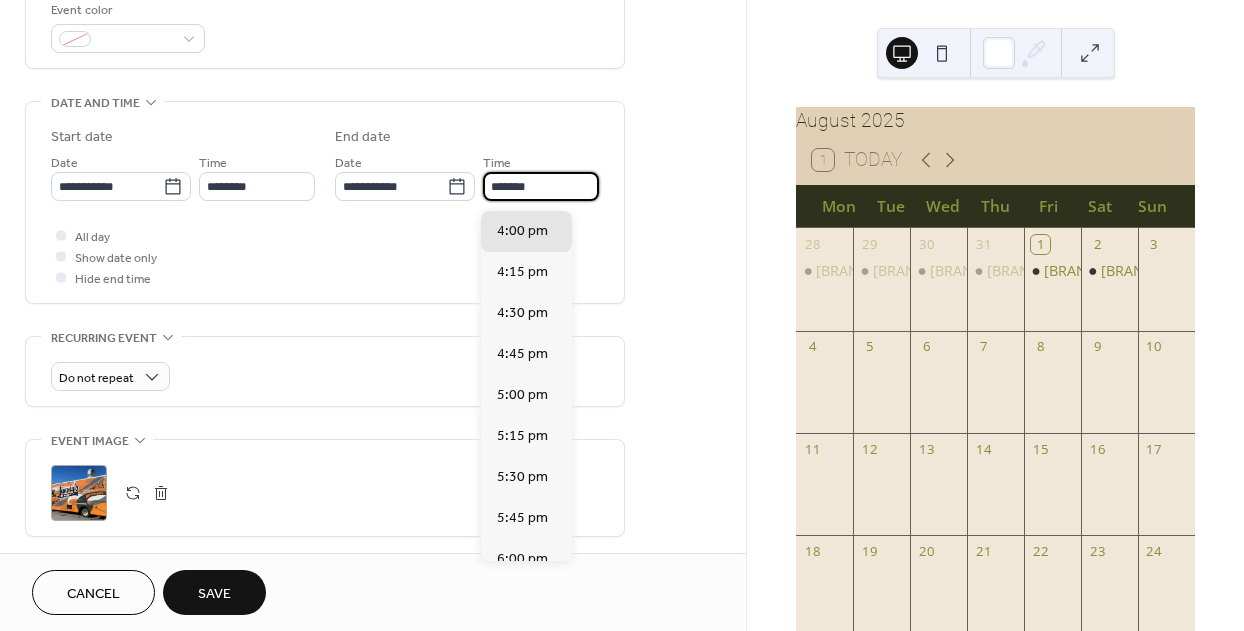 drag, startPoint x: 498, startPoint y: 196, endPoint x: 485, endPoint y: 193, distance: 13.341664 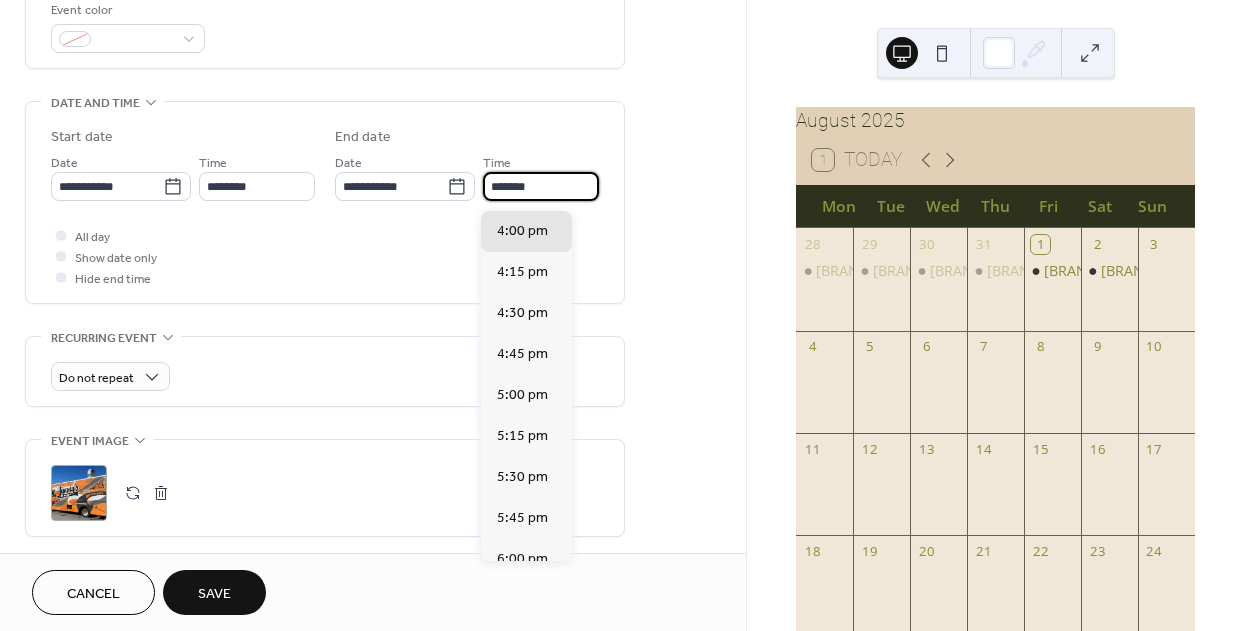 click on "*******" at bounding box center [541, 186] 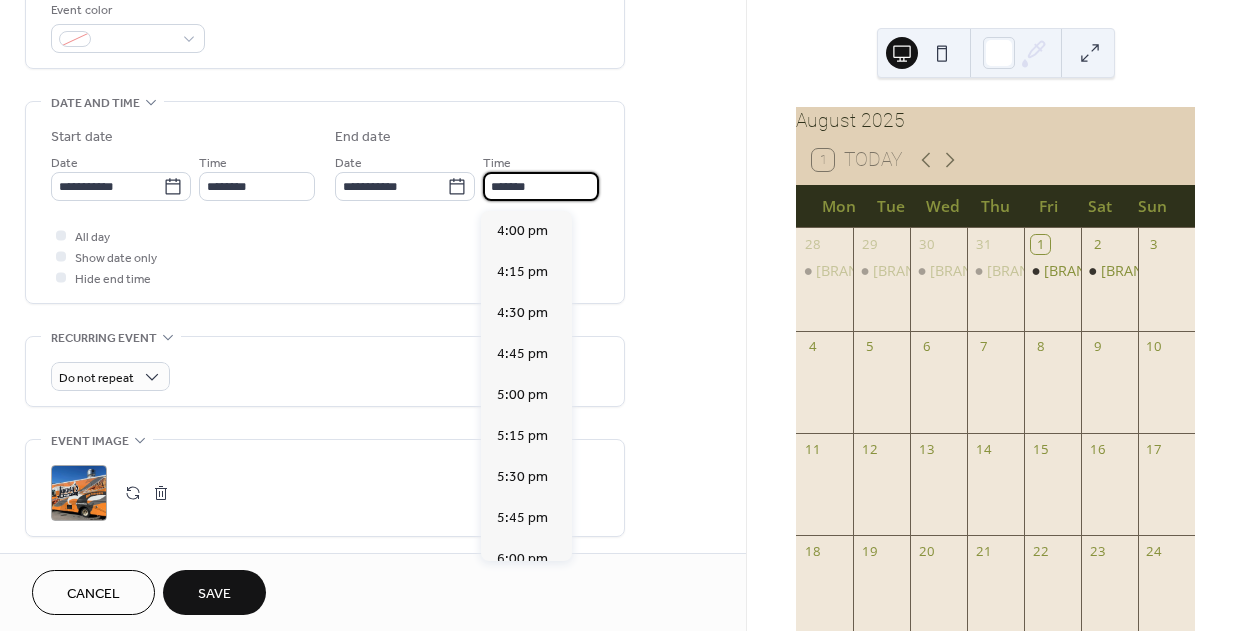 scroll, scrollTop: 1107, scrollLeft: 0, axis: vertical 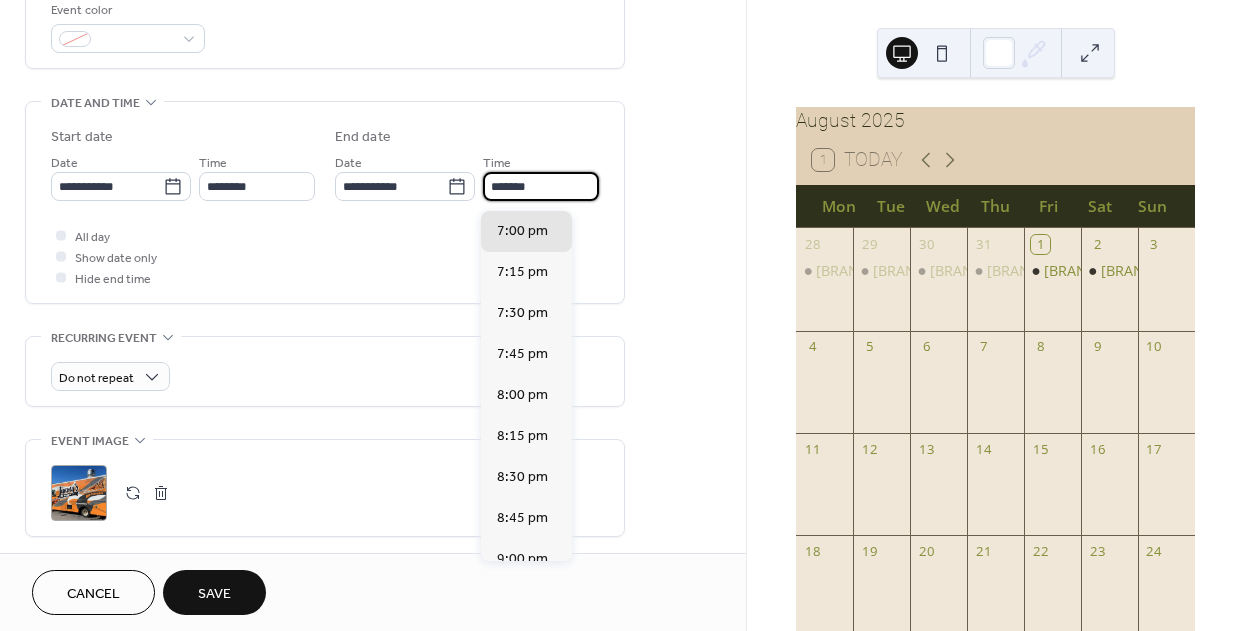 type on "*******" 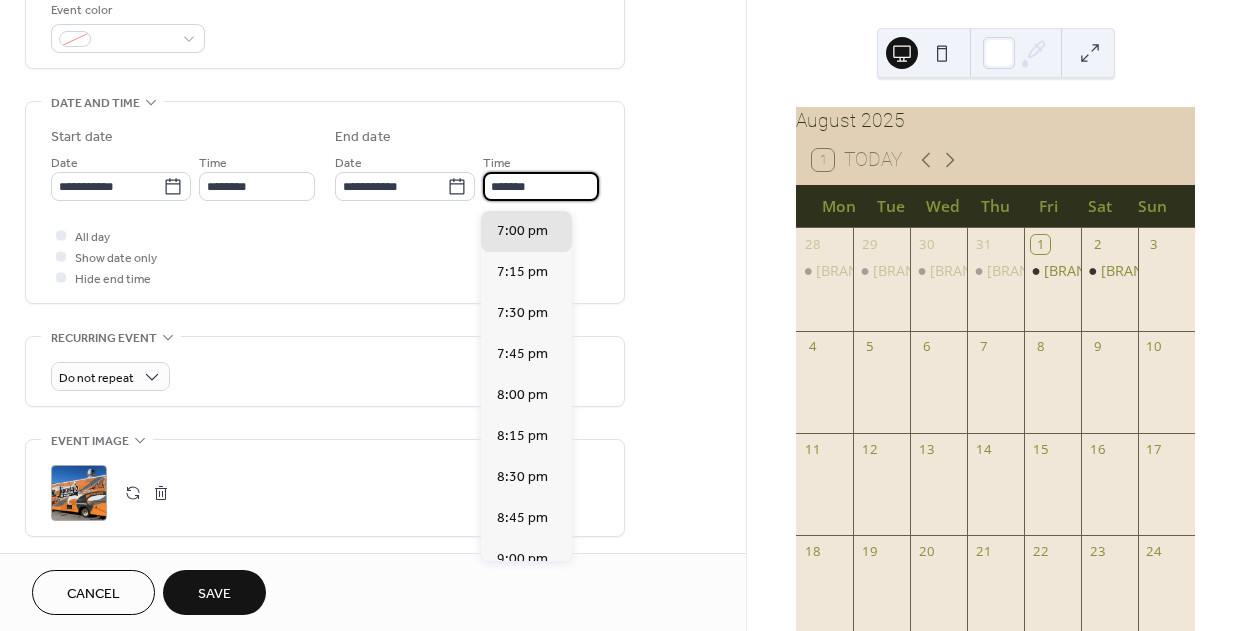 click on "All day Show date only Hide end time" at bounding box center [325, 256] 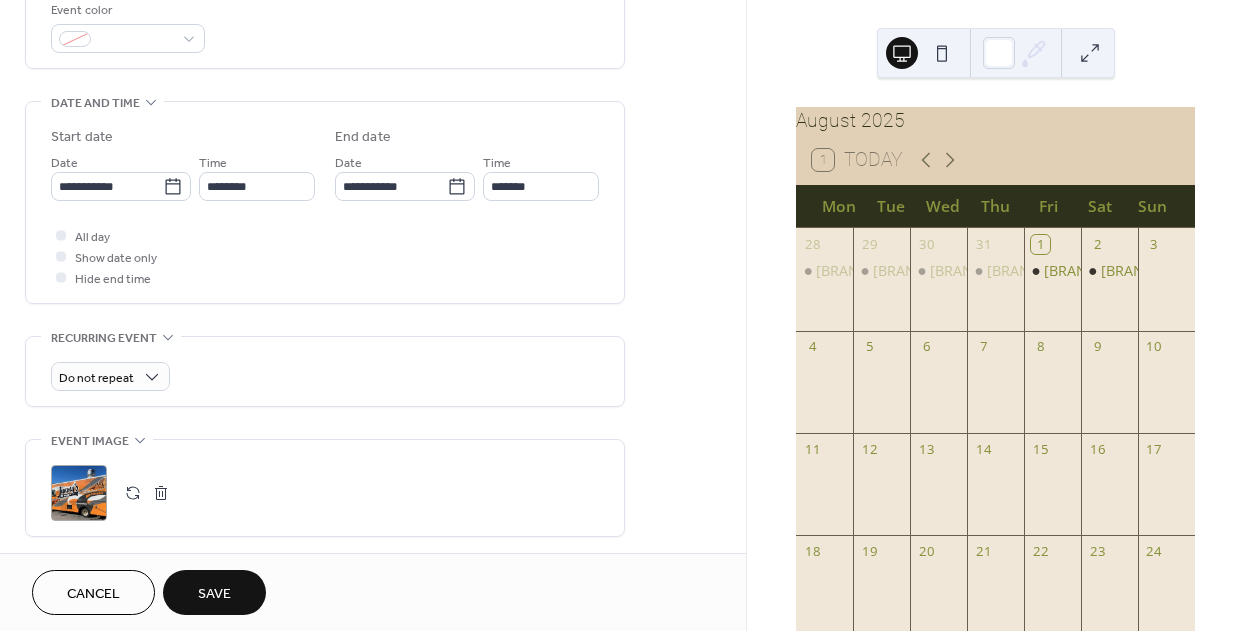 scroll, scrollTop: 607, scrollLeft: 0, axis: vertical 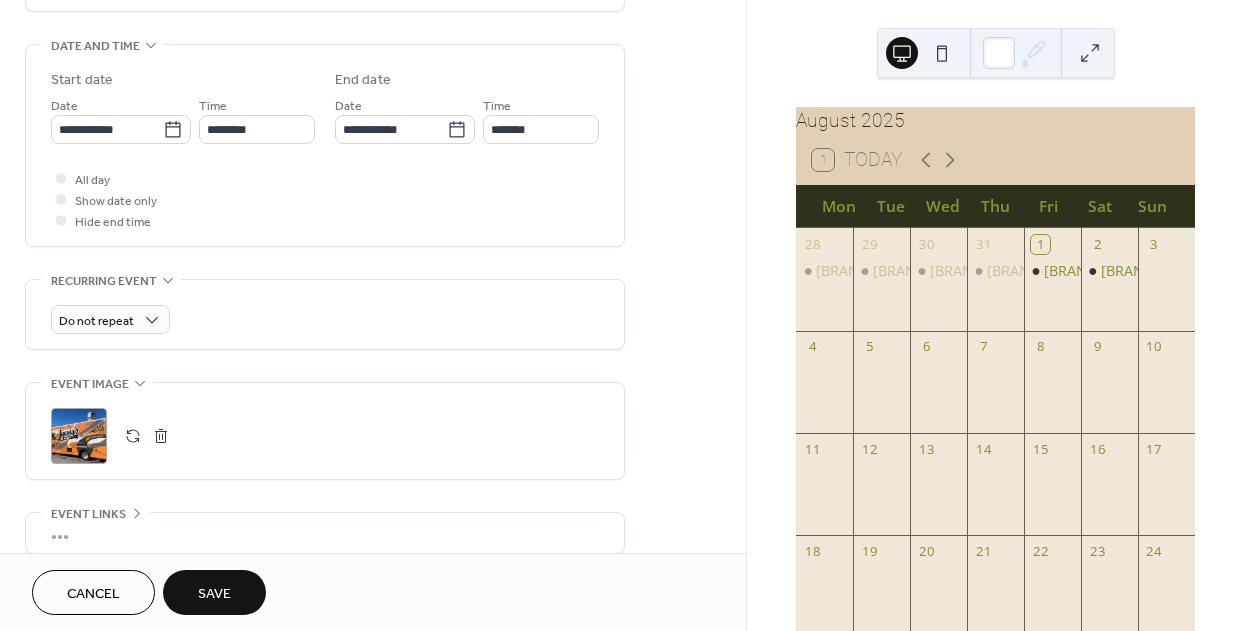 click on "Save" at bounding box center [214, 594] 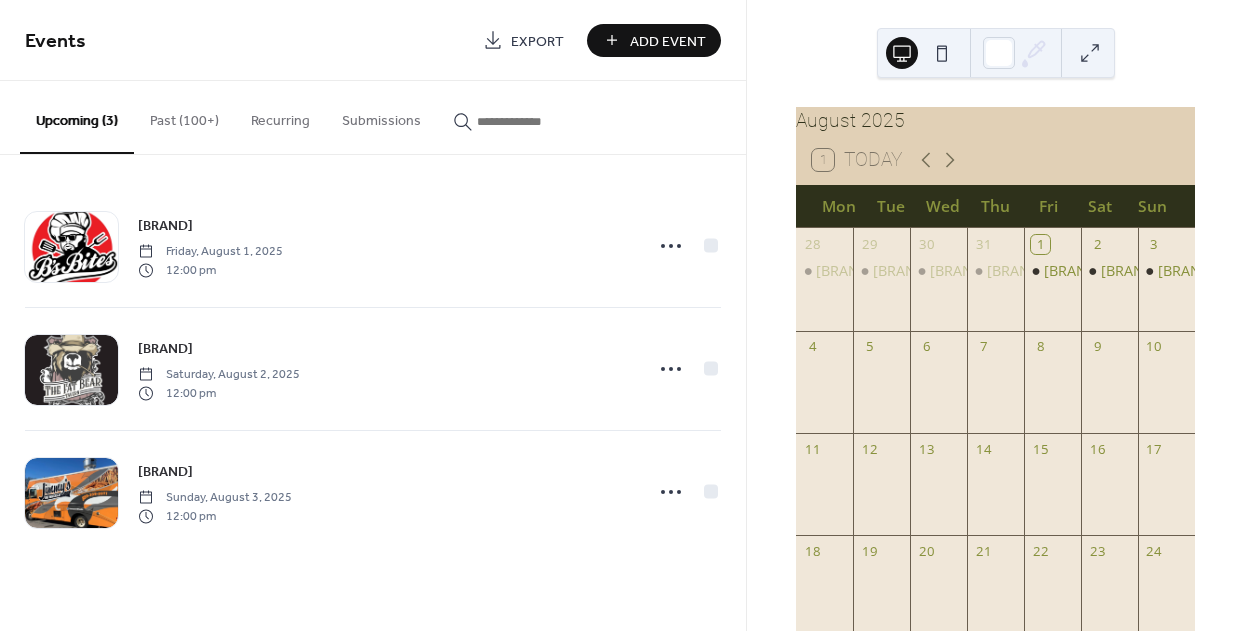 click at bounding box center [537, 121] 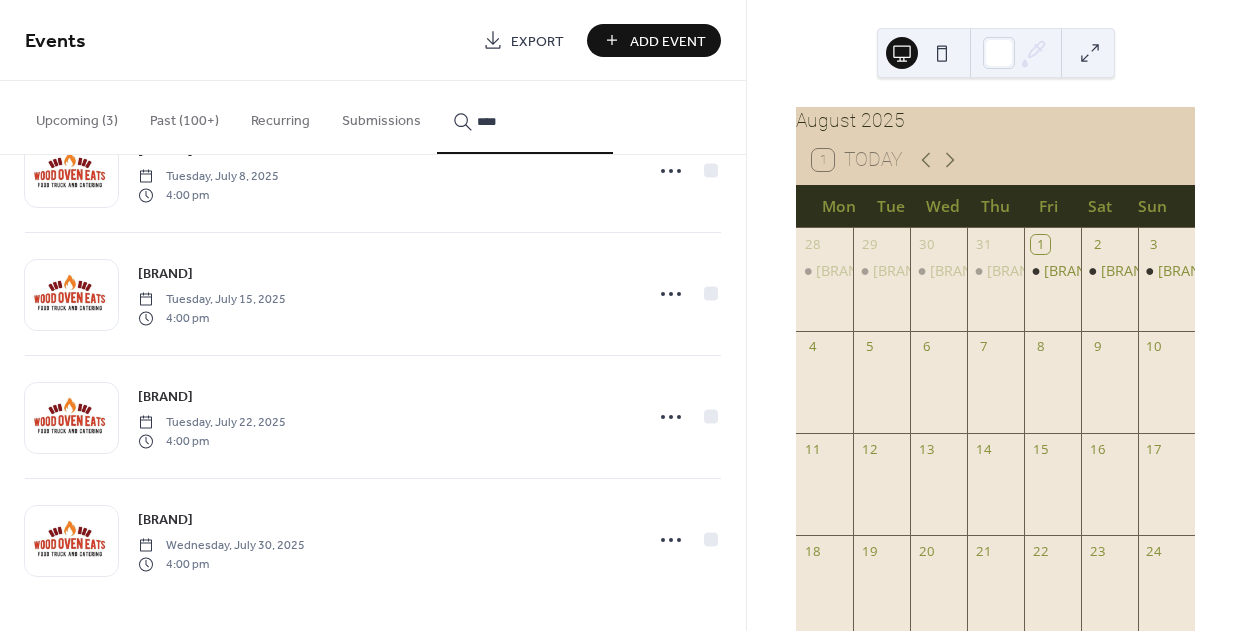scroll, scrollTop: 4628, scrollLeft: 0, axis: vertical 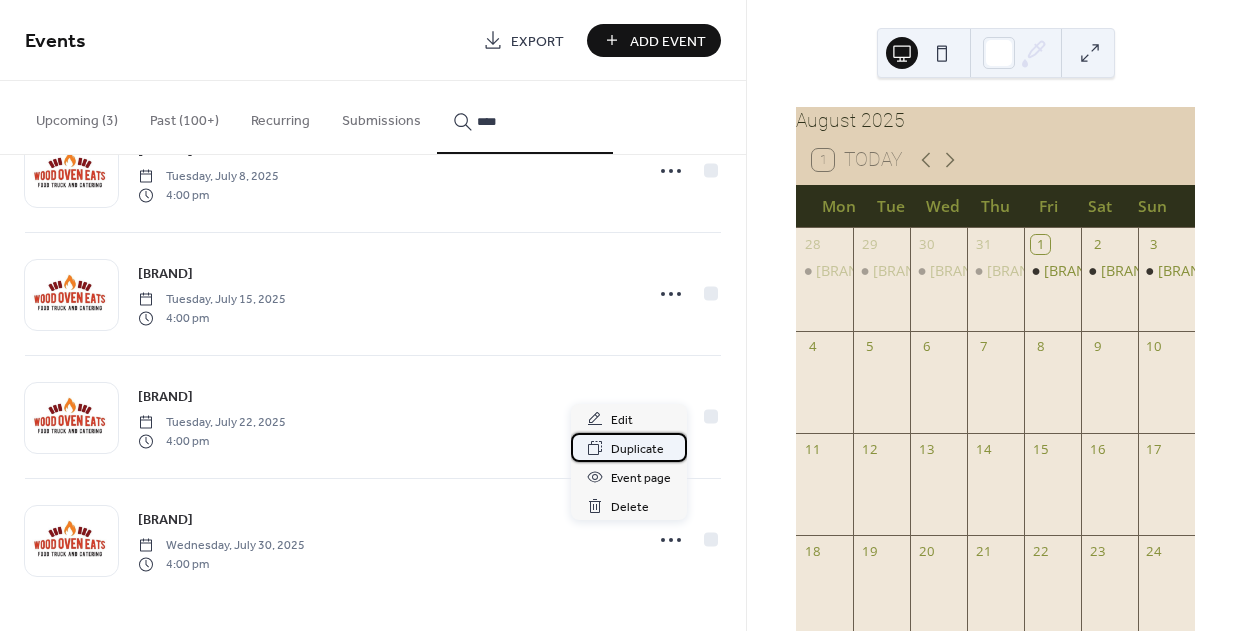 click on "Duplicate" at bounding box center (637, 449) 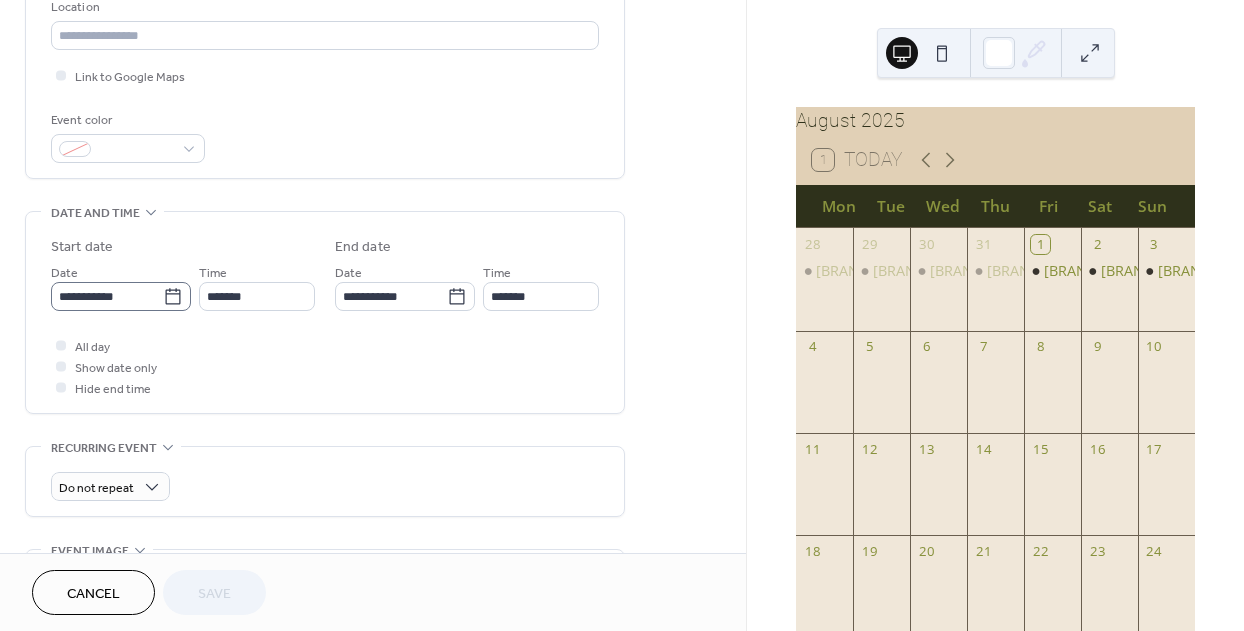 scroll, scrollTop: 443, scrollLeft: 0, axis: vertical 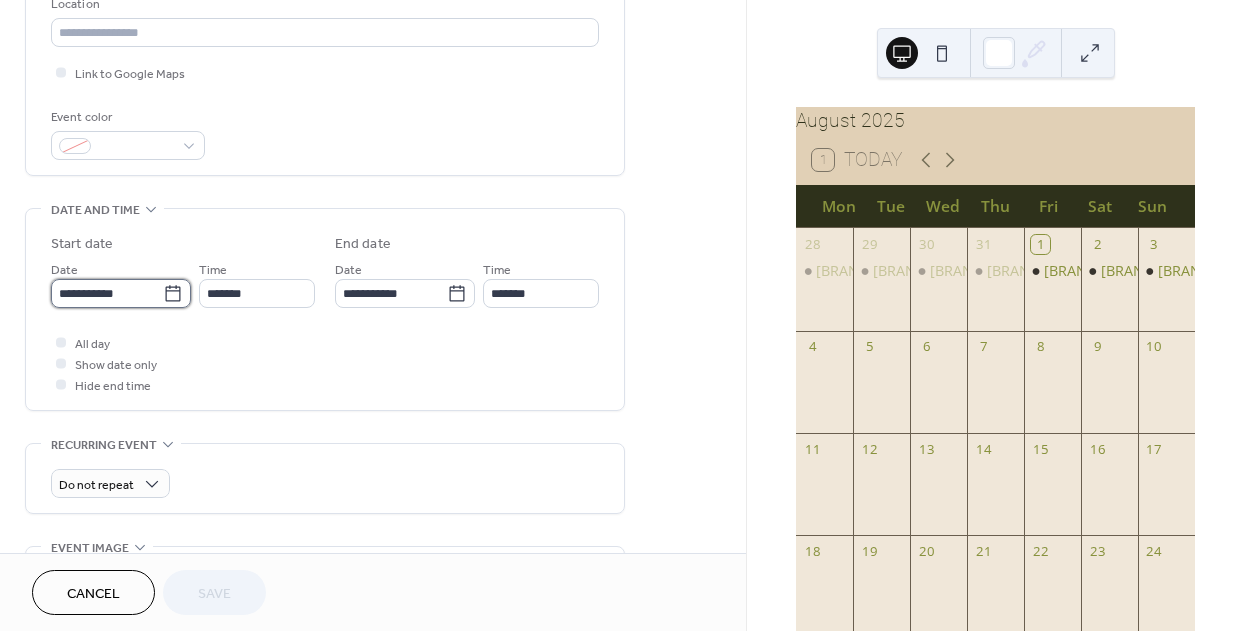 click on "**********" at bounding box center [107, 293] 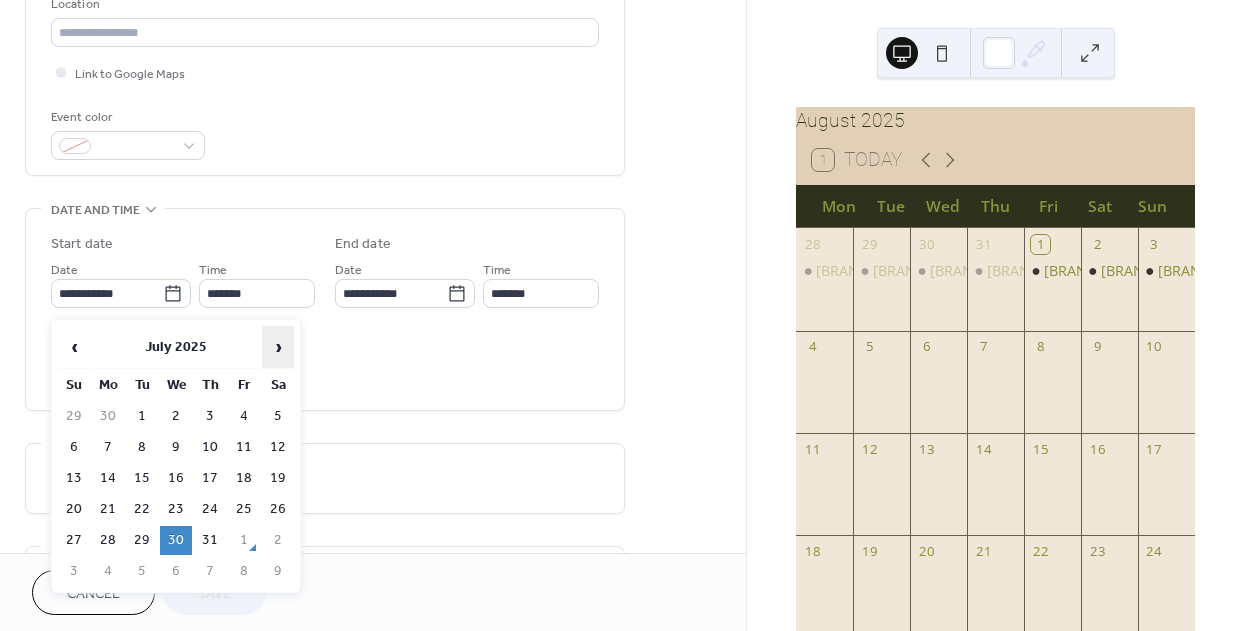 click on "›" at bounding box center [278, 347] 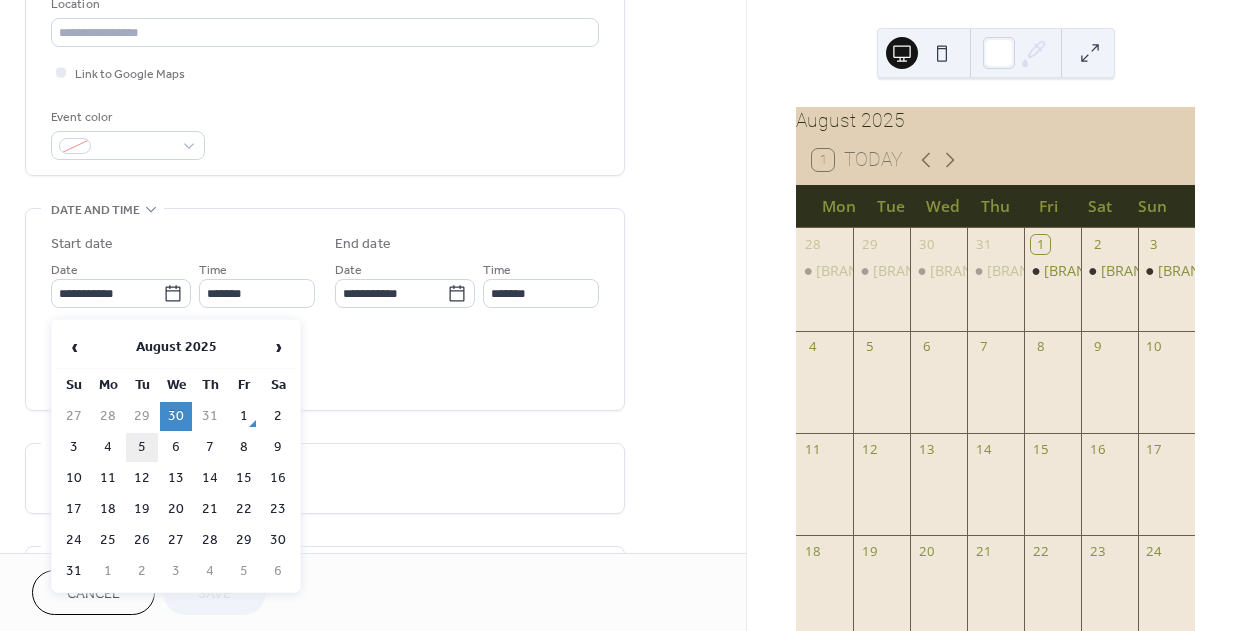 click on "5" at bounding box center (142, 447) 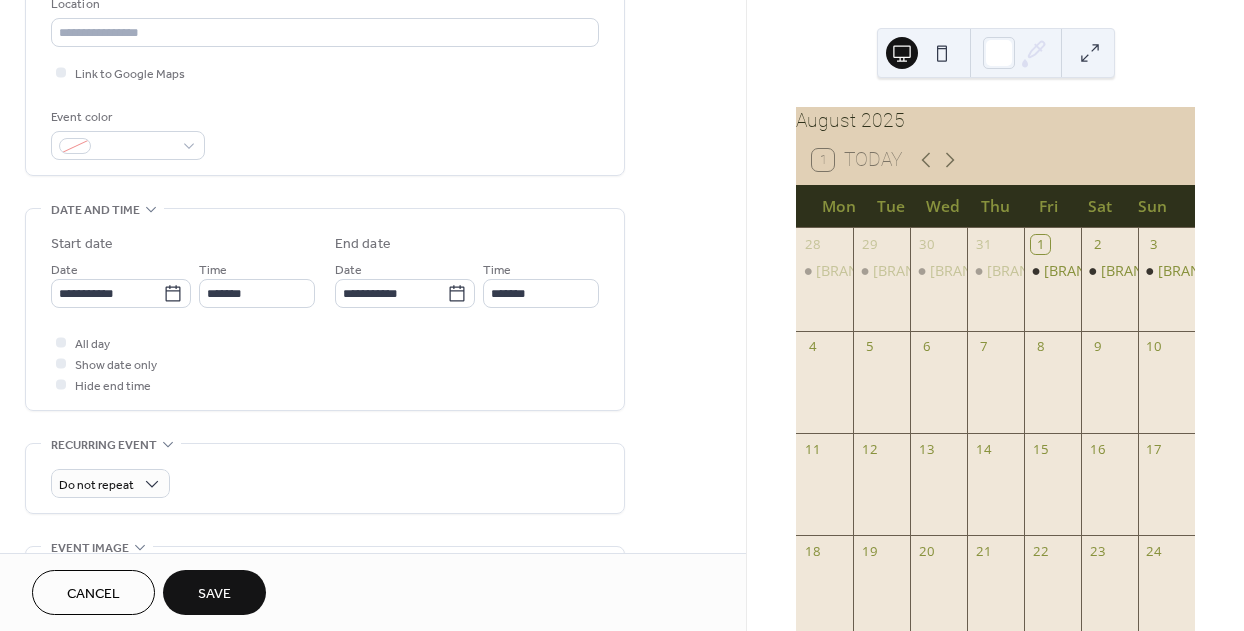 type on "**********" 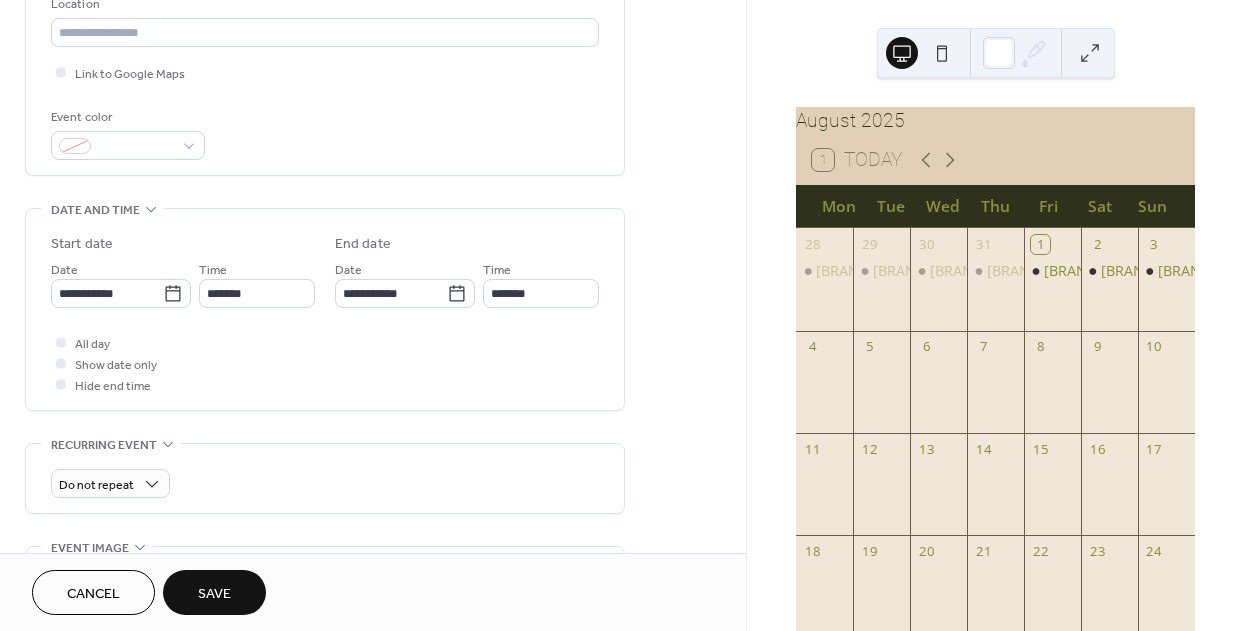type on "**********" 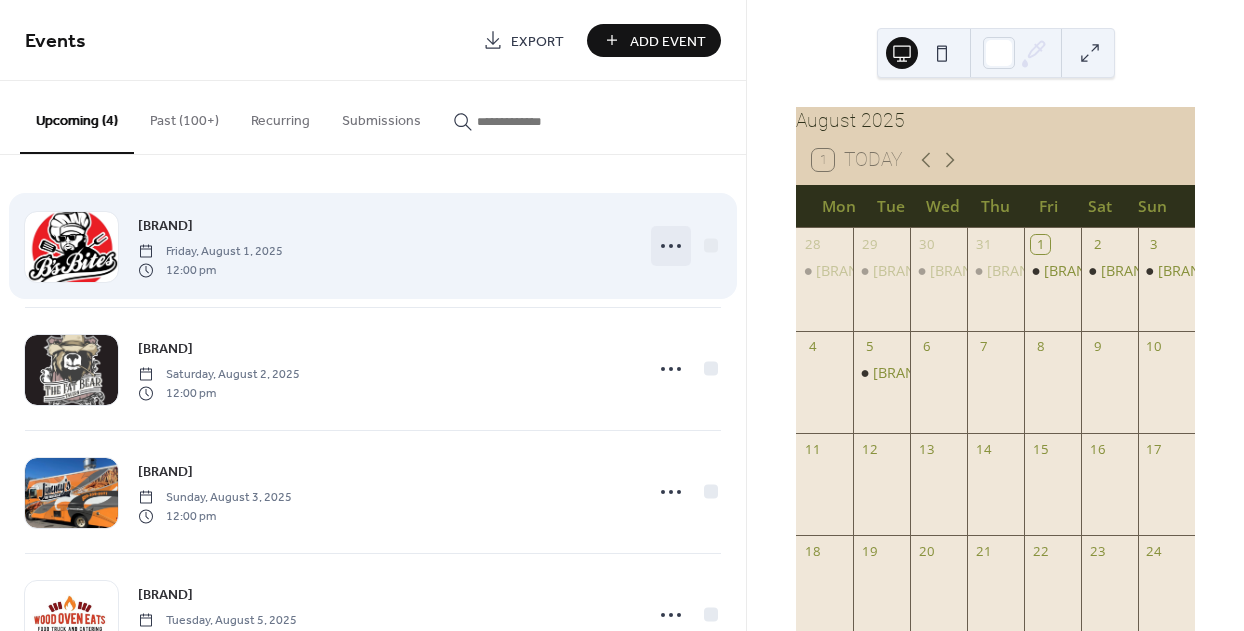 click 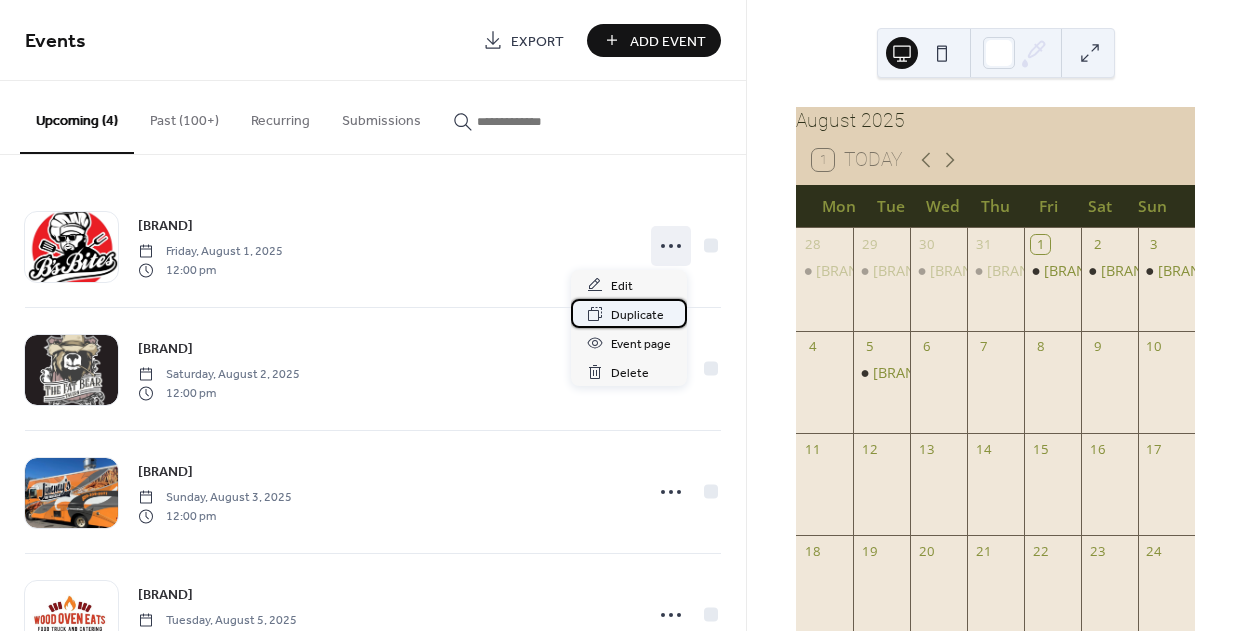 click on "Duplicate" at bounding box center (637, 315) 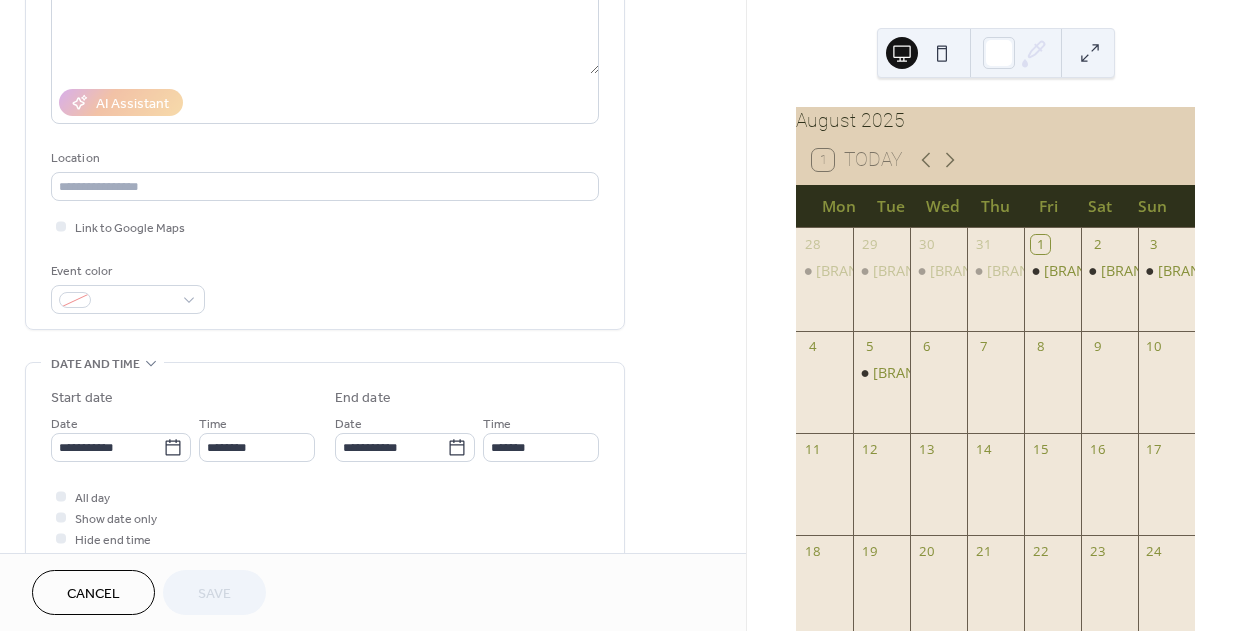 scroll, scrollTop: 329, scrollLeft: 0, axis: vertical 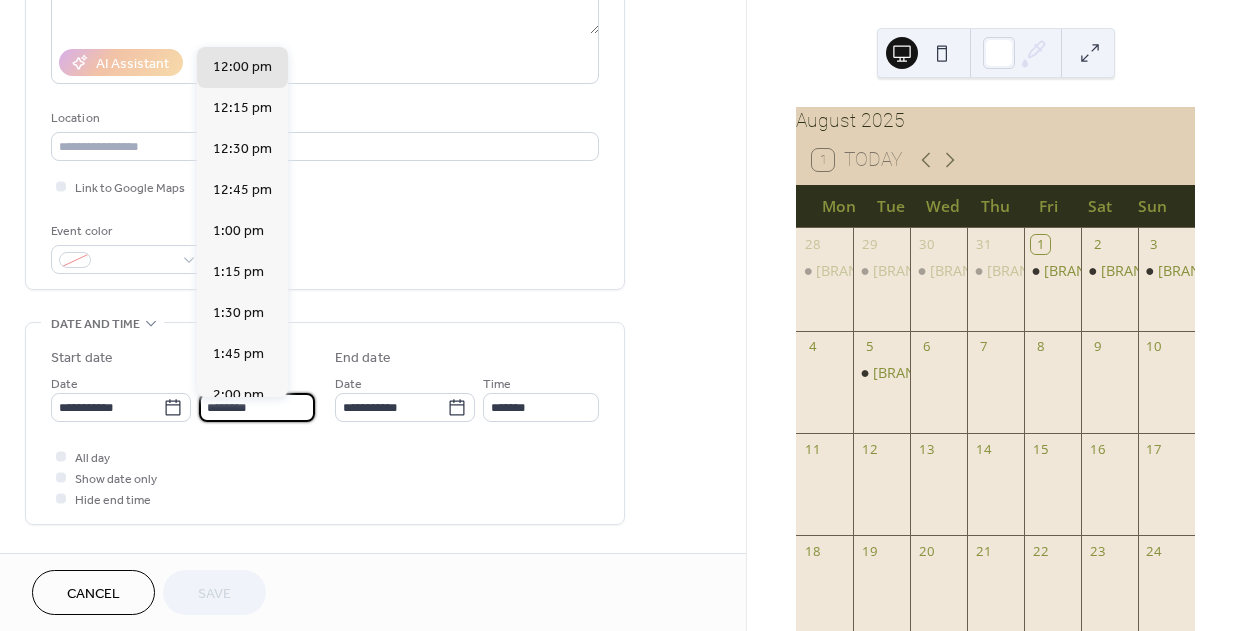 drag, startPoint x: 214, startPoint y: 419, endPoint x: 197, endPoint y: 419, distance: 17 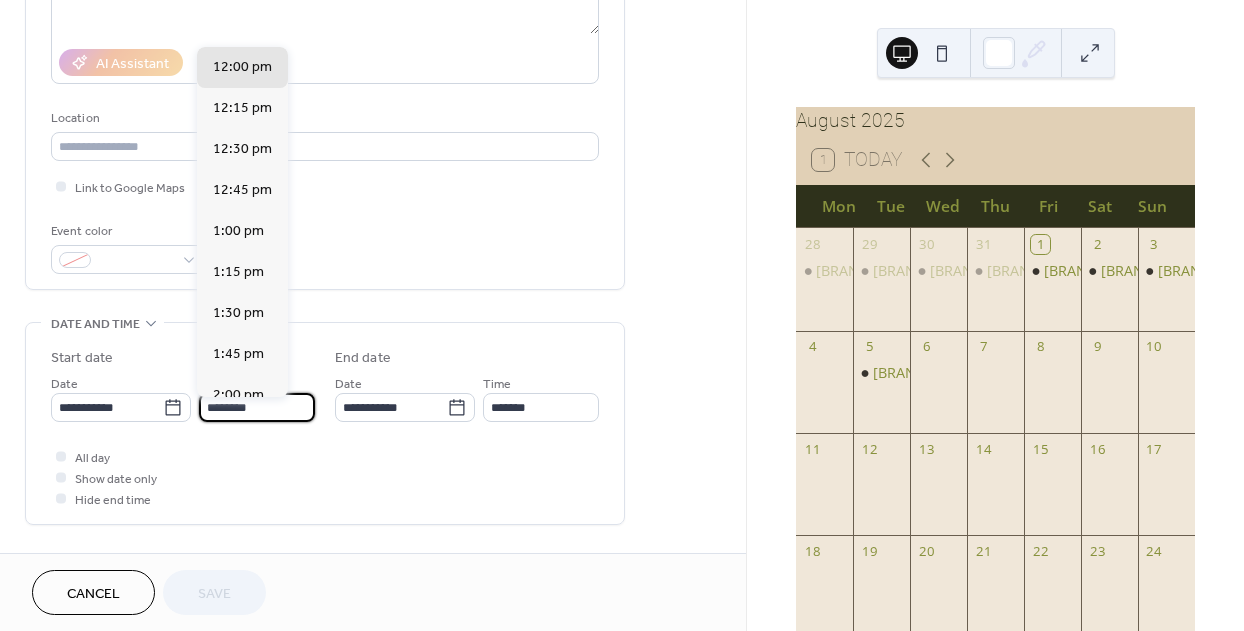 click on "********" at bounding box center [257, 407] 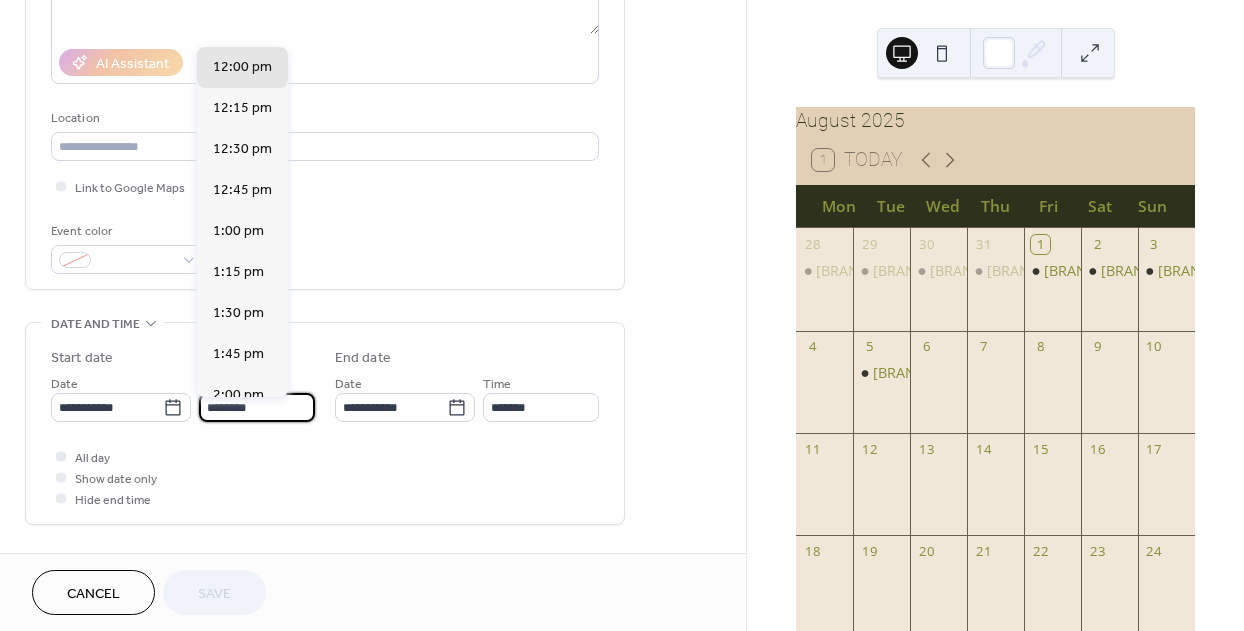 drag, startPoint x: 218, startPoint y: 413, endPoint x: 203, endPoint y: 413, distance: 15 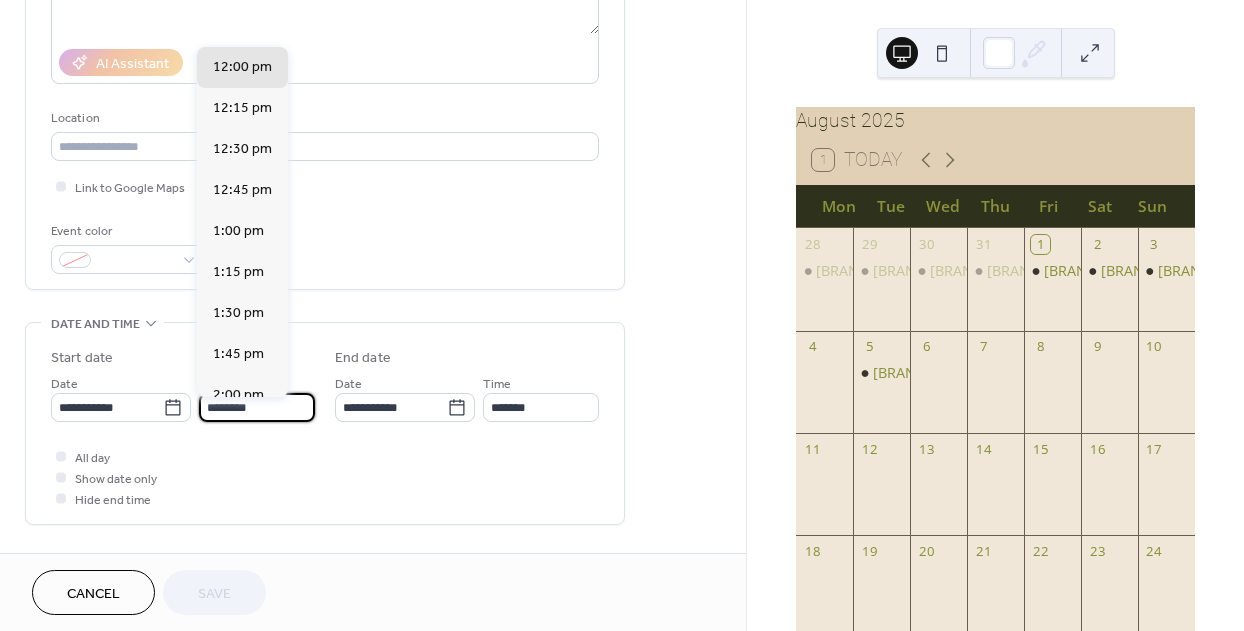 click on "********" at bounding box center (257, 407) 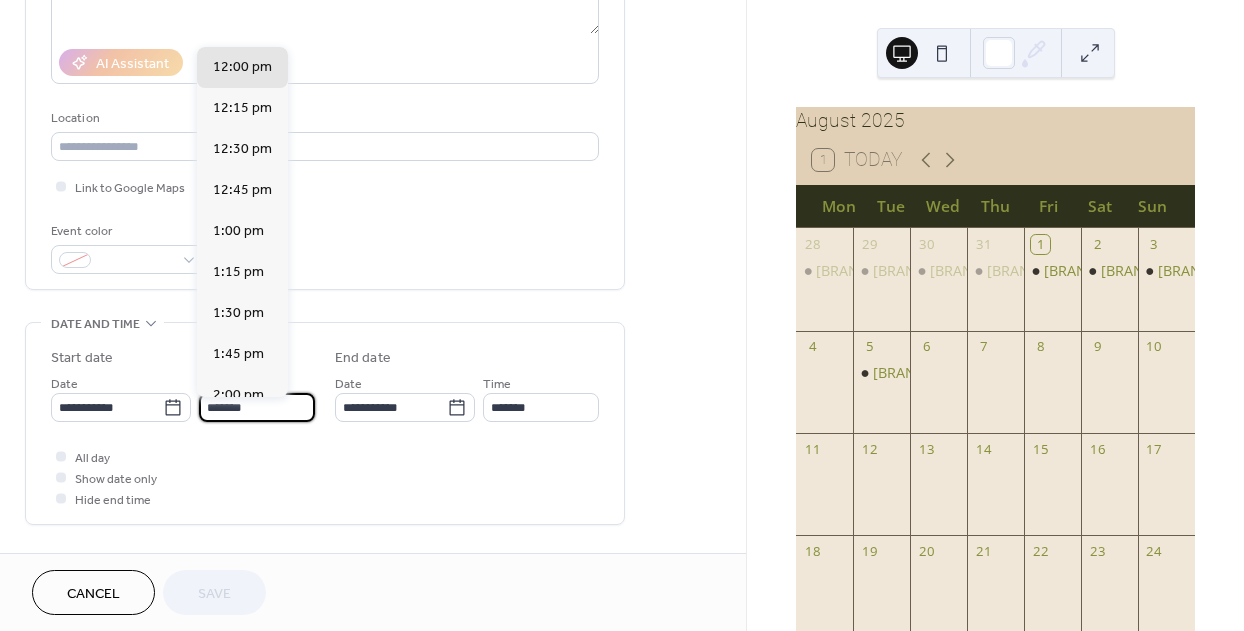 scroll, scrollTop: 2624, scrollLeft: 0, axis: vertical 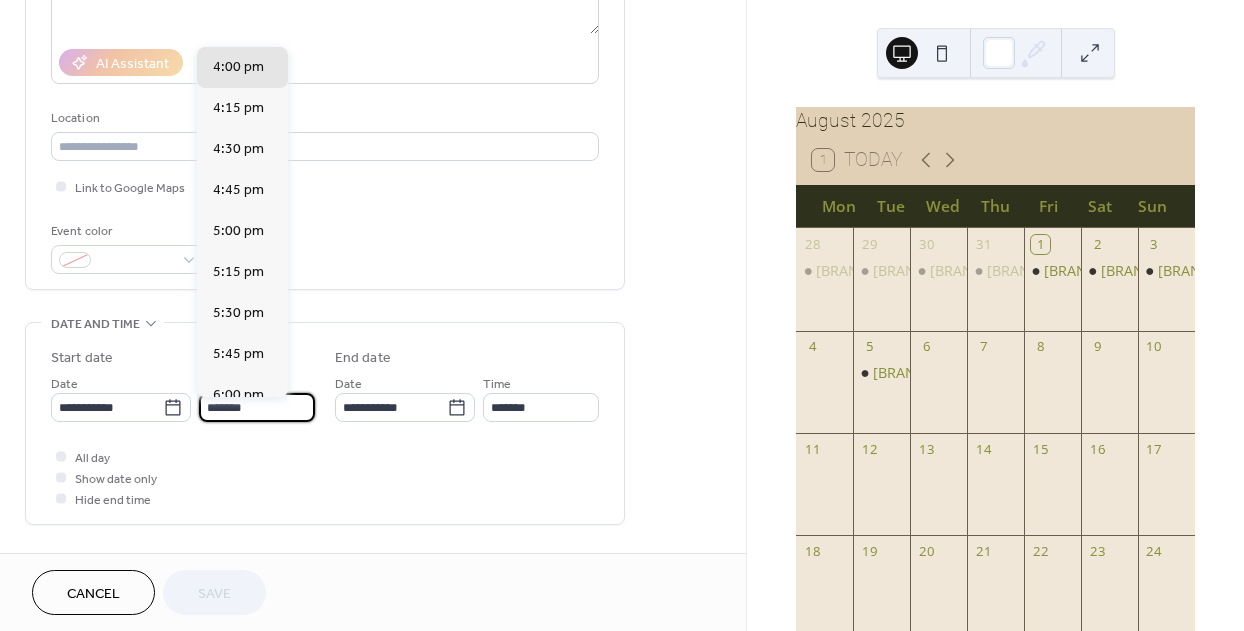 type on "*******" 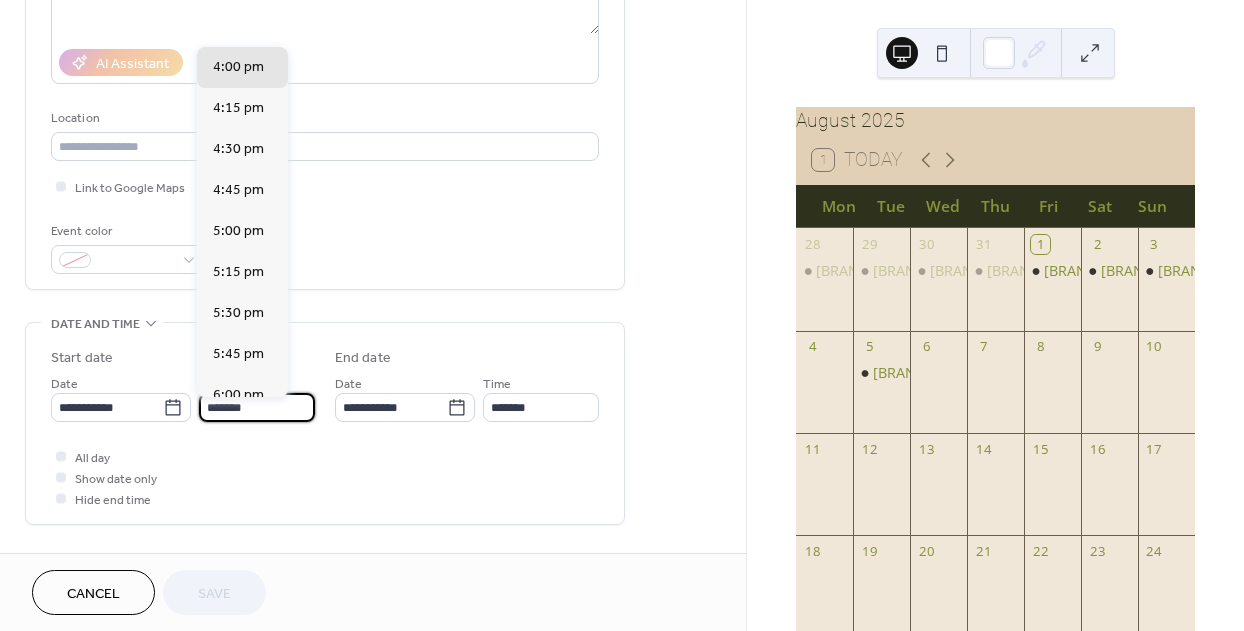 type on "**********" 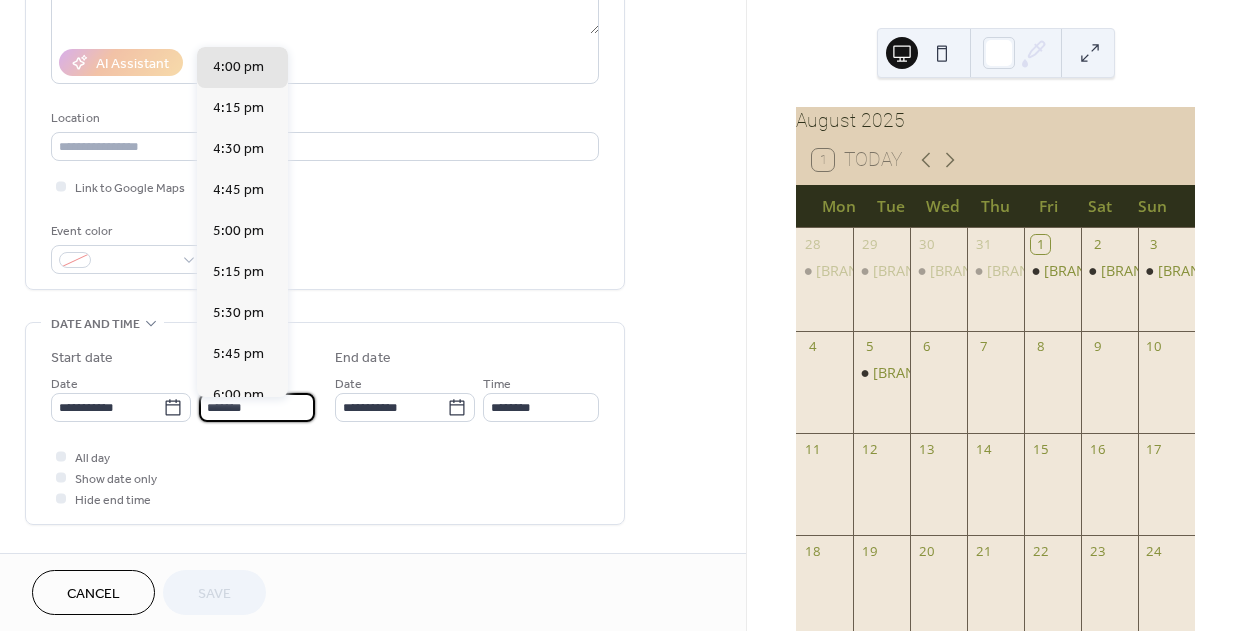 click on "All day Show date only Hide end time" at bounding box center (325, 477) 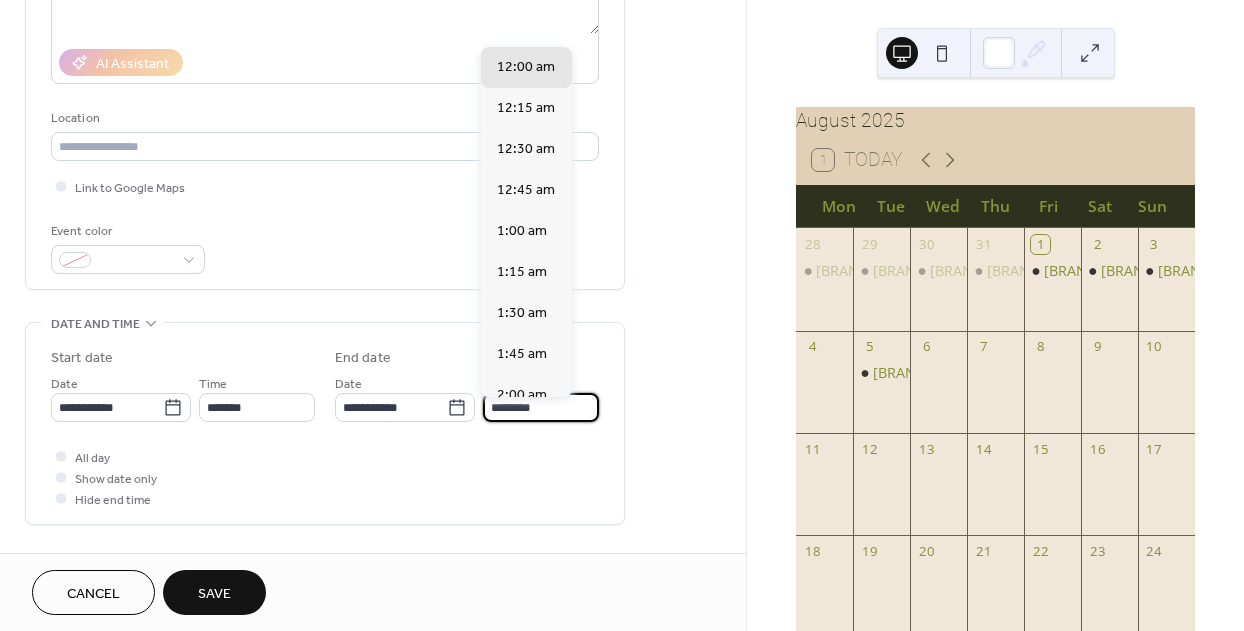drag, startPoint x: 498, startPoint y: 416, endPoint x: 475, endPoint y: 412, distance: 23.345236 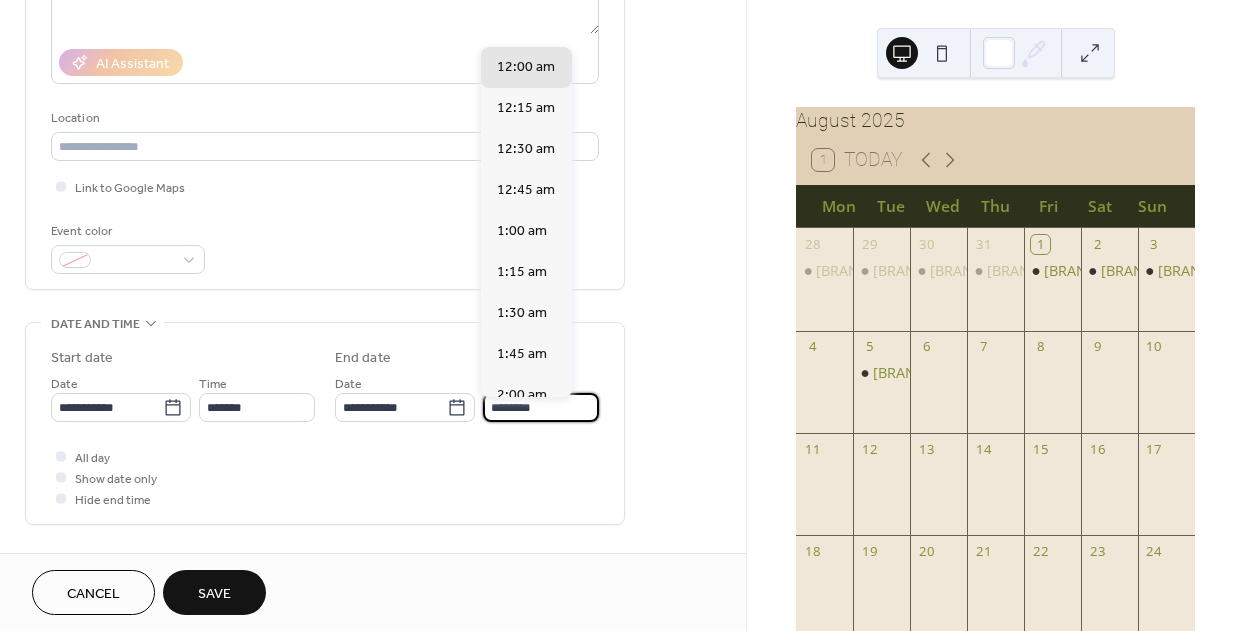 click on "**********" at bounding box center [467, 397] 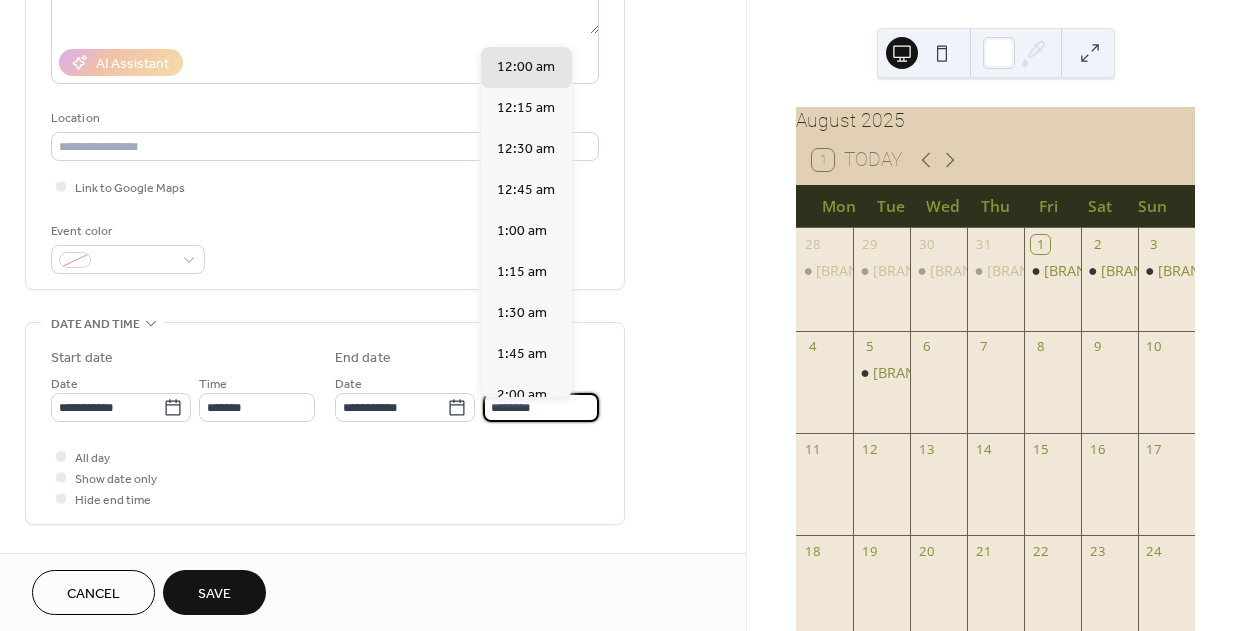 drag, startPoint x: 501, startPoint y: 410, endPoint x: 479, endPoint y: 409, distance: 22.022715 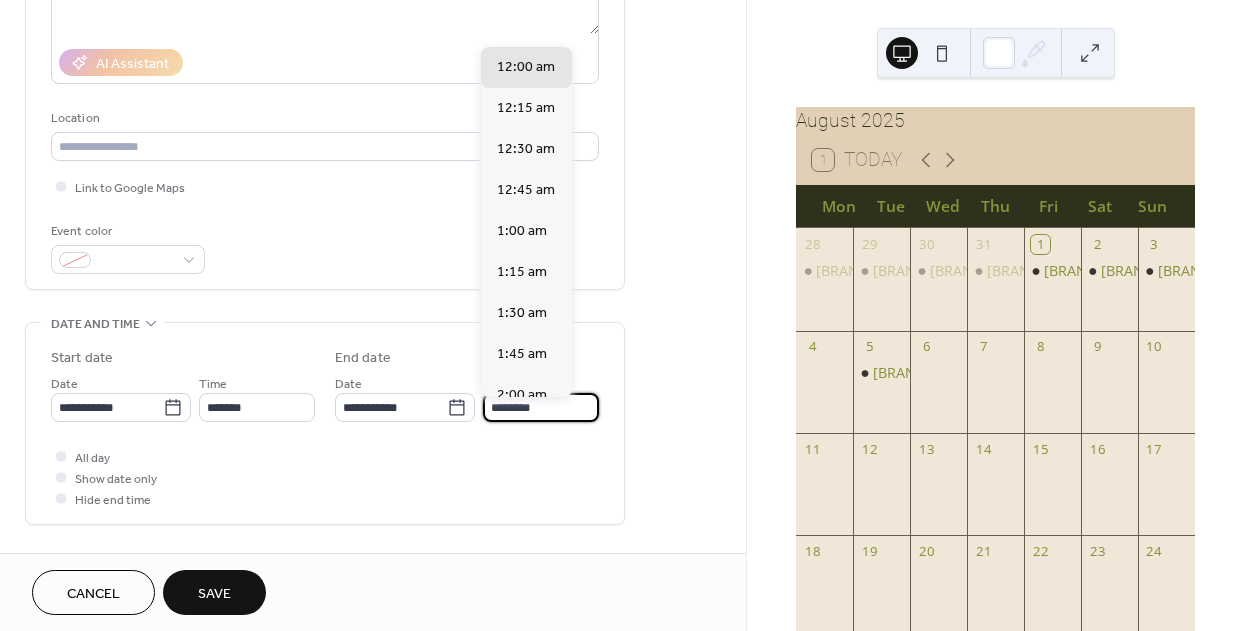 click on "**********" at bounding box center [467, 397] 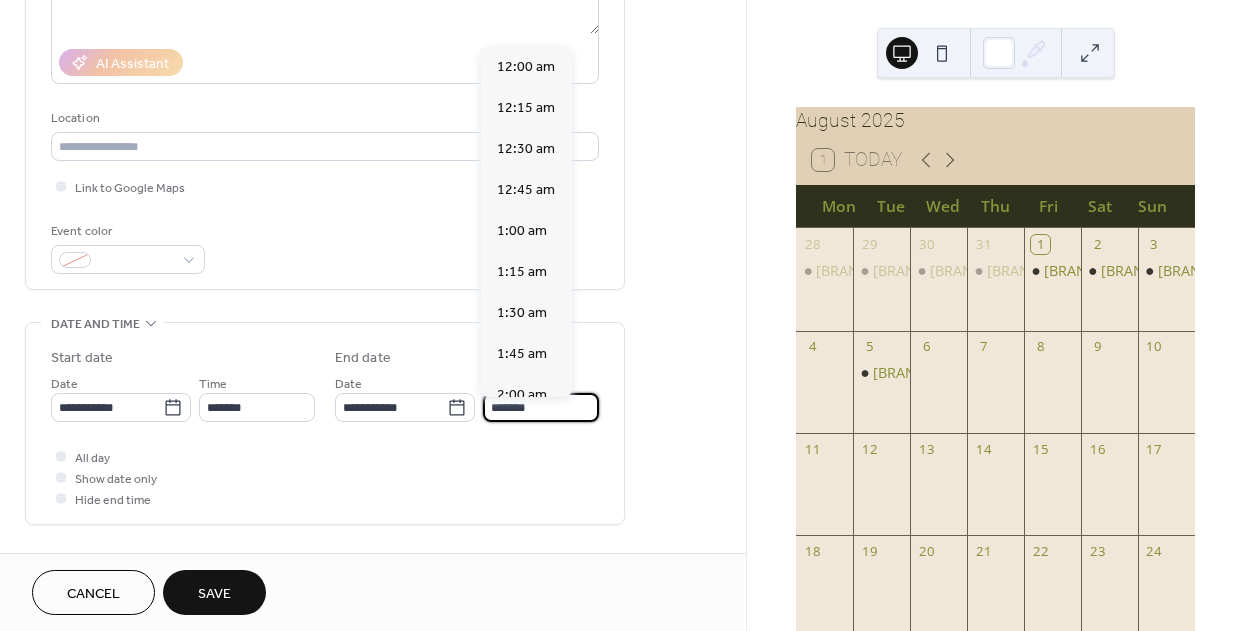 scroll, scrollTop: 1312, scrollLeft: 0, axis: vertical 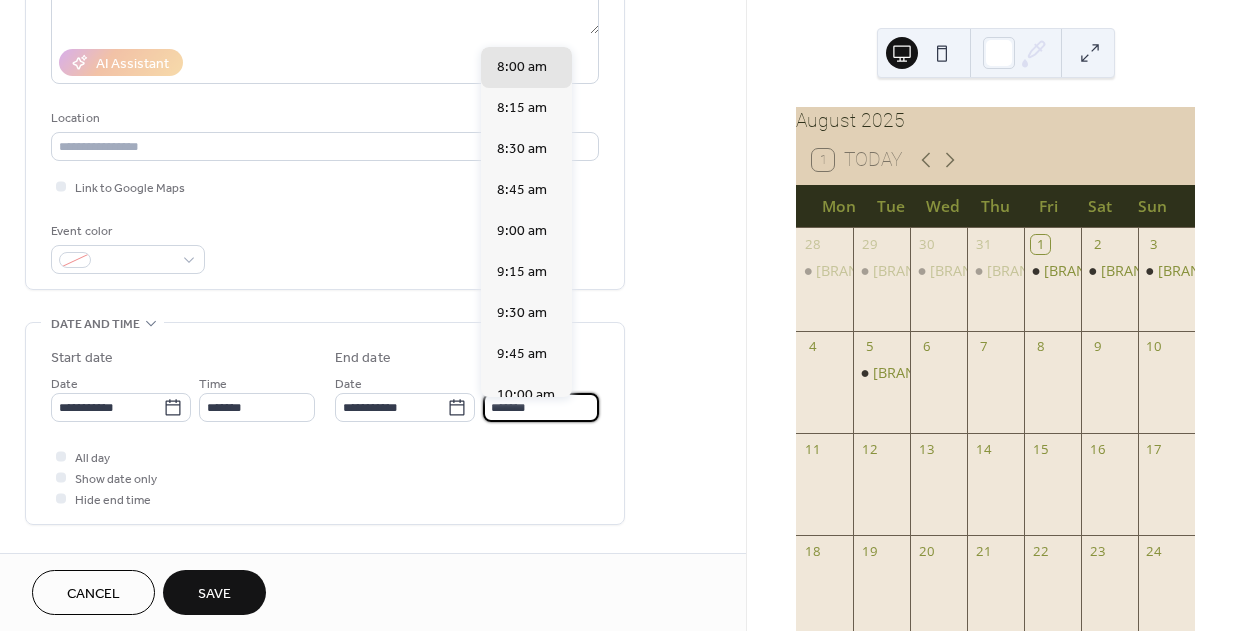 type on "*******" 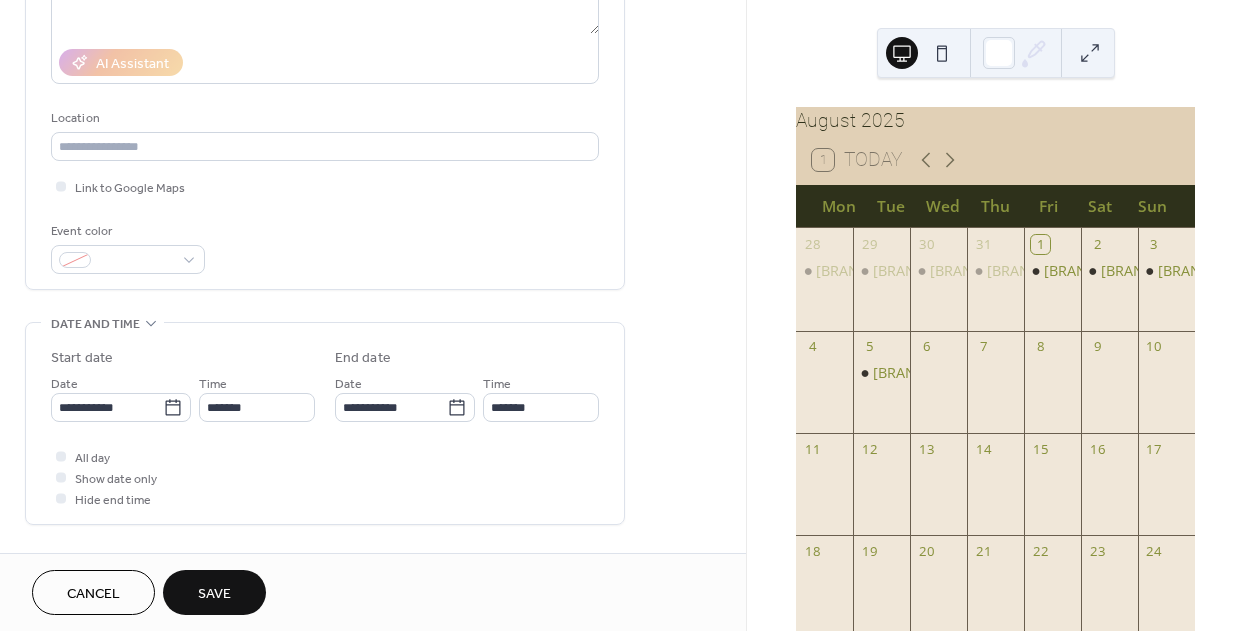 click on "All day Show date only Hide end time" at bounding box center (325, 477) 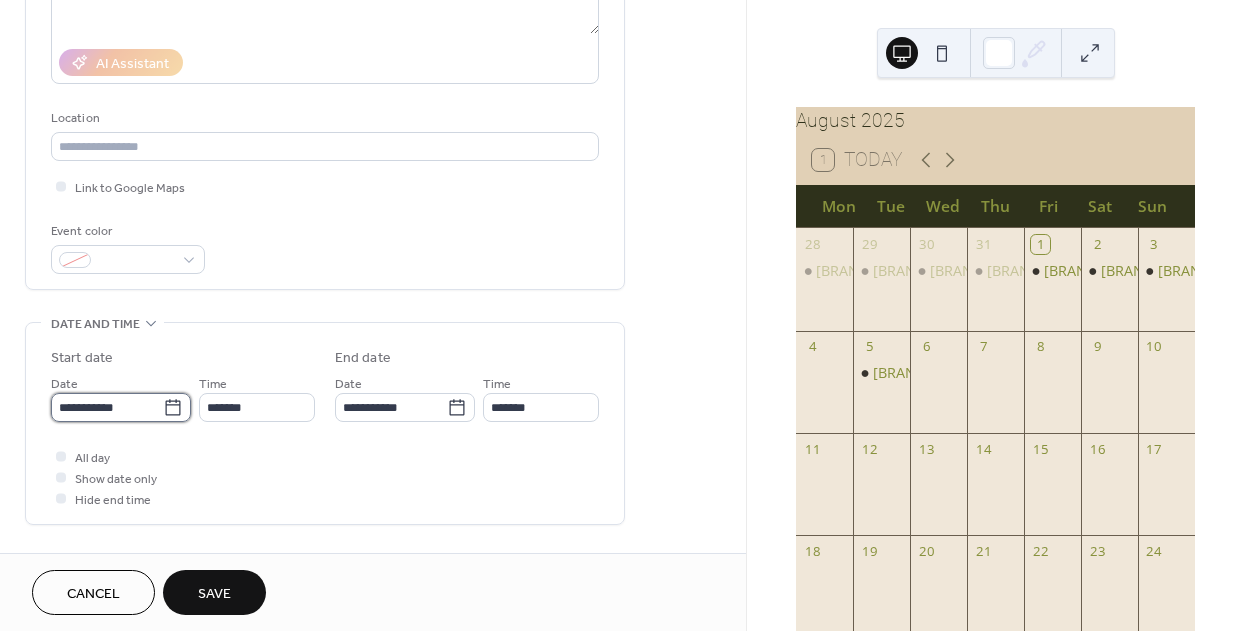 click on "**********" at bounding box center [107, 407] 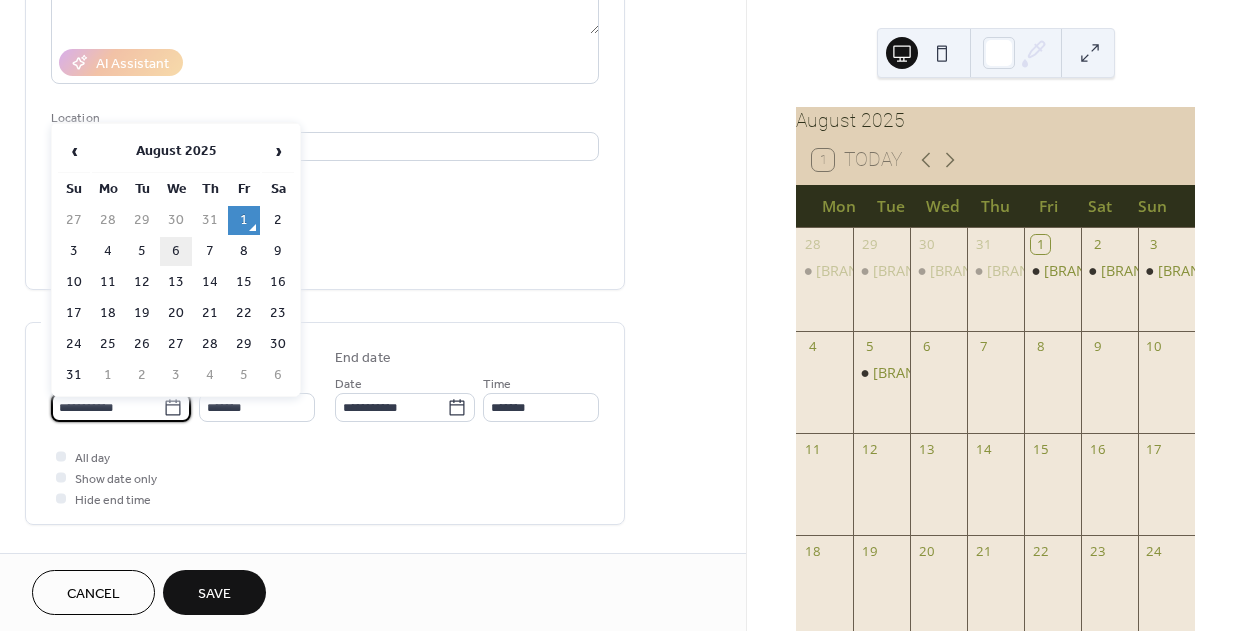 click on "6" at bounding box center [176, 251] 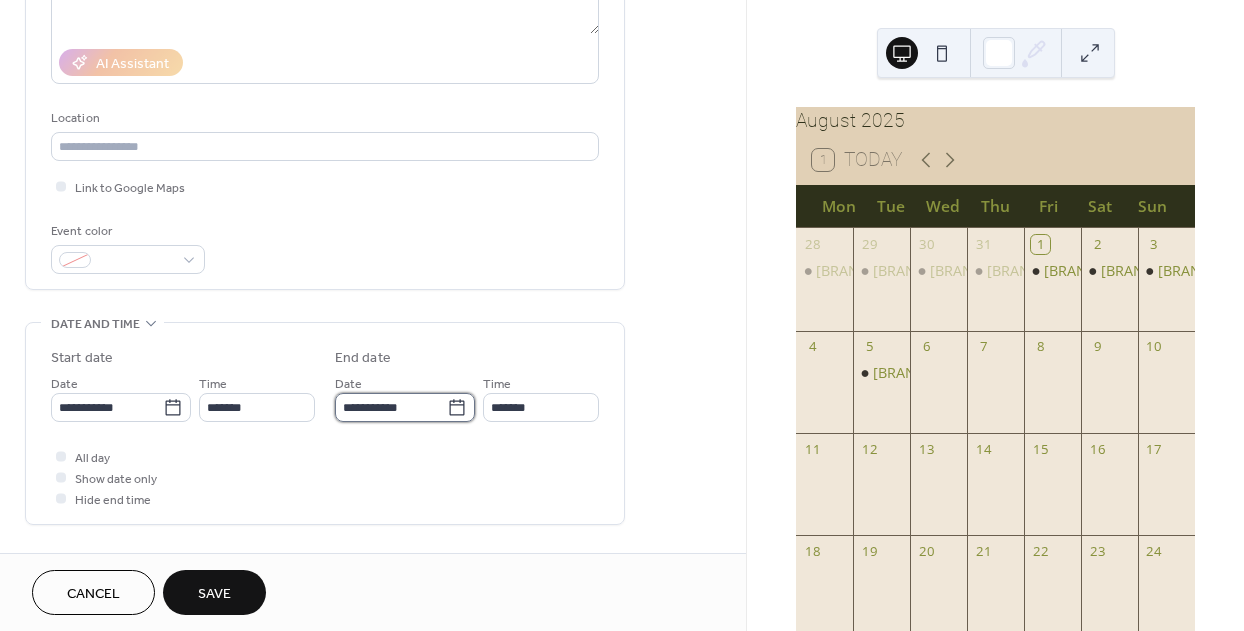 click on "**********" at bounding box center [391, 407] 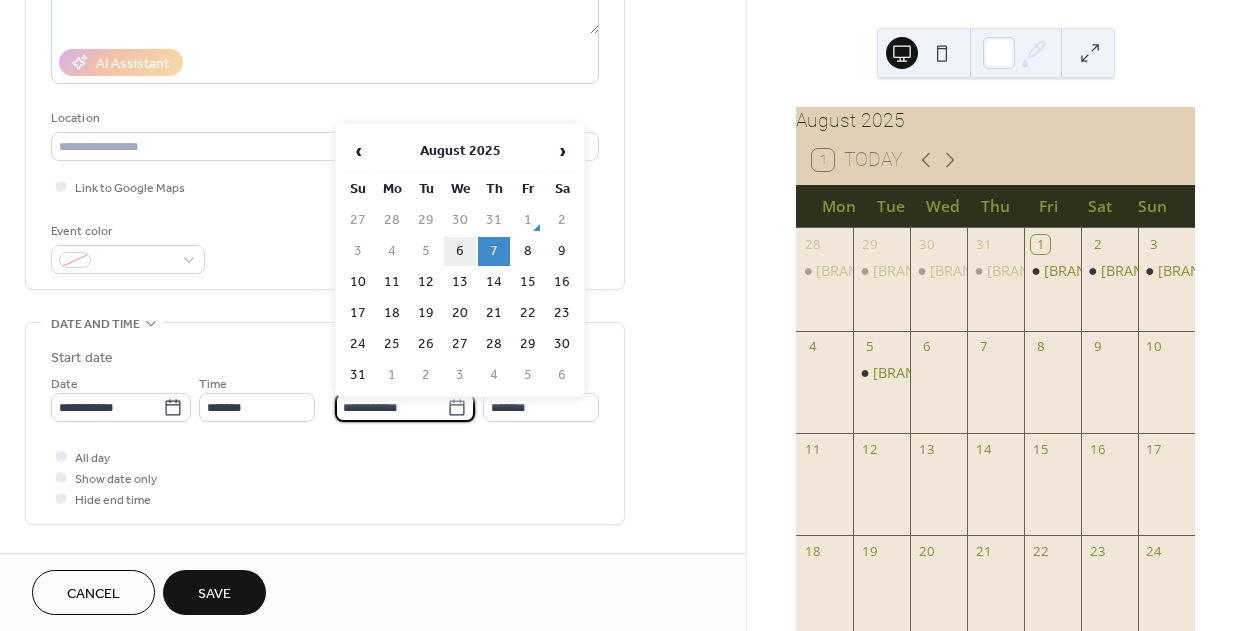 click on "6" at bounding box center (460, 251) 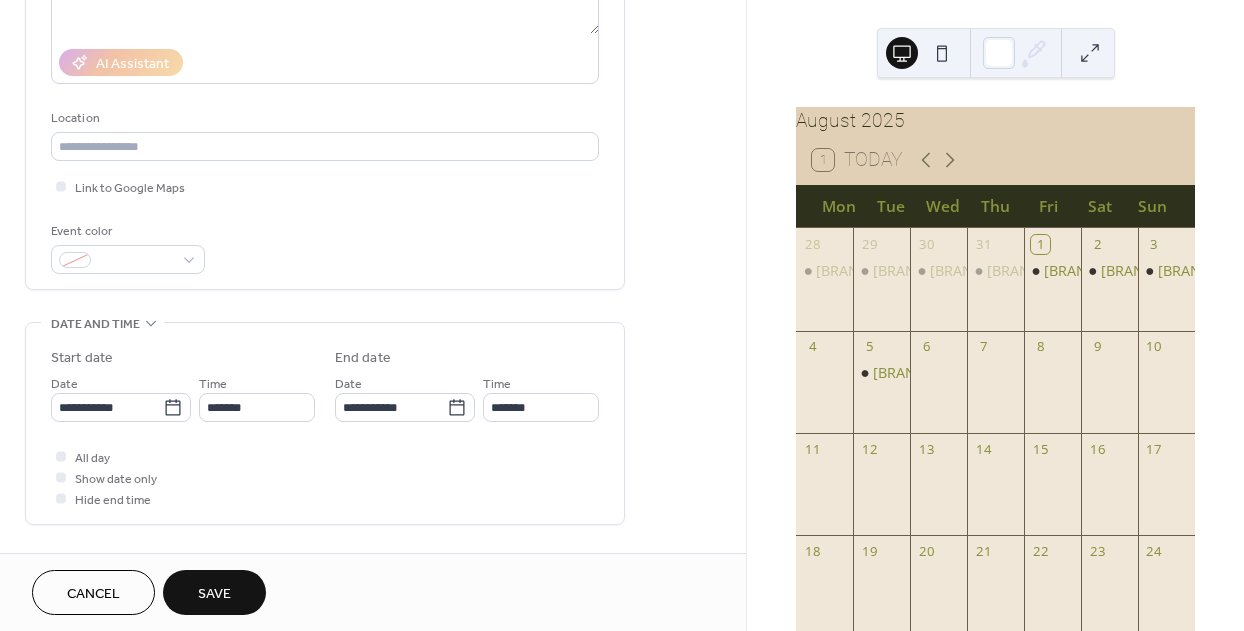 type on "*******" 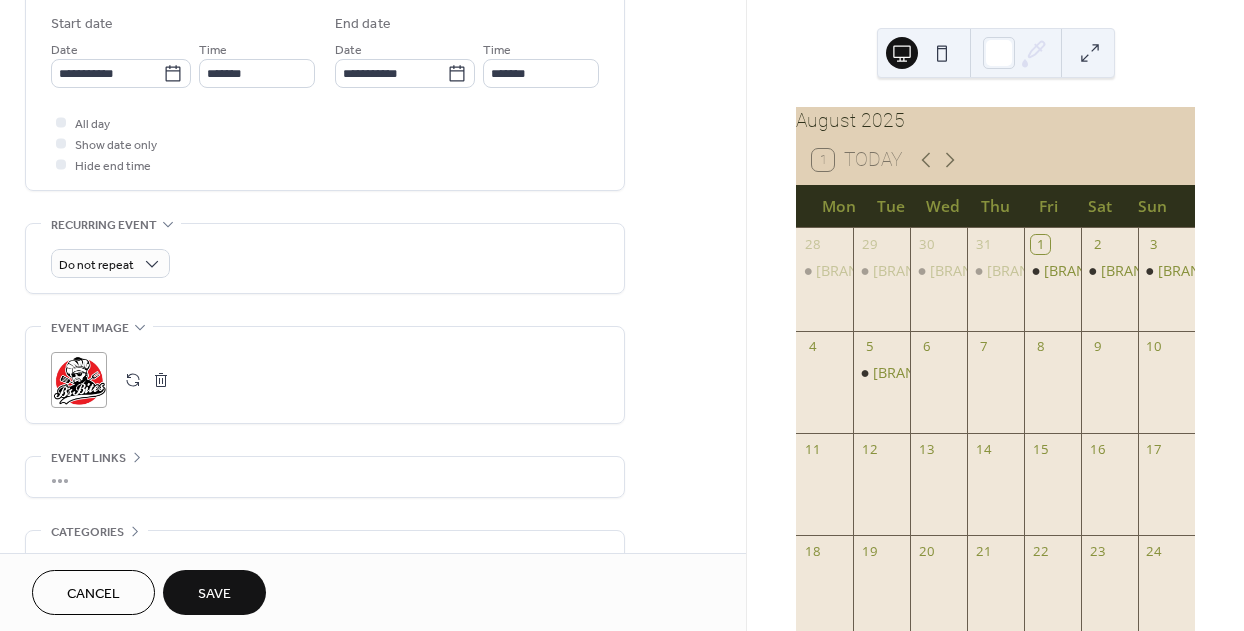 scroll, scrollTop: 707, scrollLeft: 0, axis: vertical 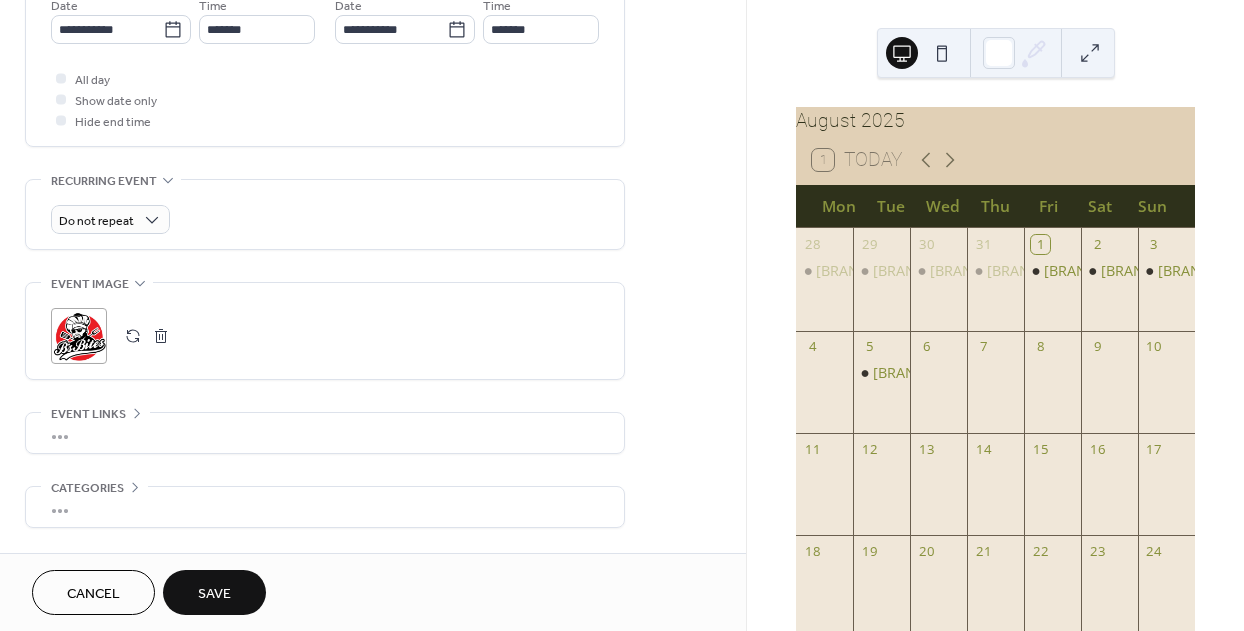 click on "Save" at bounding box center [214, 594] 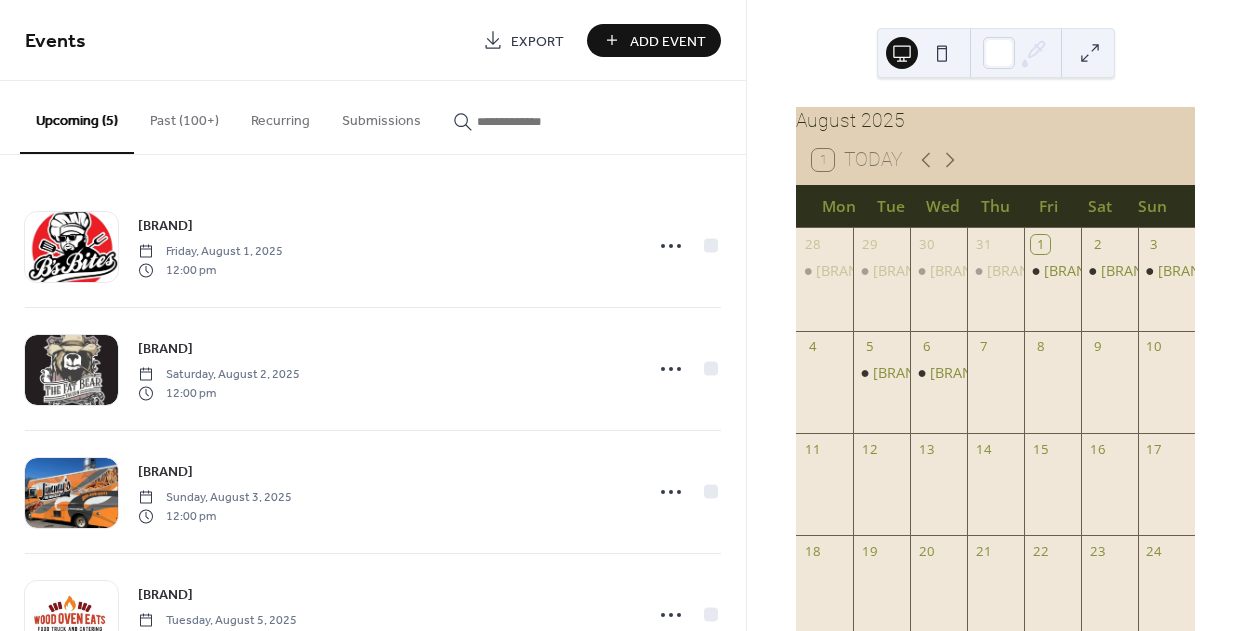 click at bounding box center [537, 121] 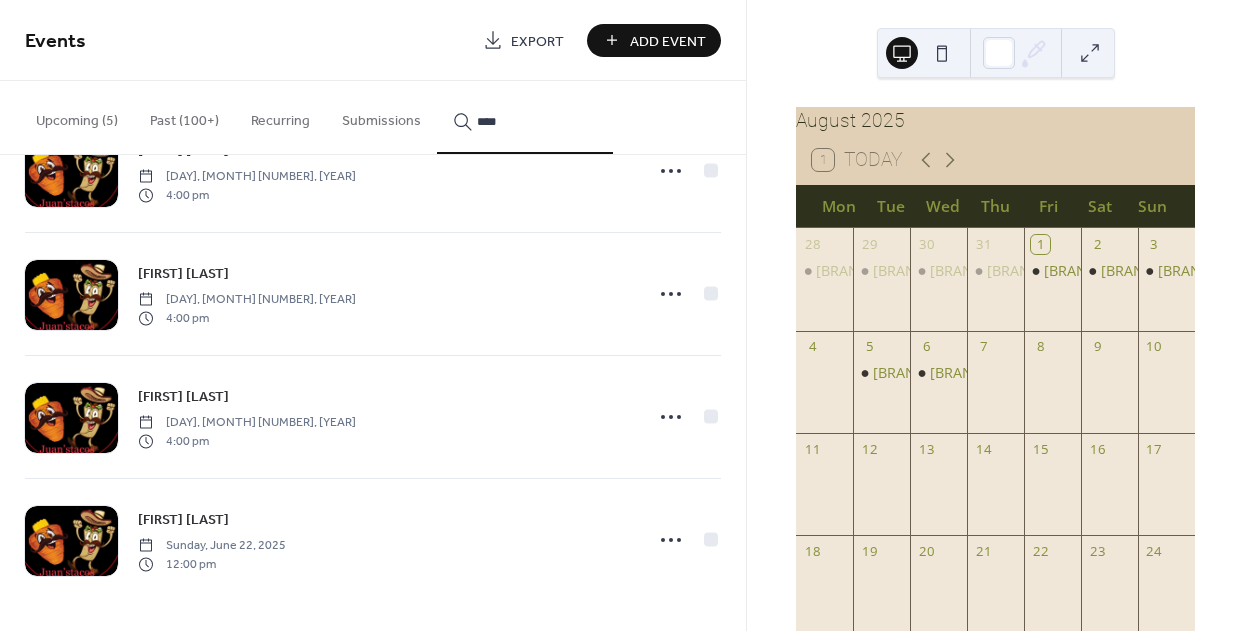 scroll, scrollTop: 815, scrollLeft: 0, axis: vertical 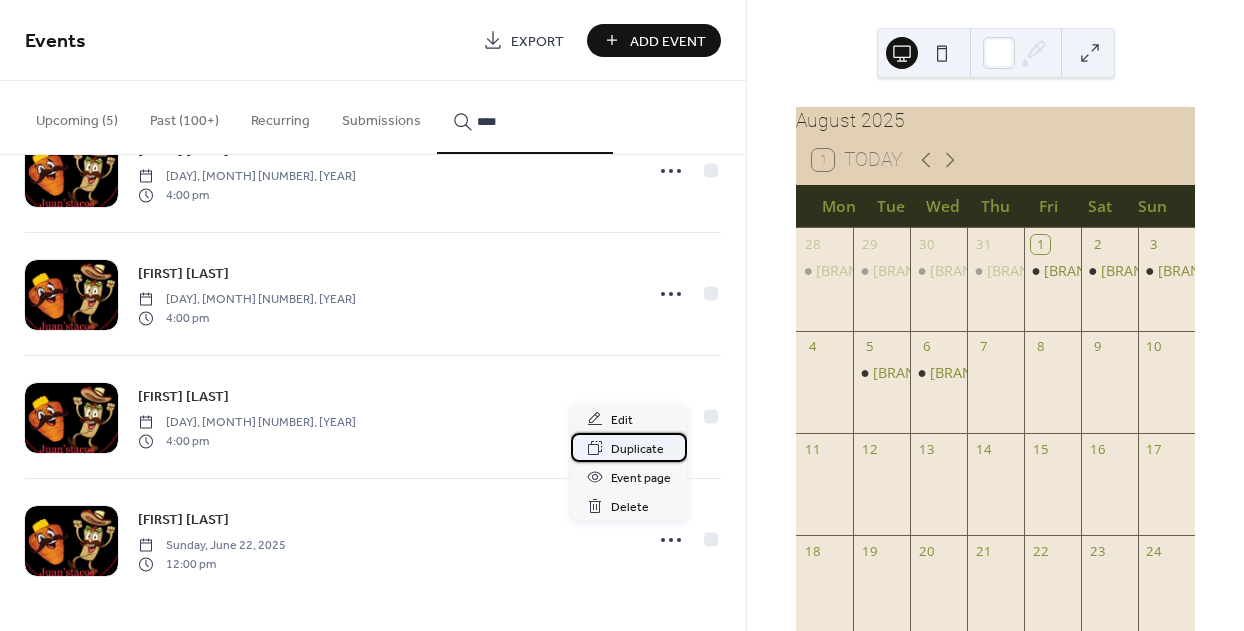 click on "Duplicate" at bounding box center [637, 449] 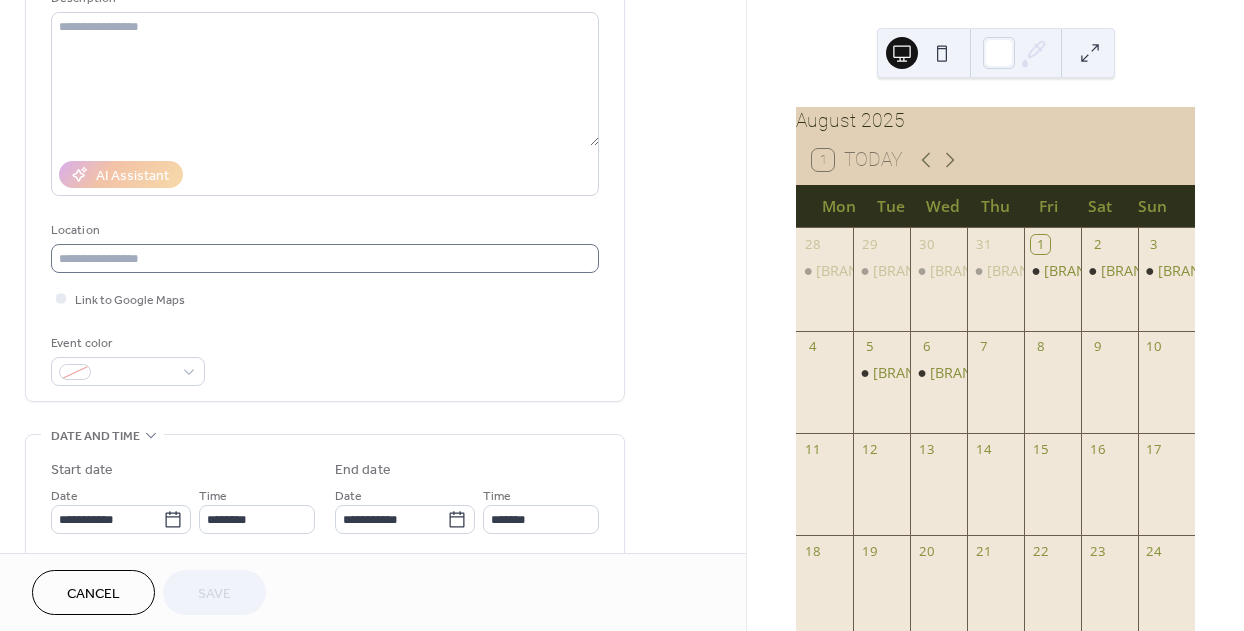 scroll, scrollTop: 308, scrollLeft: 0, axis: vertical 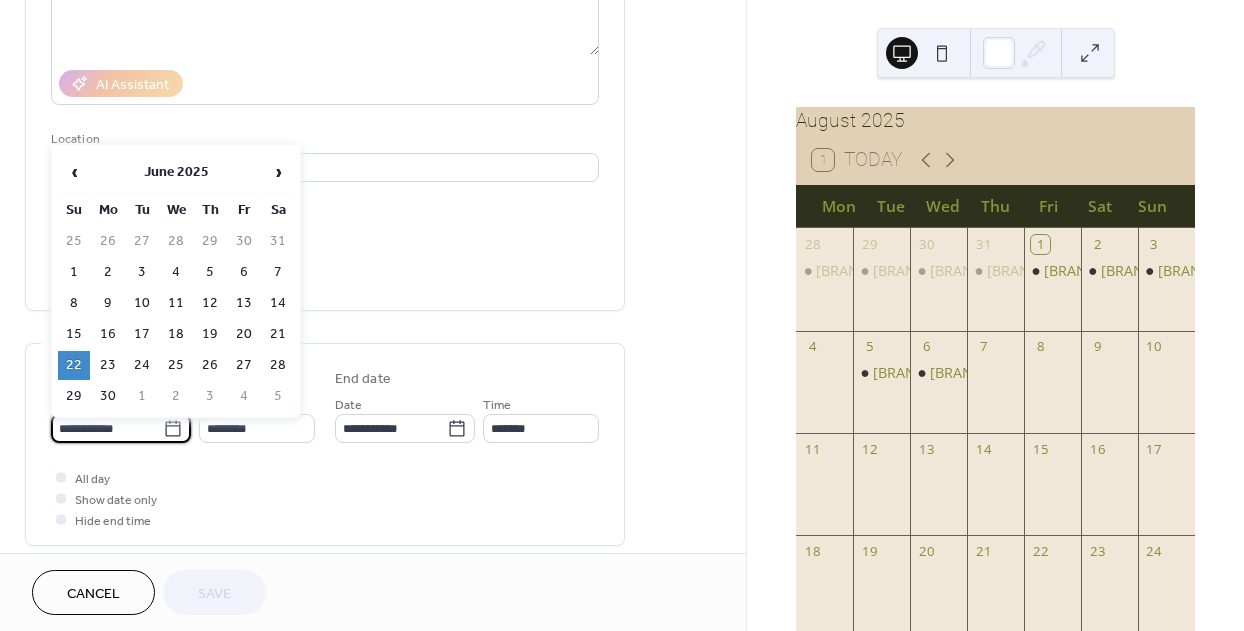 click on "**********" at bounding box center [107, 428] 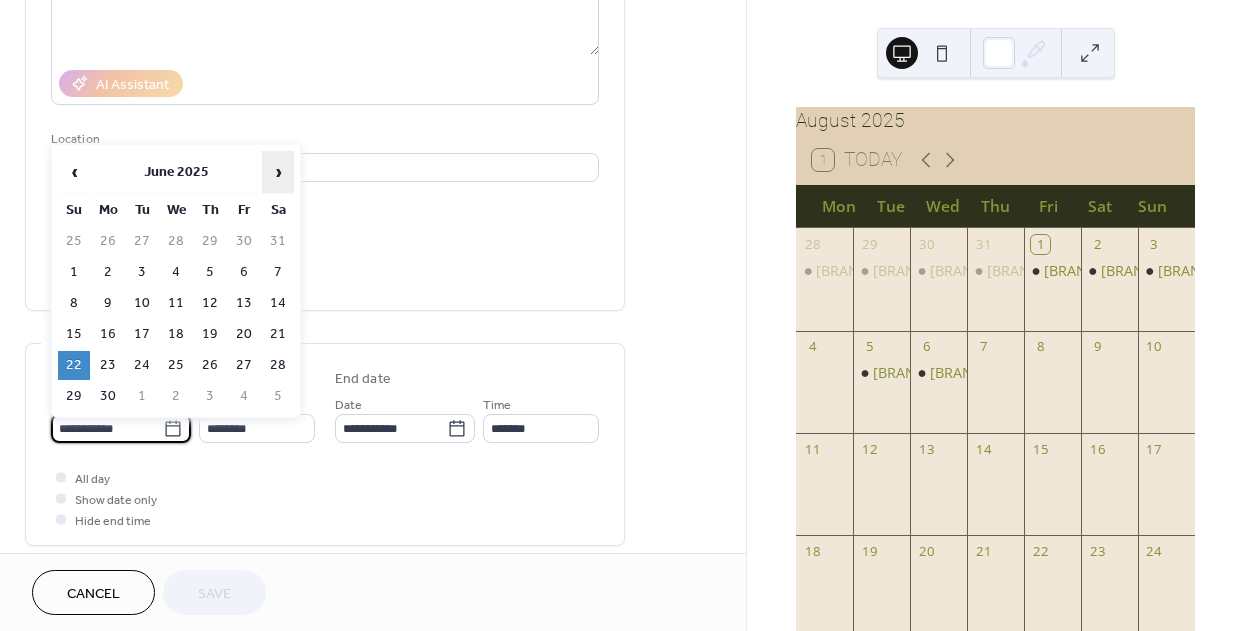 click on "›" at bounding box center [278, 172] 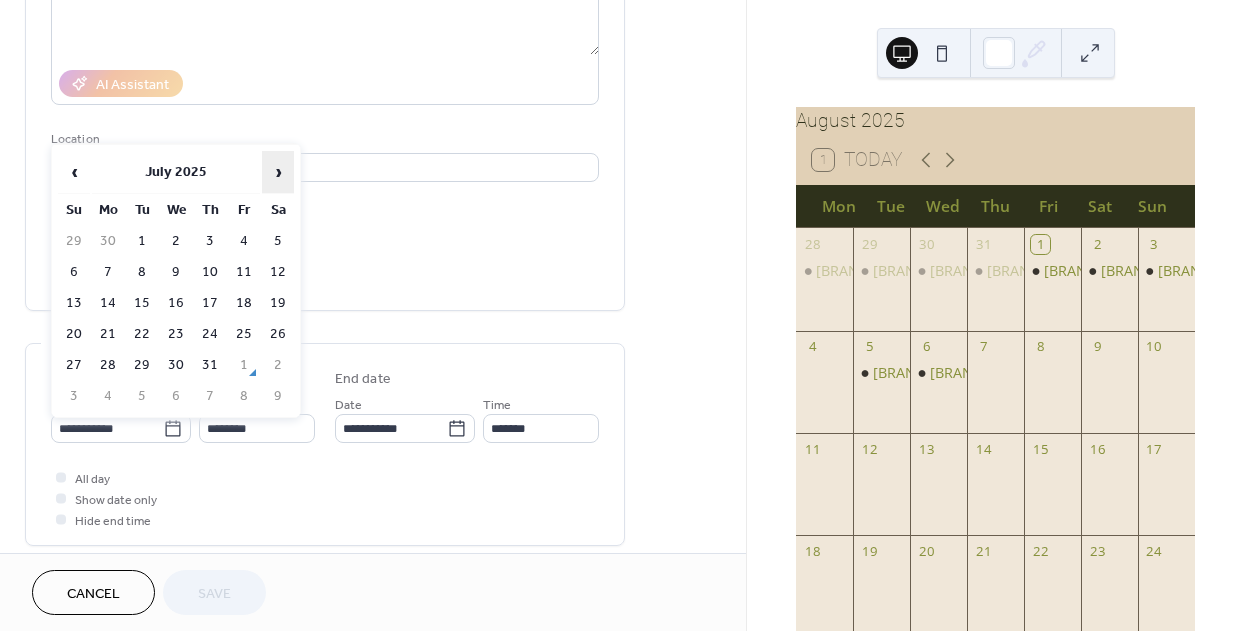 click on "›" at bounding box center [278, 172] 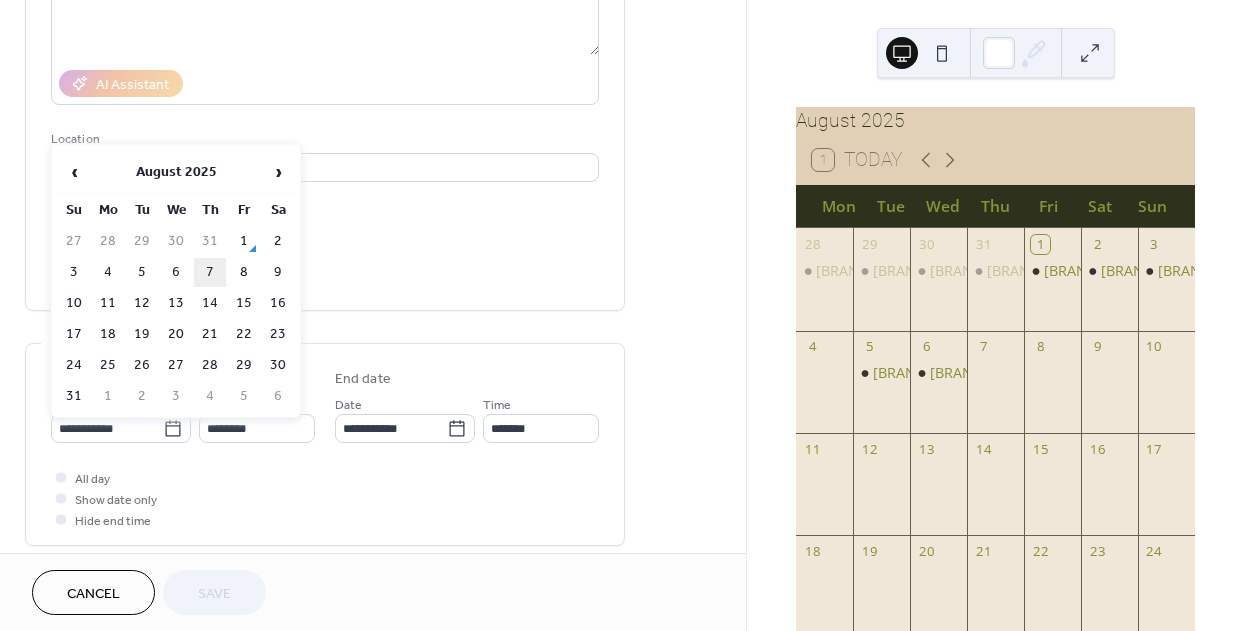 click on "7" at bounding box center (210, 272) 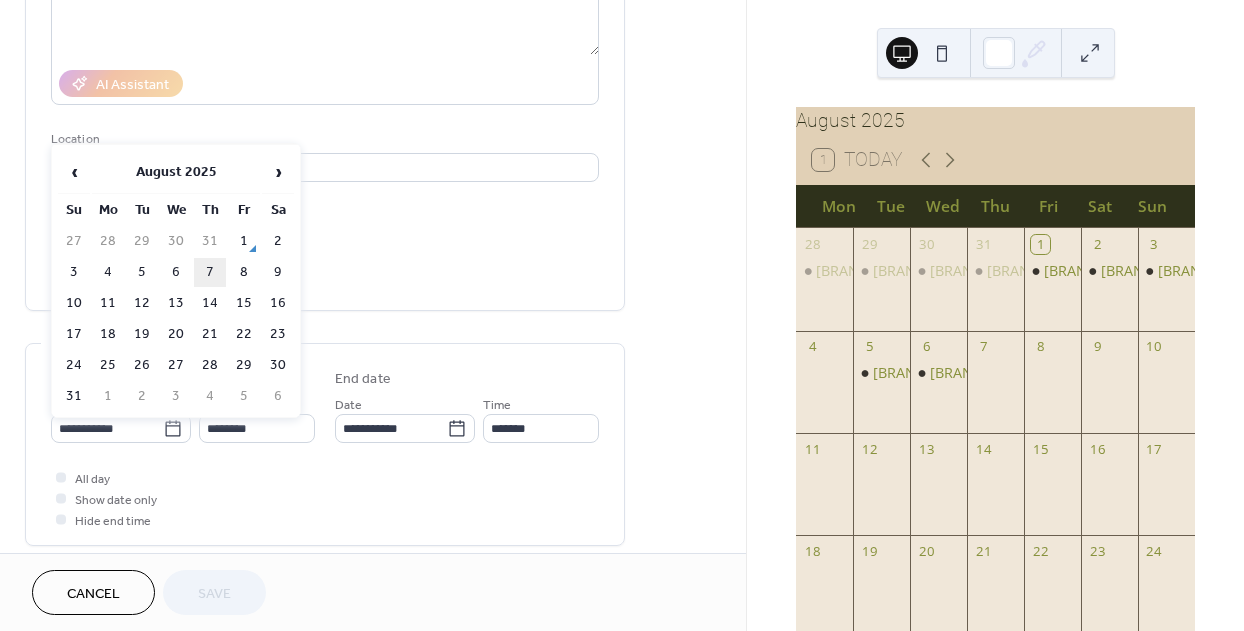 type on "**********" 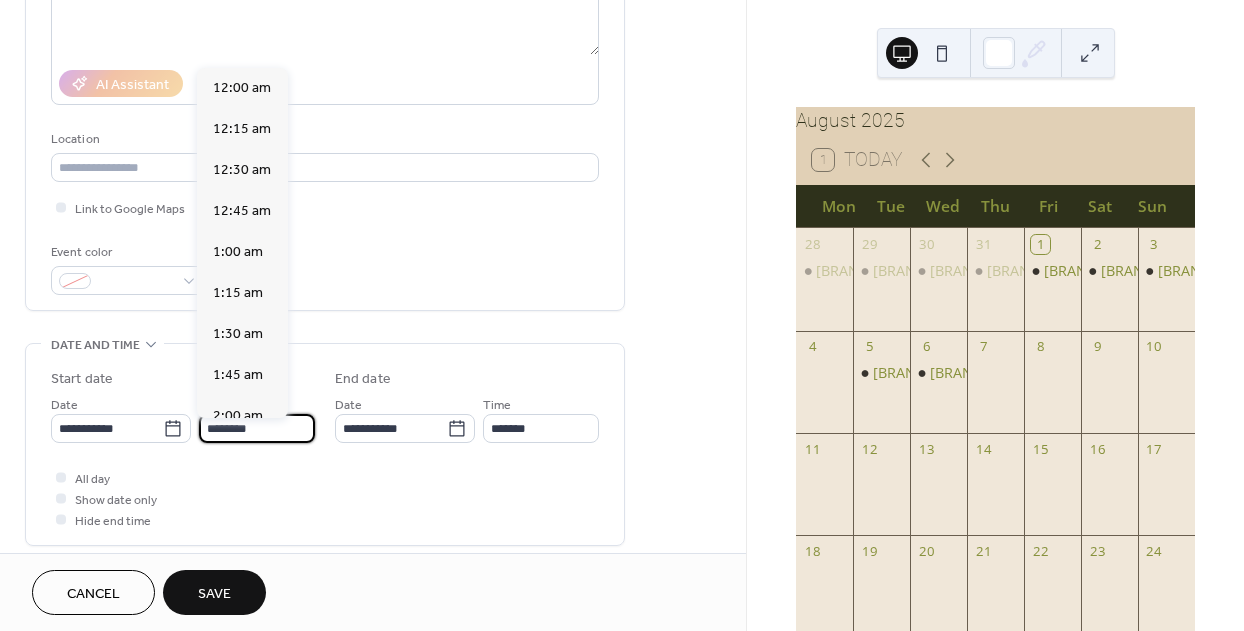 scroll, scrollTop: 1968, scrollLeft: 0, axis: vertical 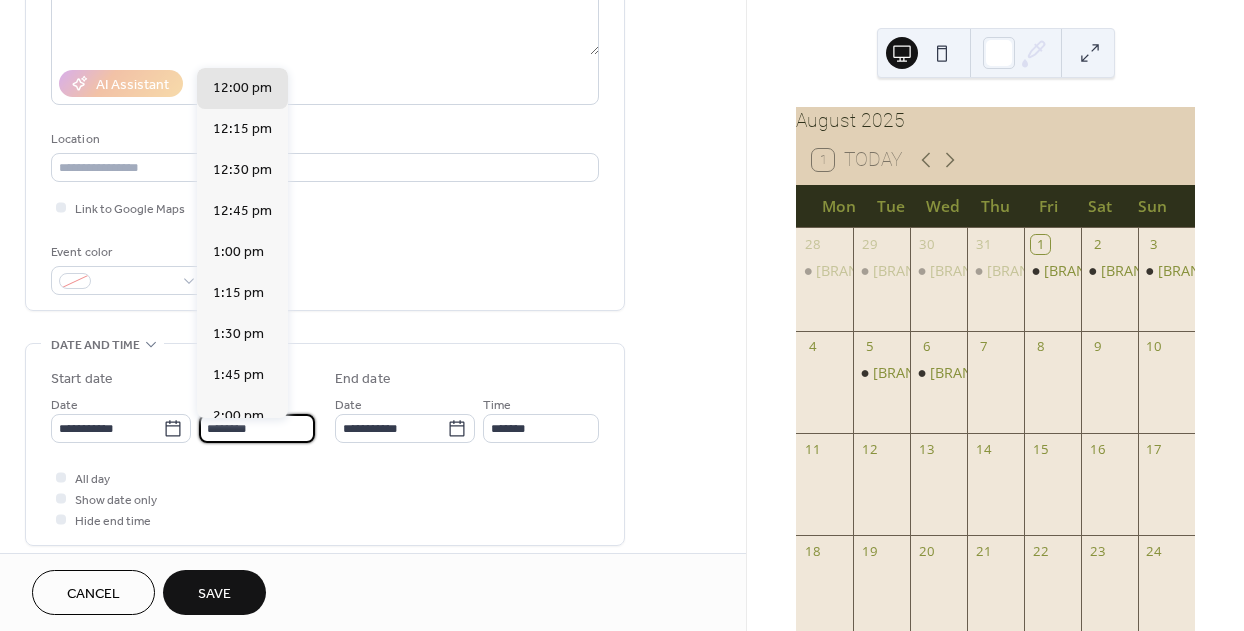 click on "********" at bounding box center (257, 428) 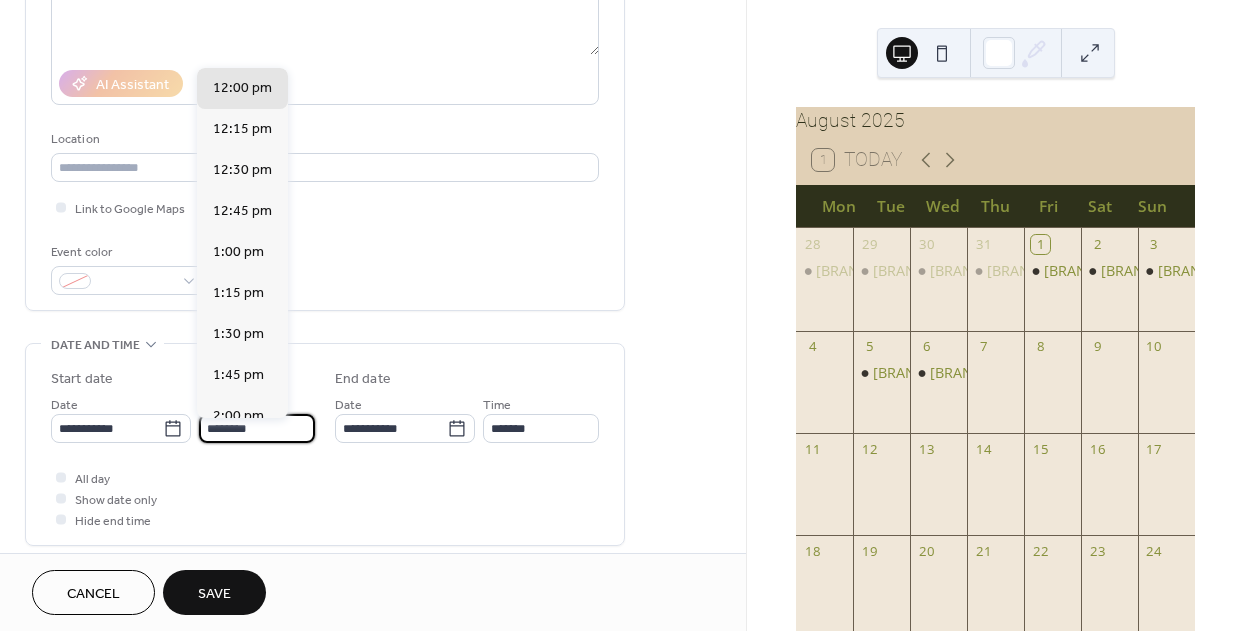 drag, startPoint x: 218, startPoint y: 434, endPoint x: 207, endPoint y: 434, distance: 11 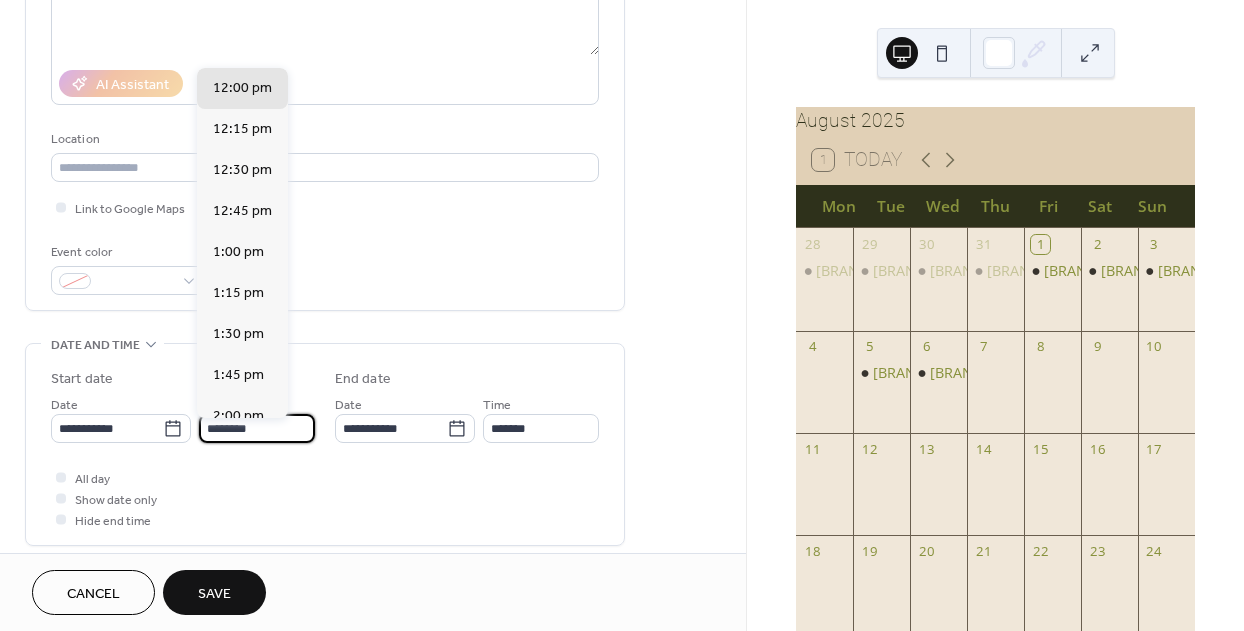 click on "********" at bounding box center (257, 428) 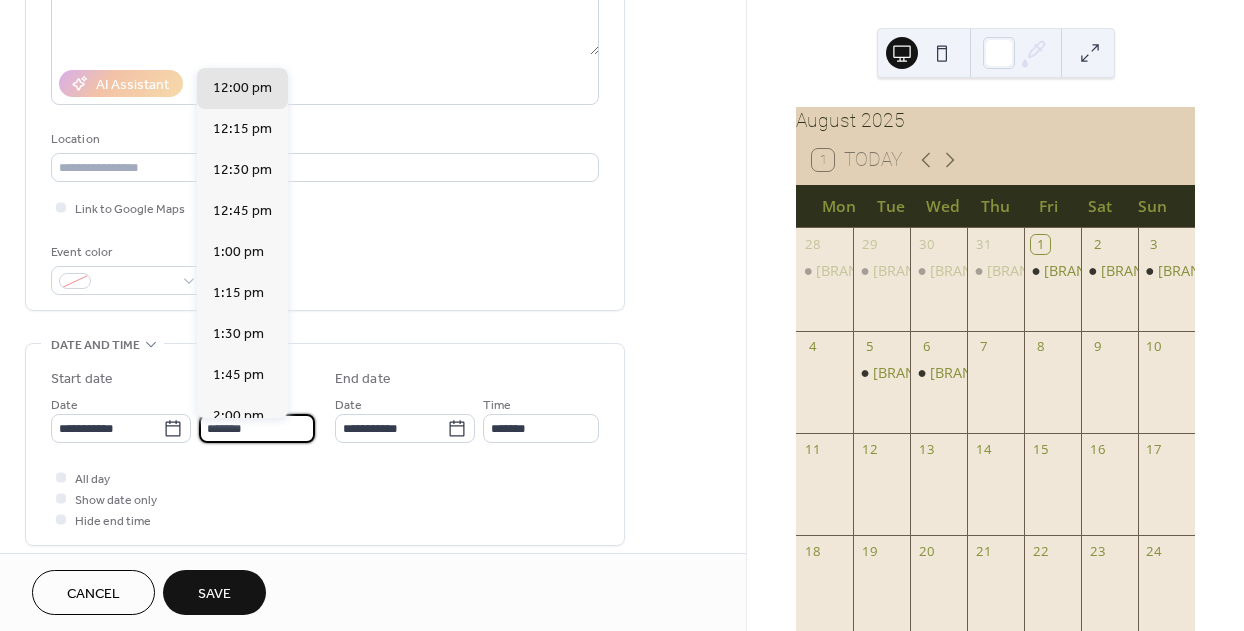 scroll, scrollTop: 2624, scrollLeft: 0, axis: vertical 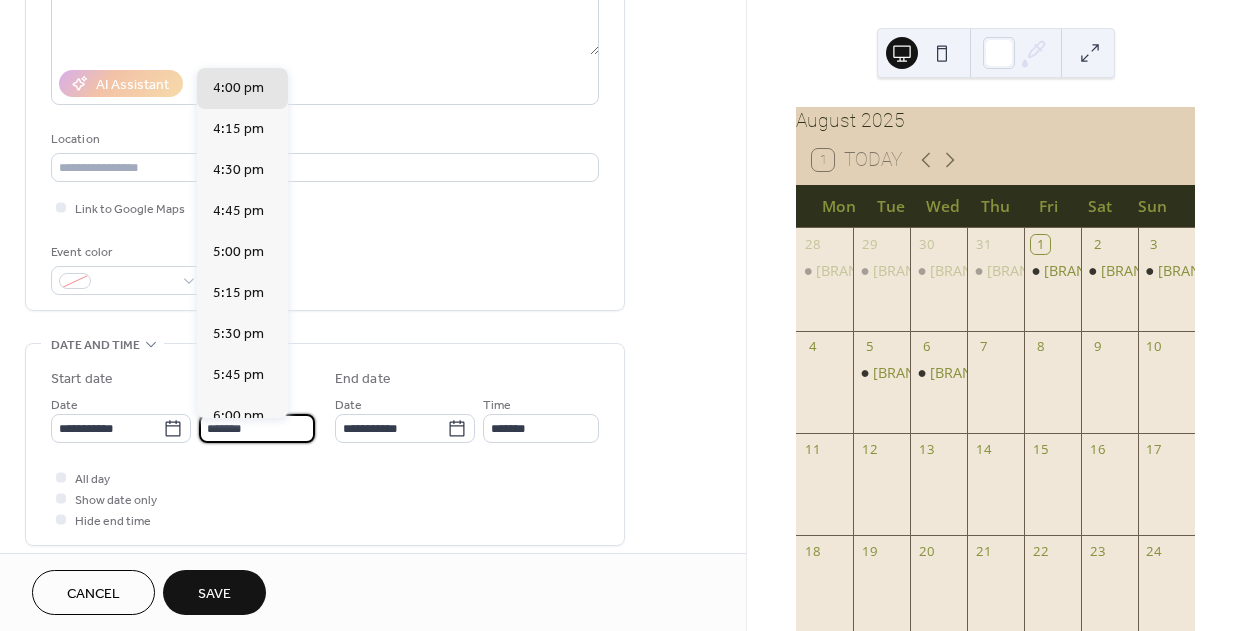 type on "*******" 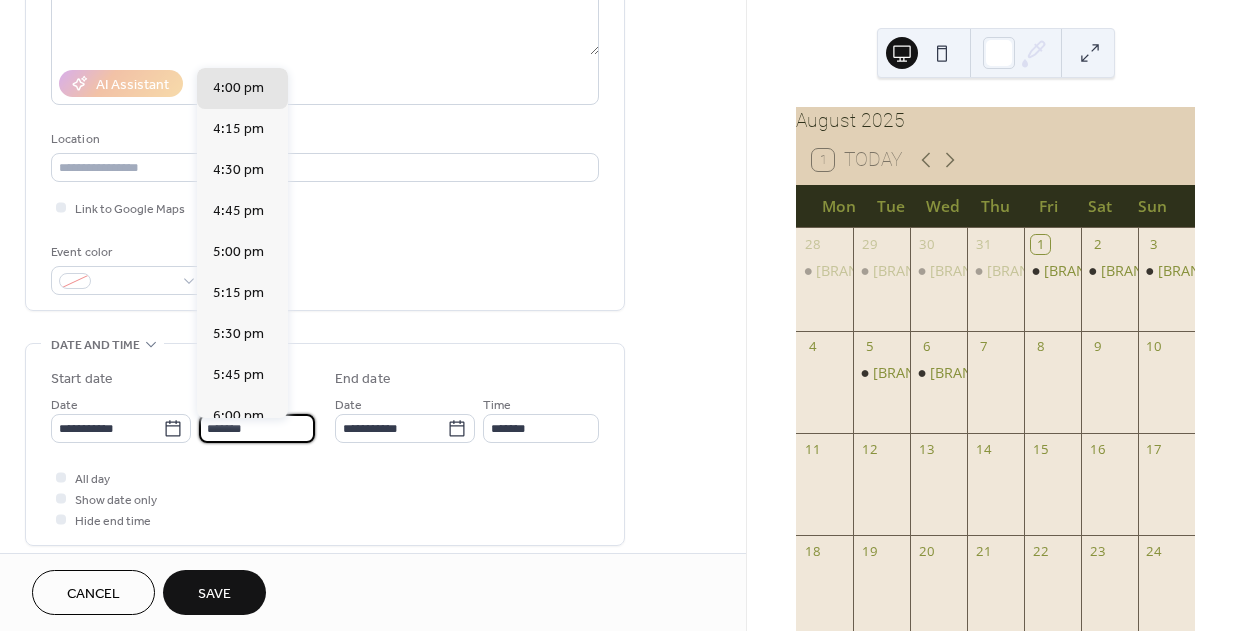 click on "All day Show date only Hide end time" at bounding box center [325, 498] 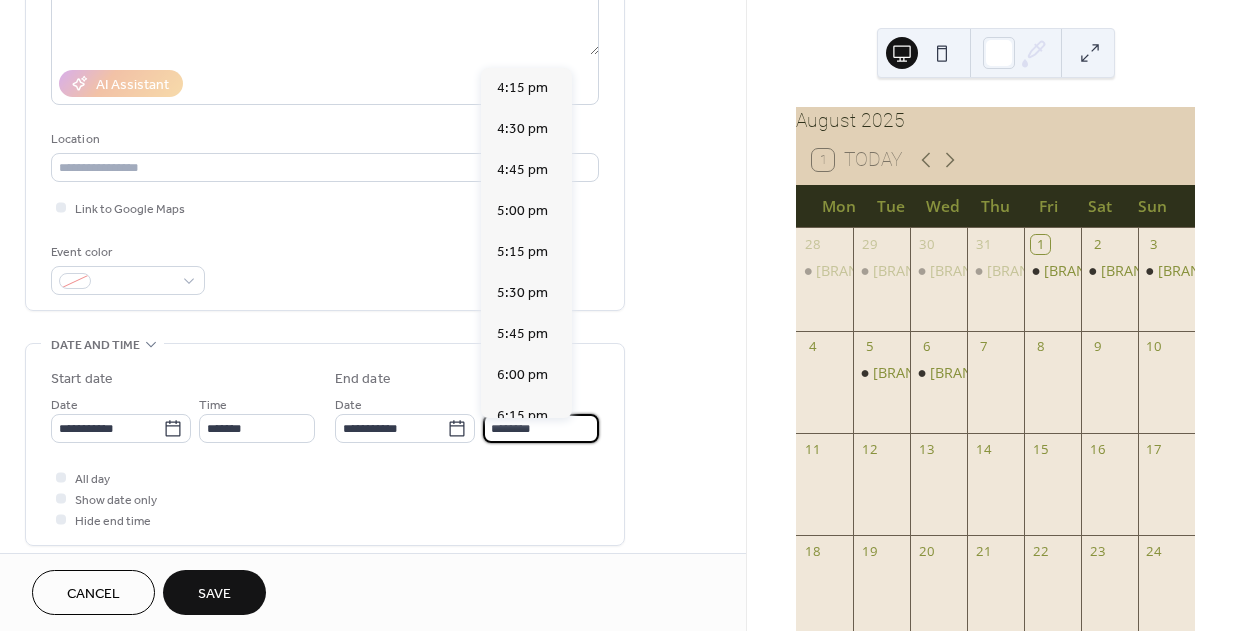 scroll, scrollTop: 921, scrollLeft: 0, axis: vertical 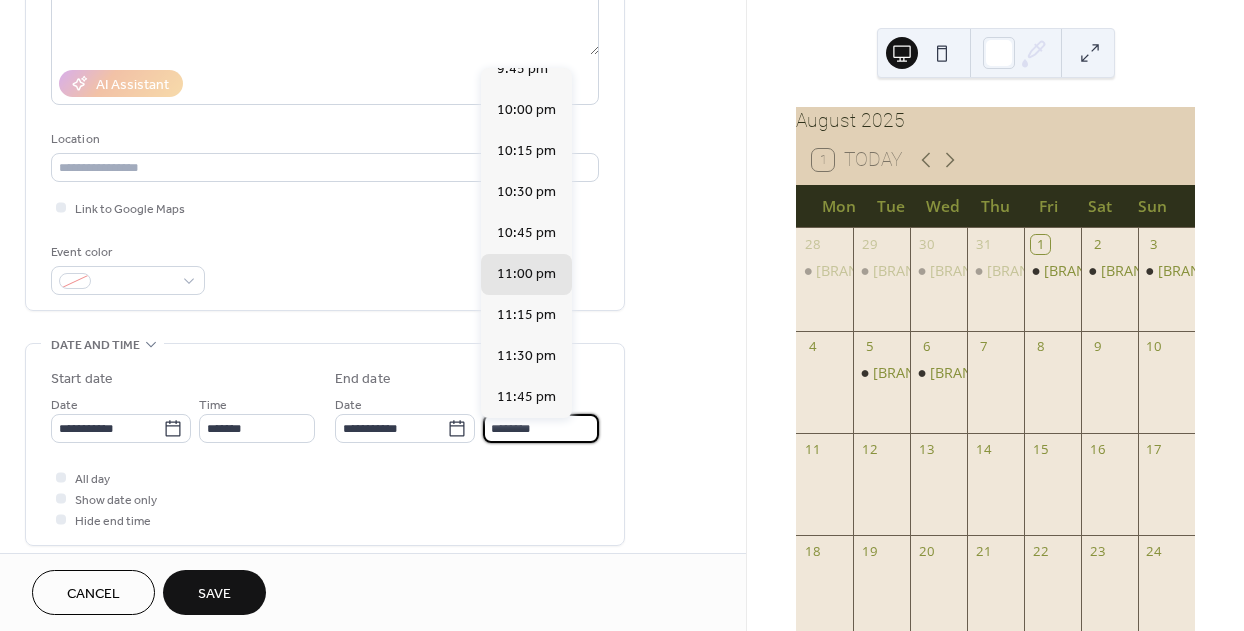 drag, startPoint x: 501, startPoint y: 434, endPoint x: 487, endPoint y: 434, distance: 14 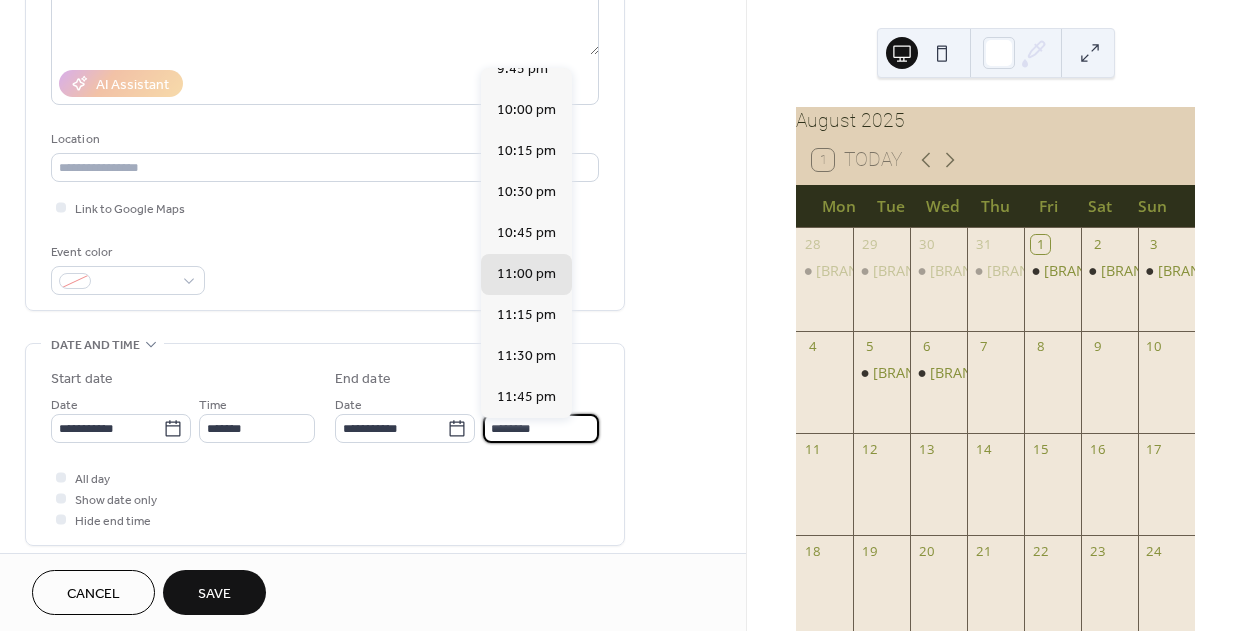 click on "********" at bounding box center [541, 428] 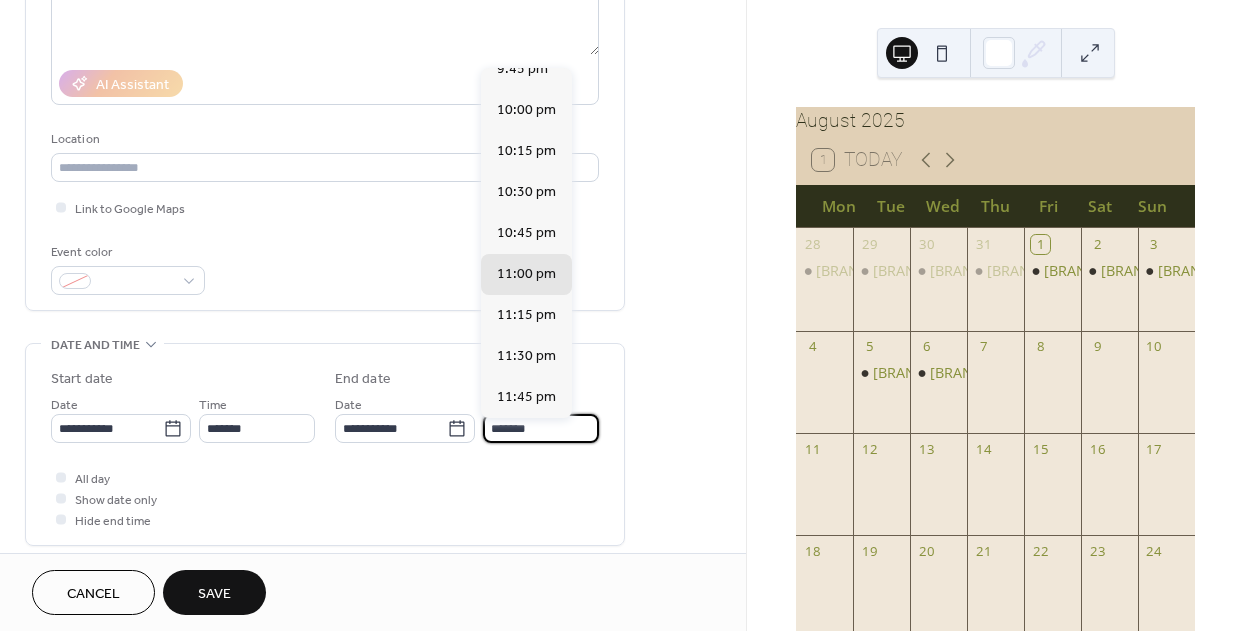 scroll, scrollTop: 615, scrollLeft: 0, axis: vertical 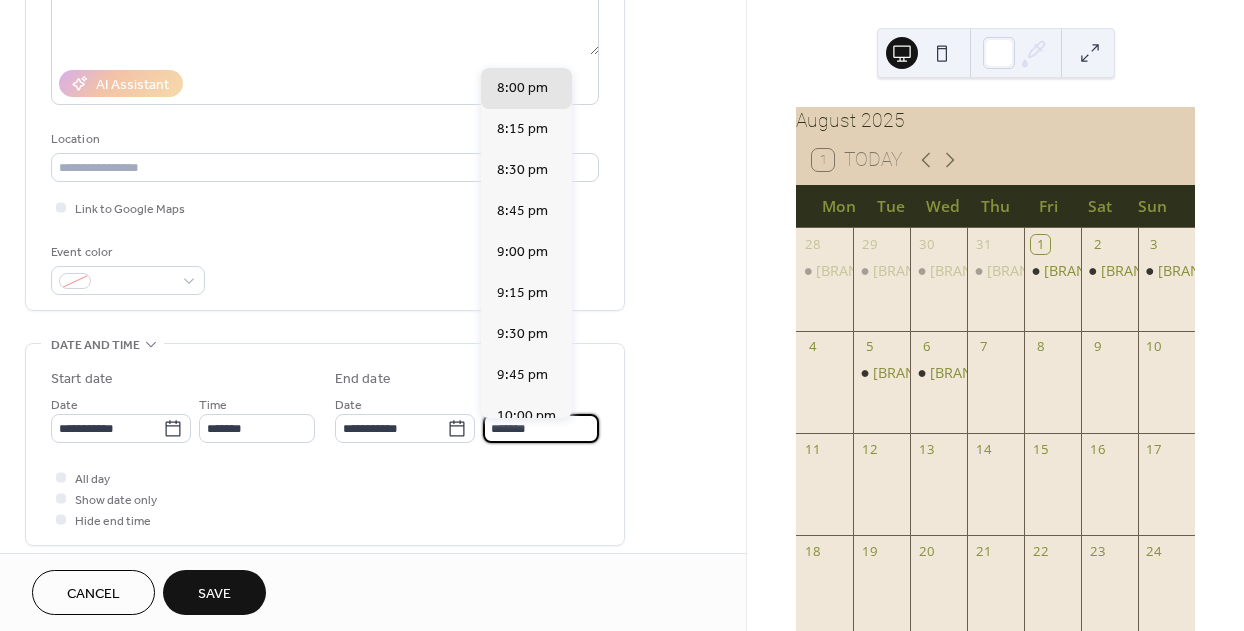 type on "*******" 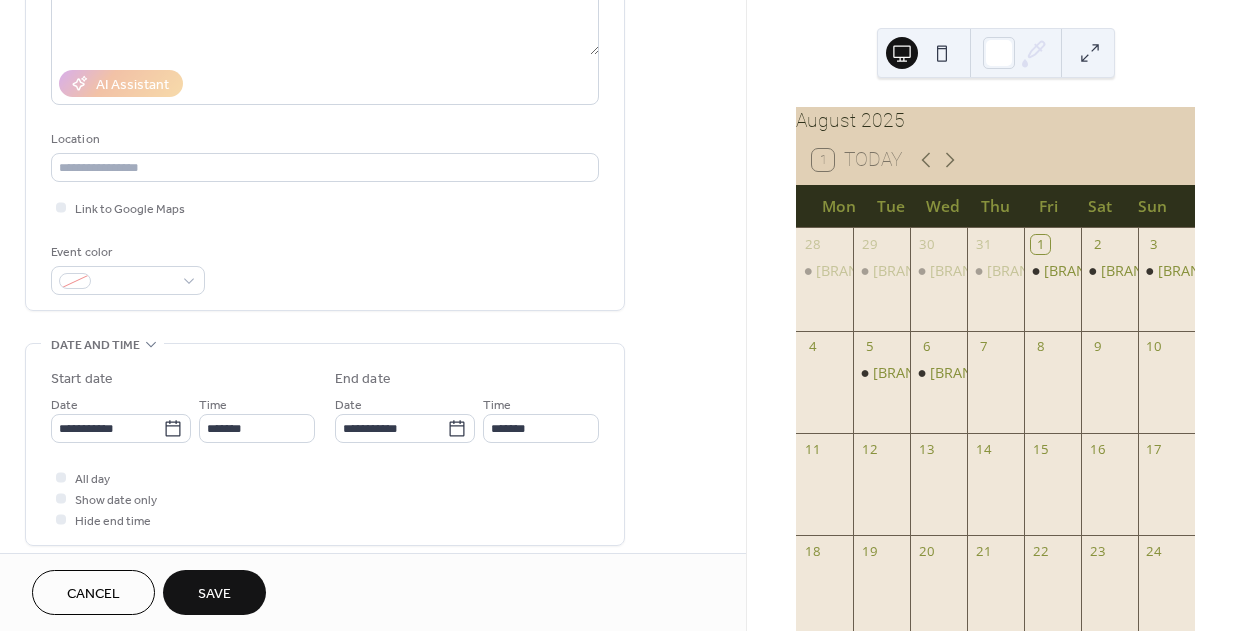 click on "All day Show date only Hide end time" at bounding box center [325, 498] 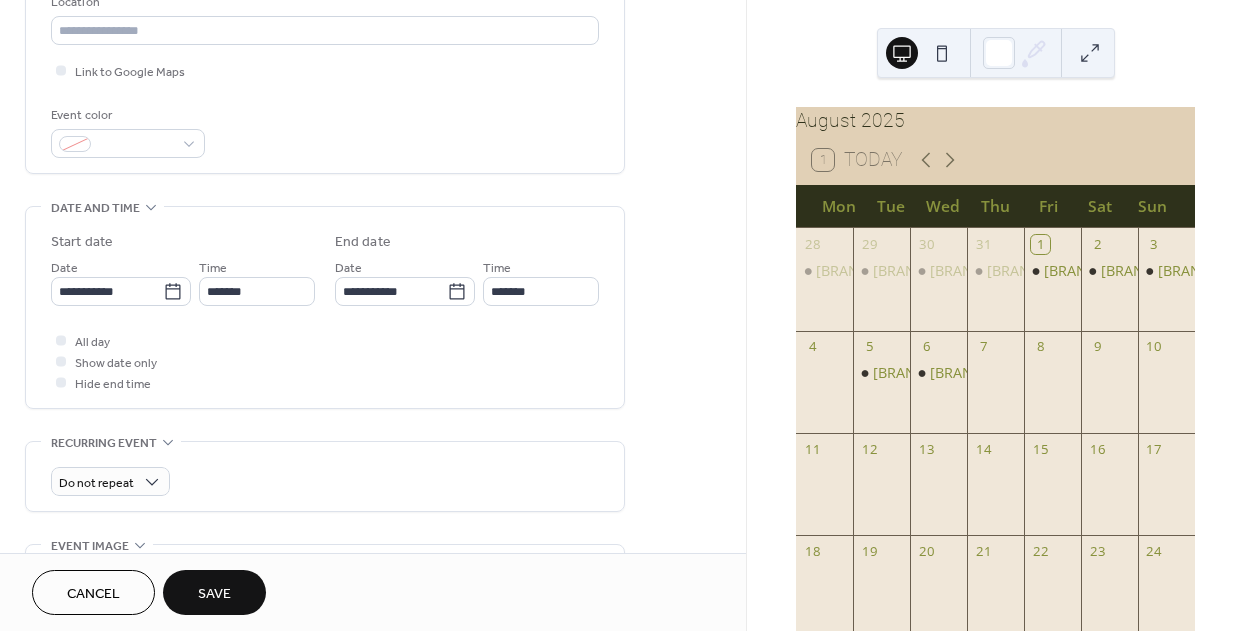 scroll, scrollTop: 474, scrollLeft: 0, axis: vertical 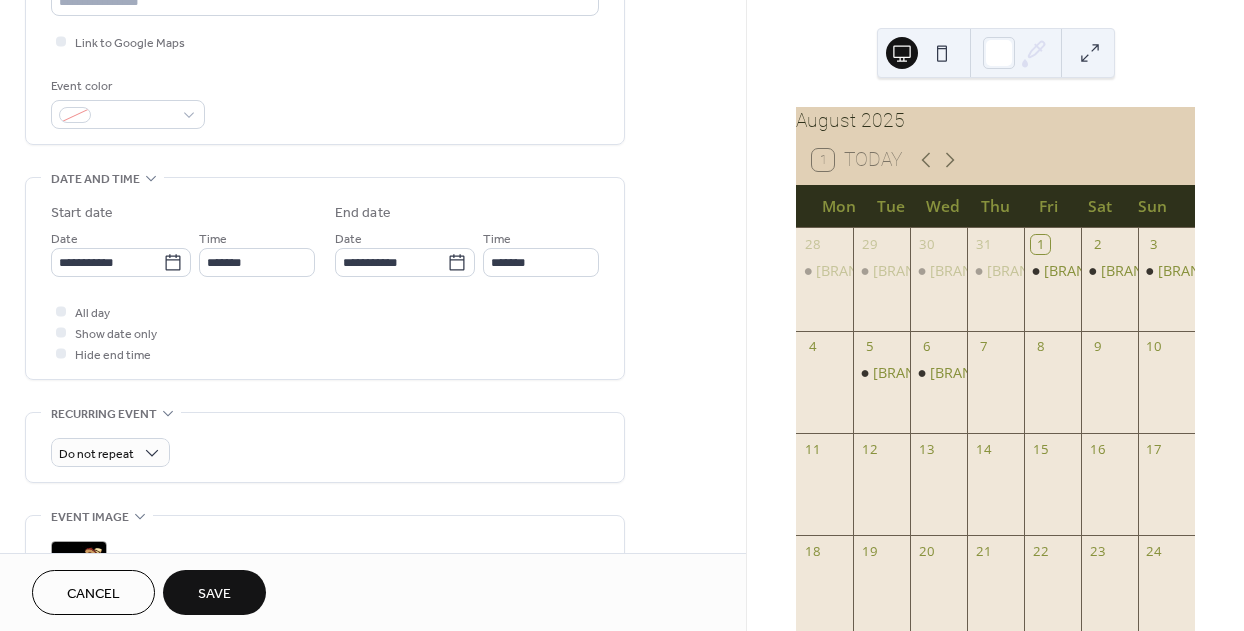 click on "Save" at bounding box center (214, 594) 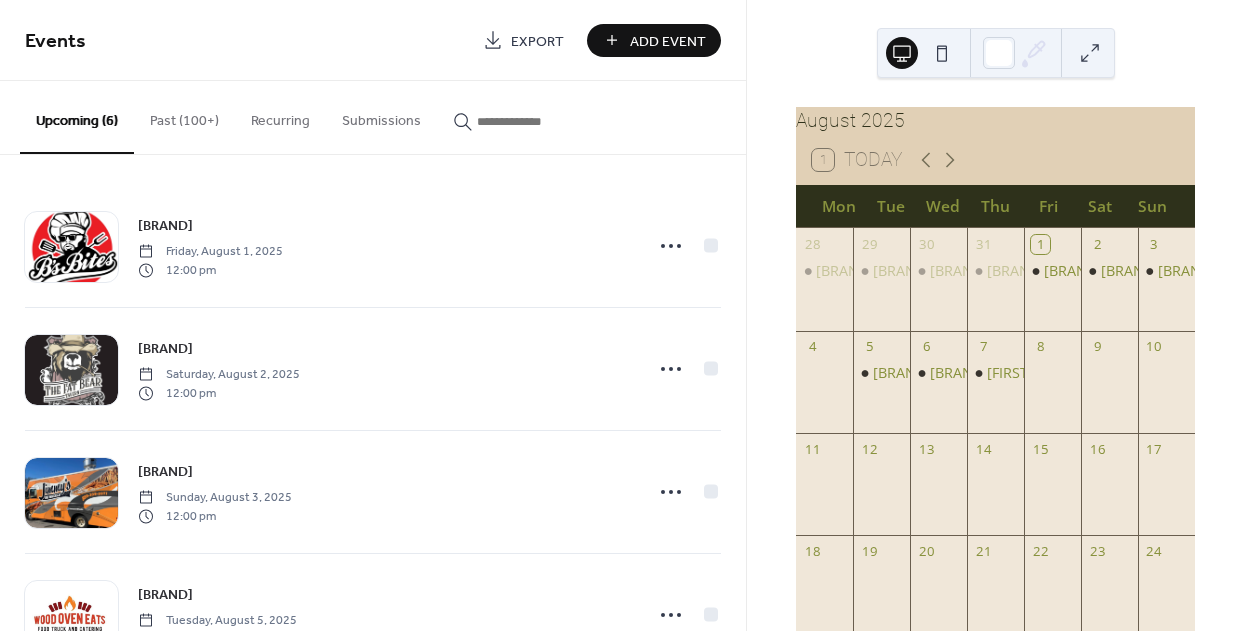 click at bounding box center [537, 121] 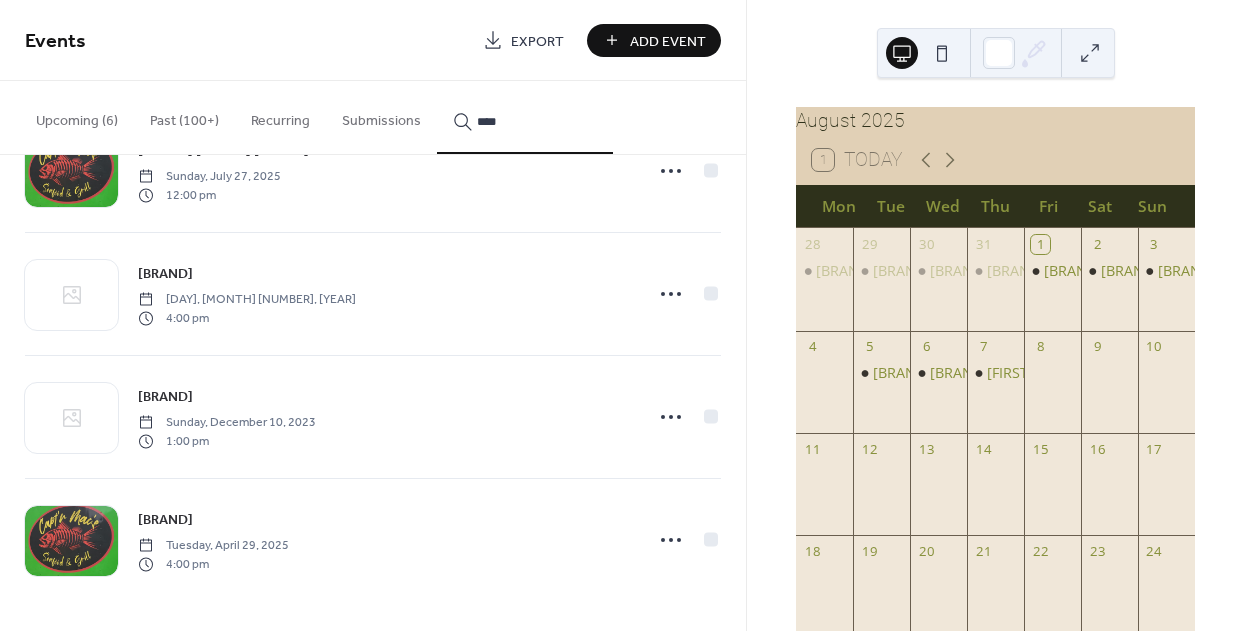 scroll, scrollTop: 1922, scrollLeft: 0, axis: vertical 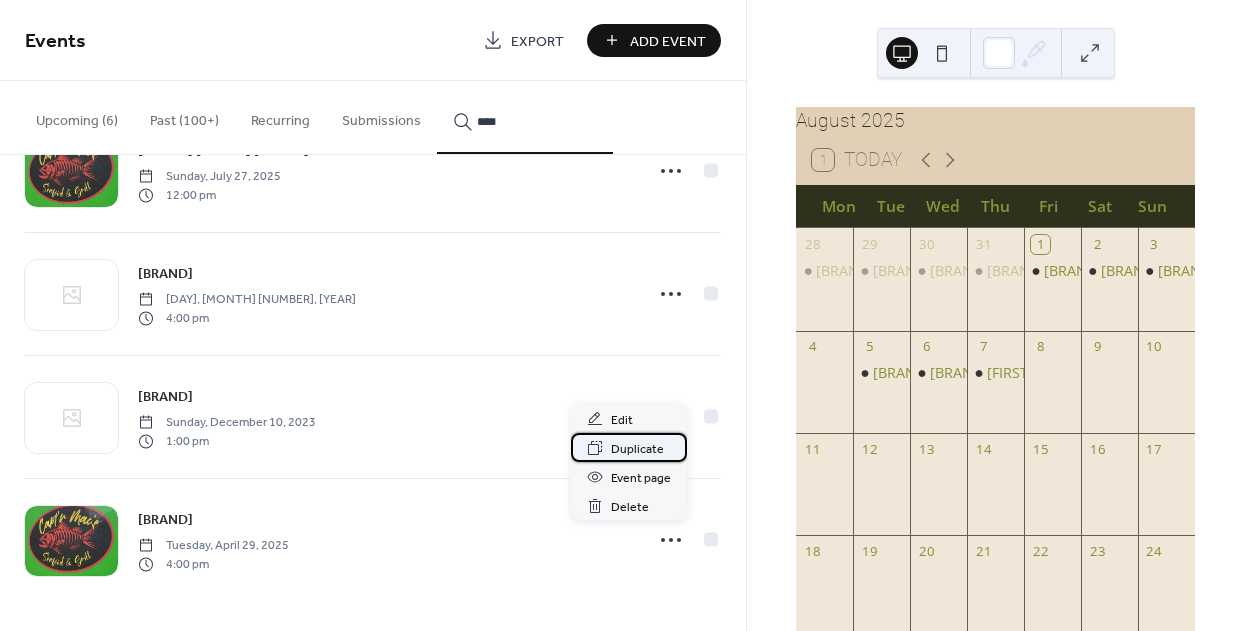 click on "Duplicate" at bounding box center [637, 449] 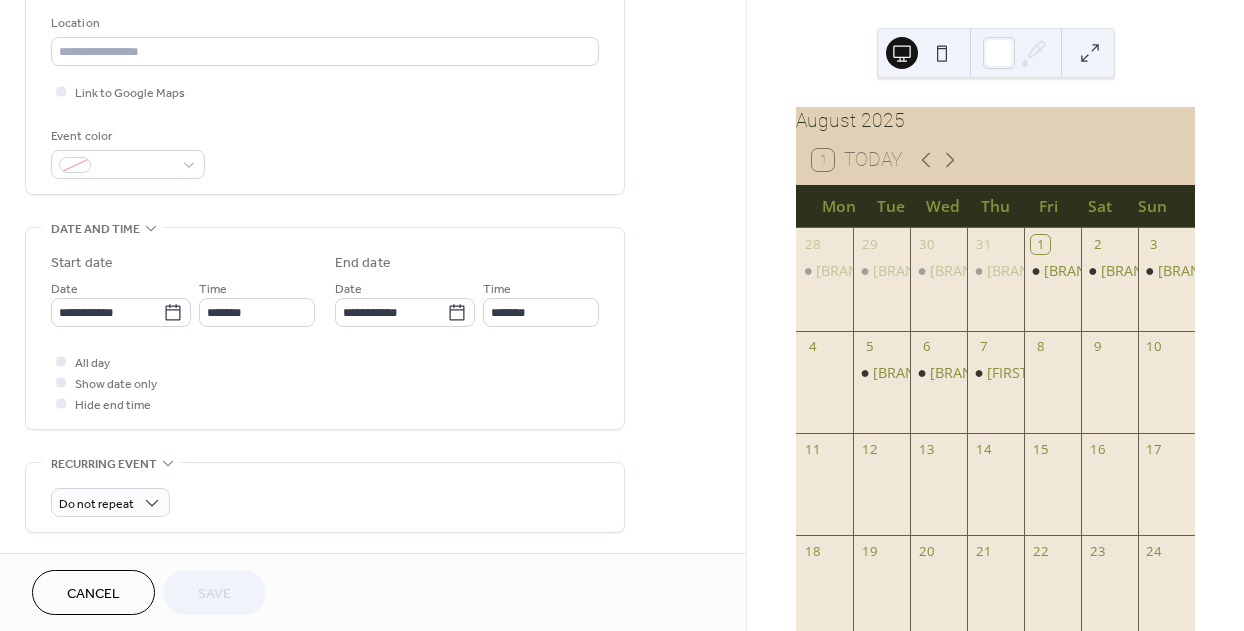 scroll, scrollTop: 456, scrollLeft: 0, axis: vertical 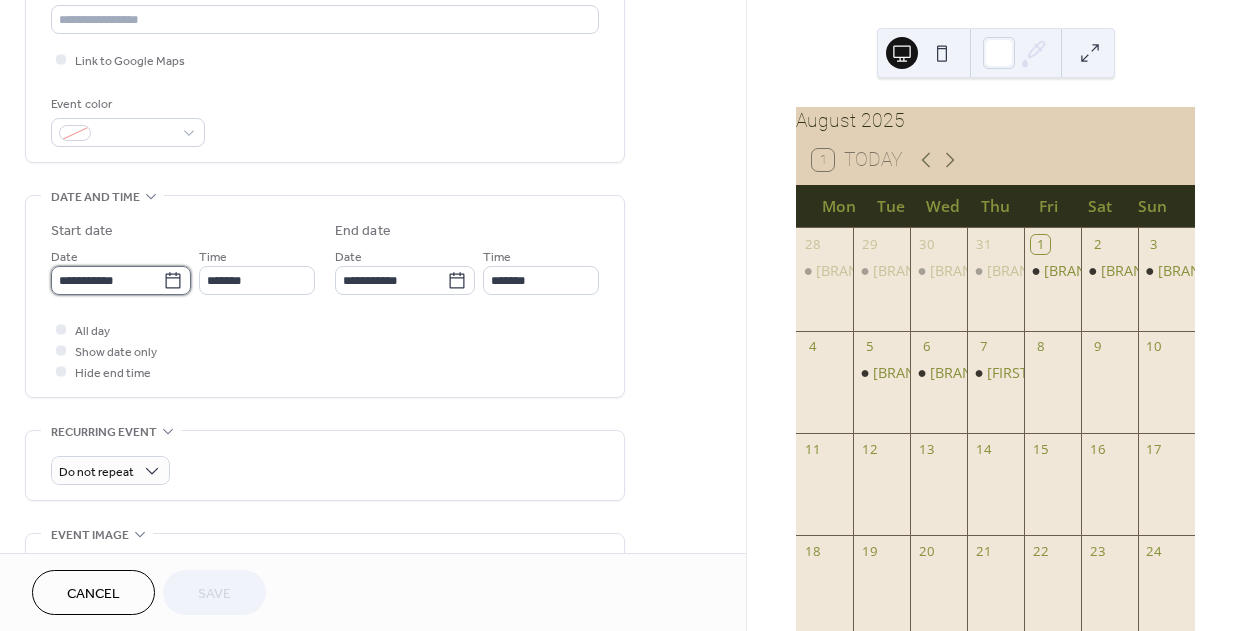 click on "**********" at bounding box center [107, 280] 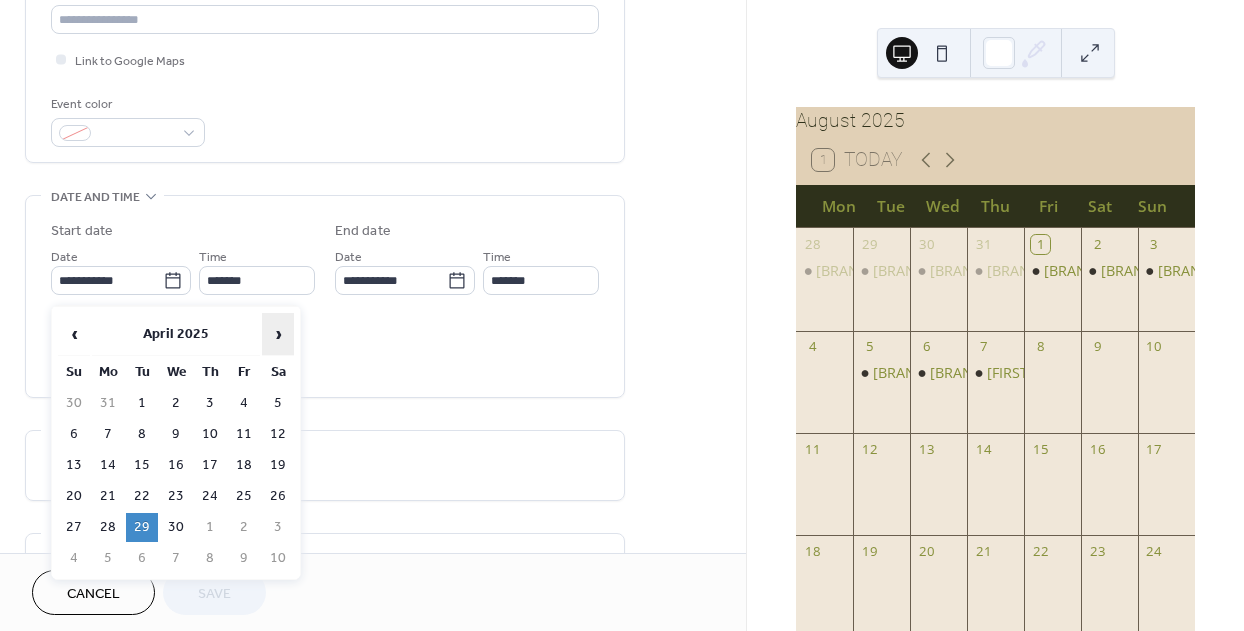 click on "›" at bounding box center [278, 334] 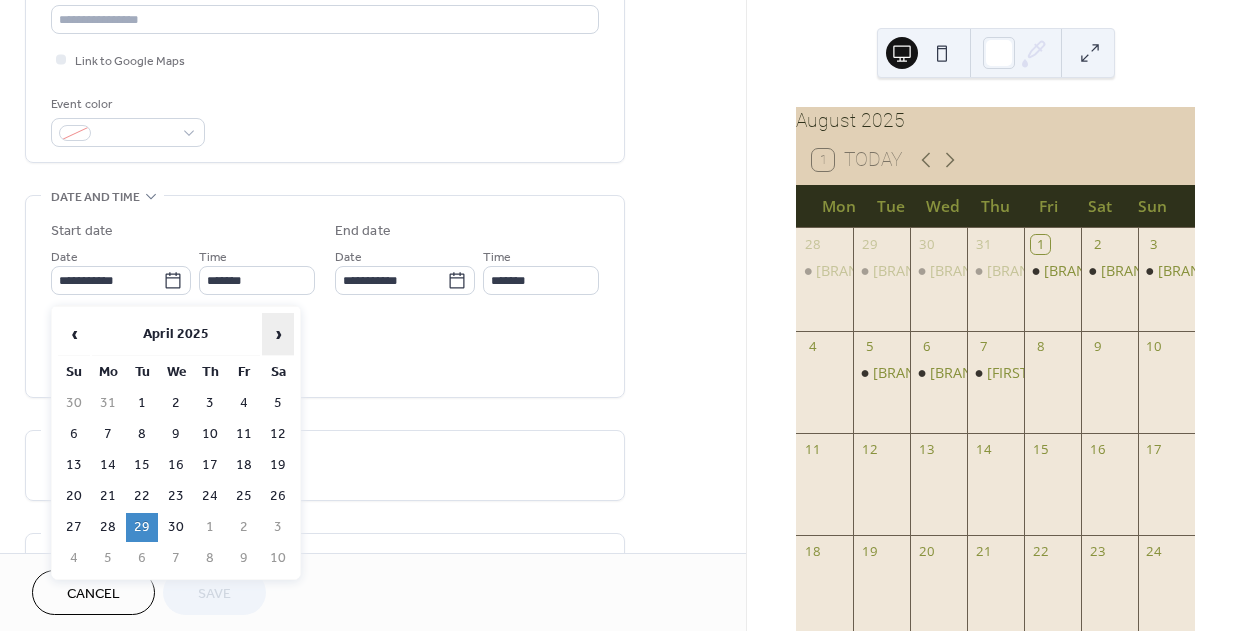 click on "›" at bounding box center (278, 334) 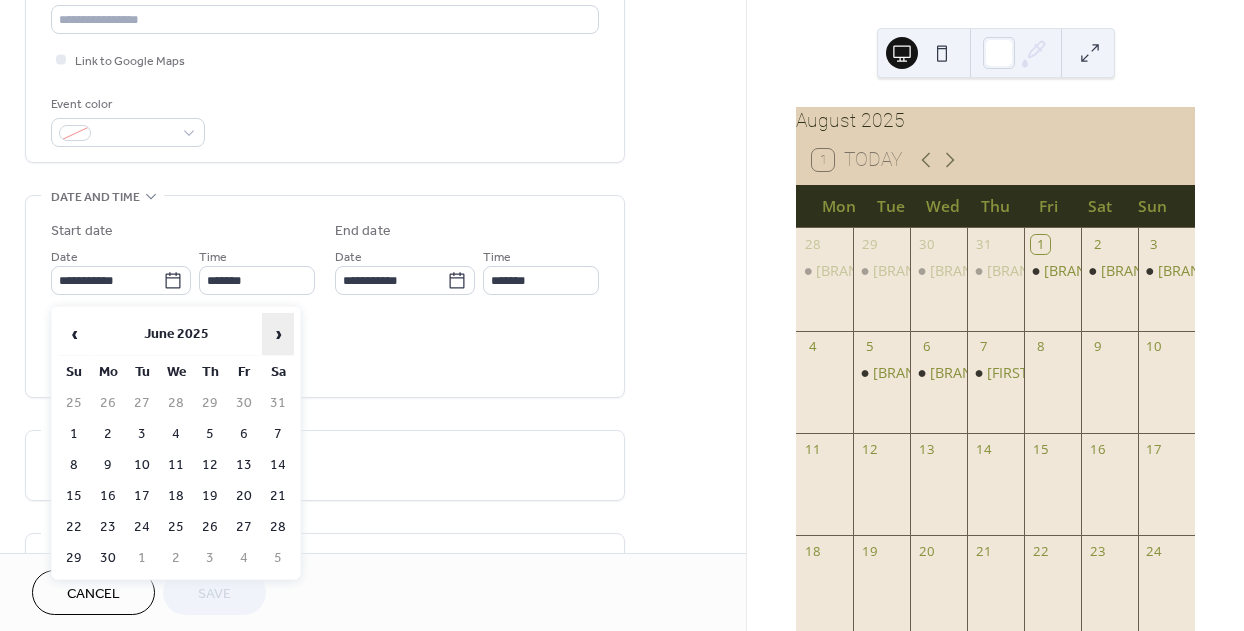 click on "›" at bounding box center (278, 334) 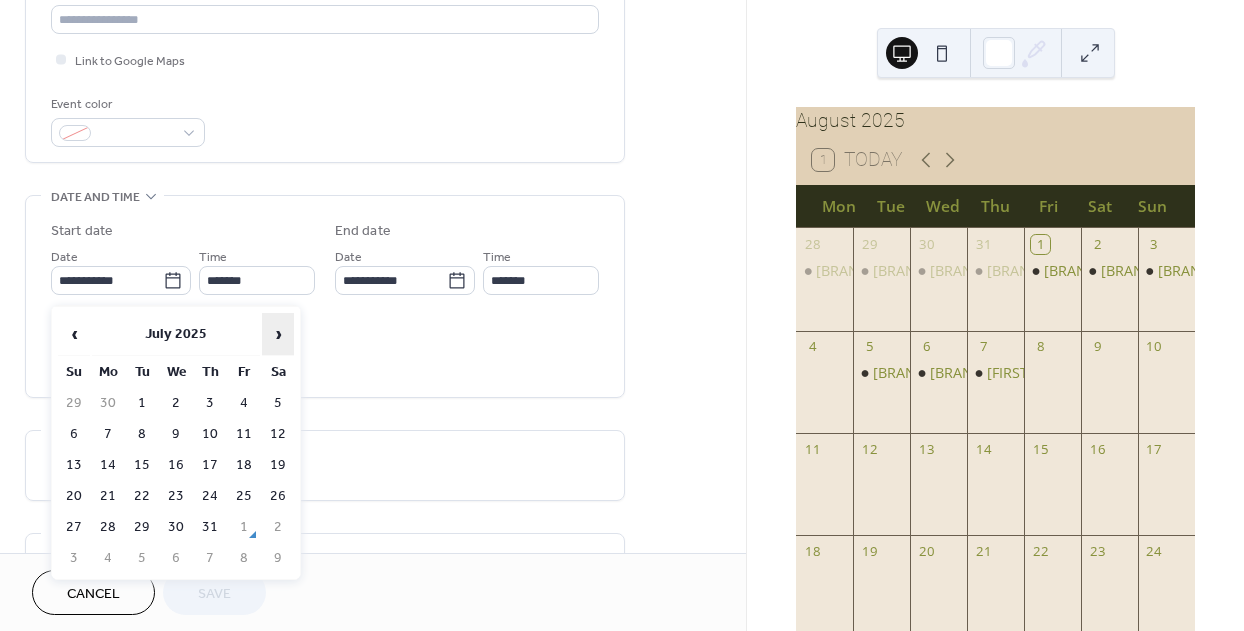 click on "›" at bounding box center (278, 334) 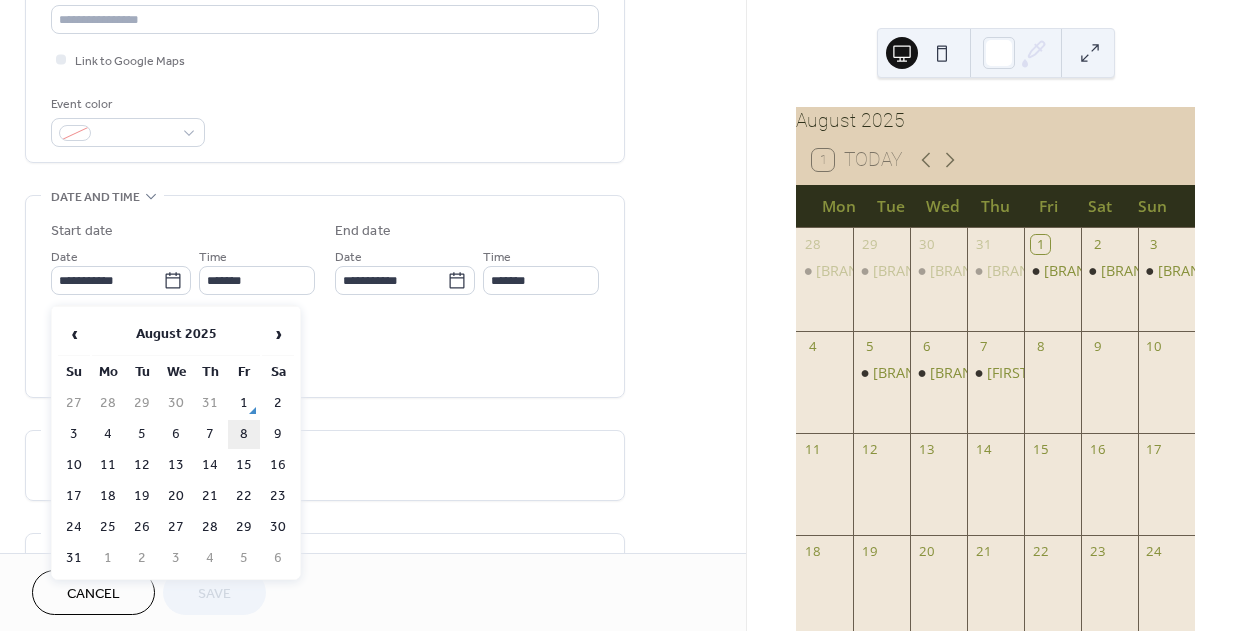 click on "8" at bounding box center (244, 434) 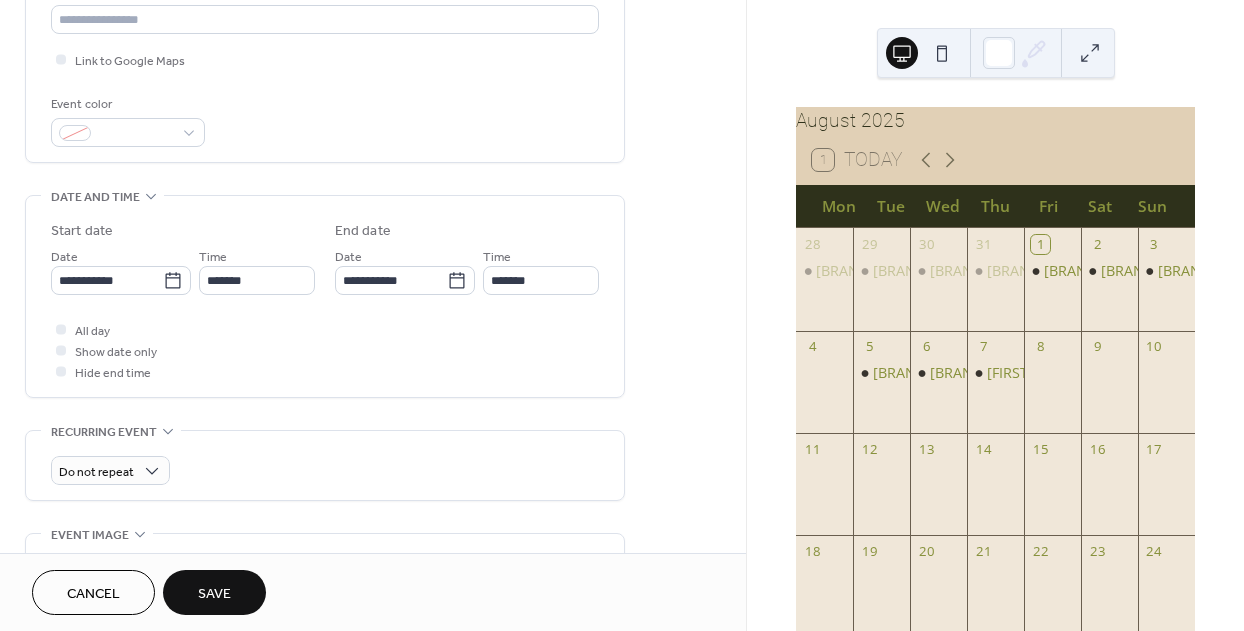 type on "**********" 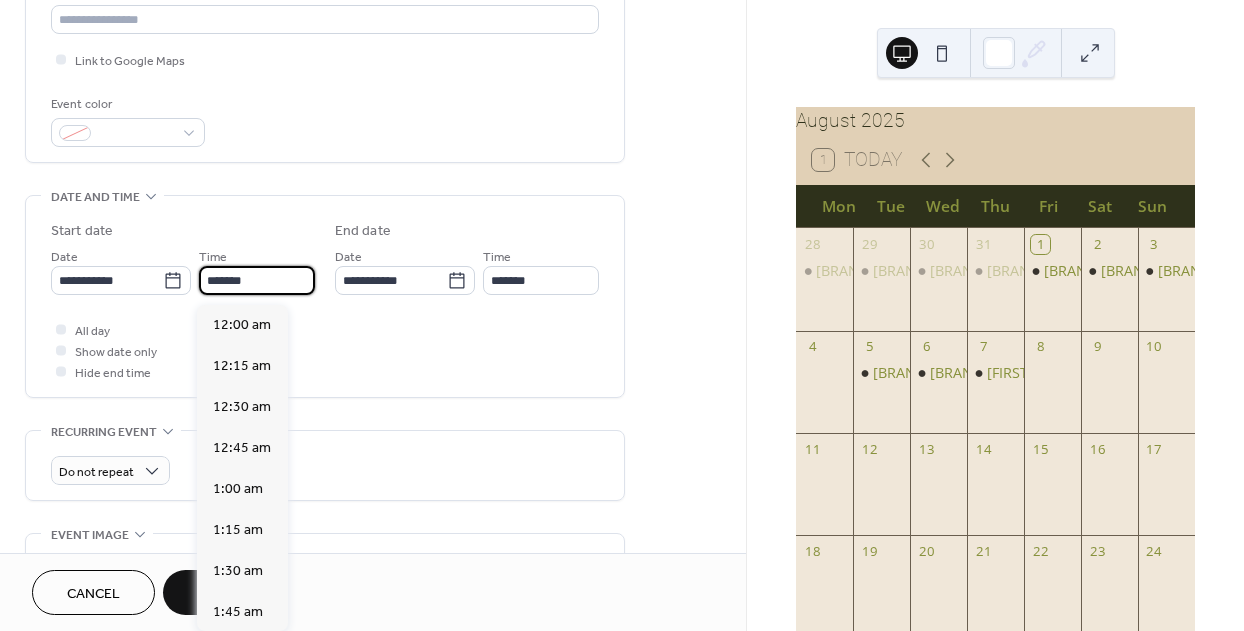 drag, startPoint x: 211, startPoint y: 288, endPoint x: 191, endPoint y: 286, distance: 20.09975 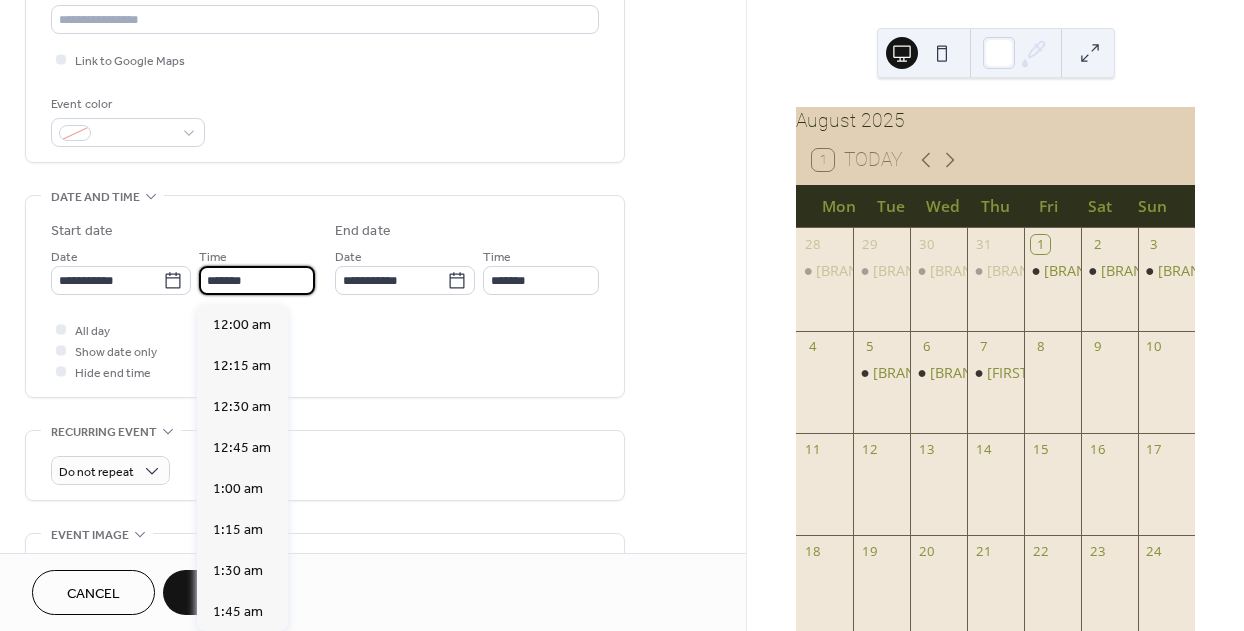 click on "**********" at bounding box center (183, 270) 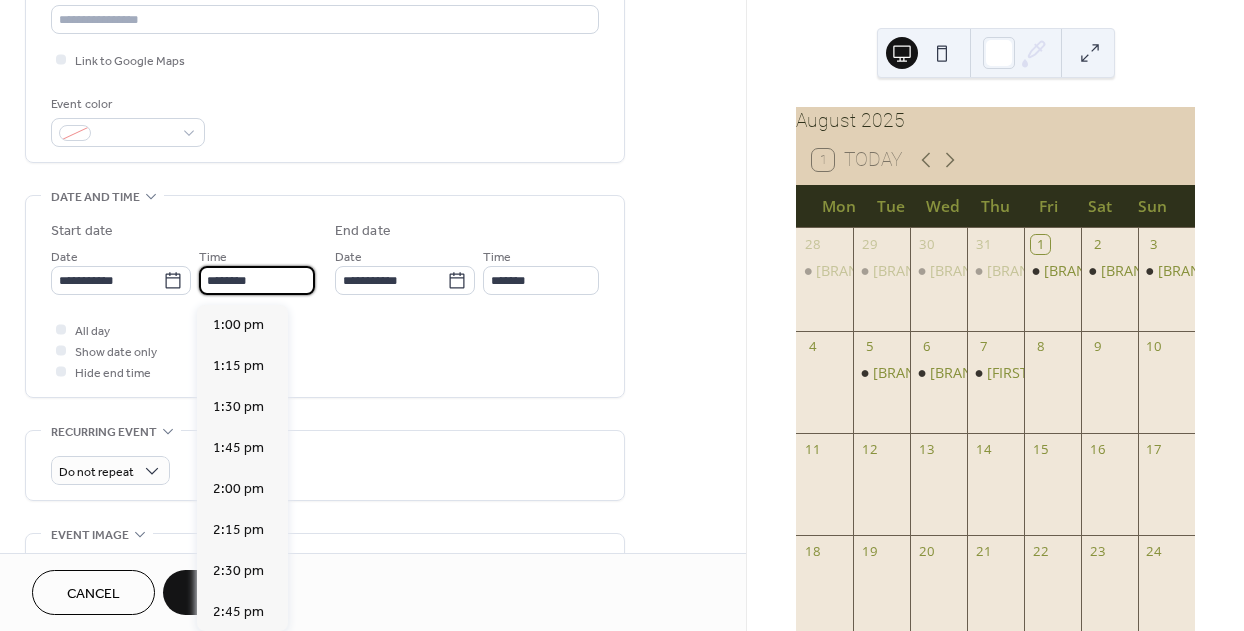 scroll, scrollTop: 1968, scrollLeft: 0, axis: vertical 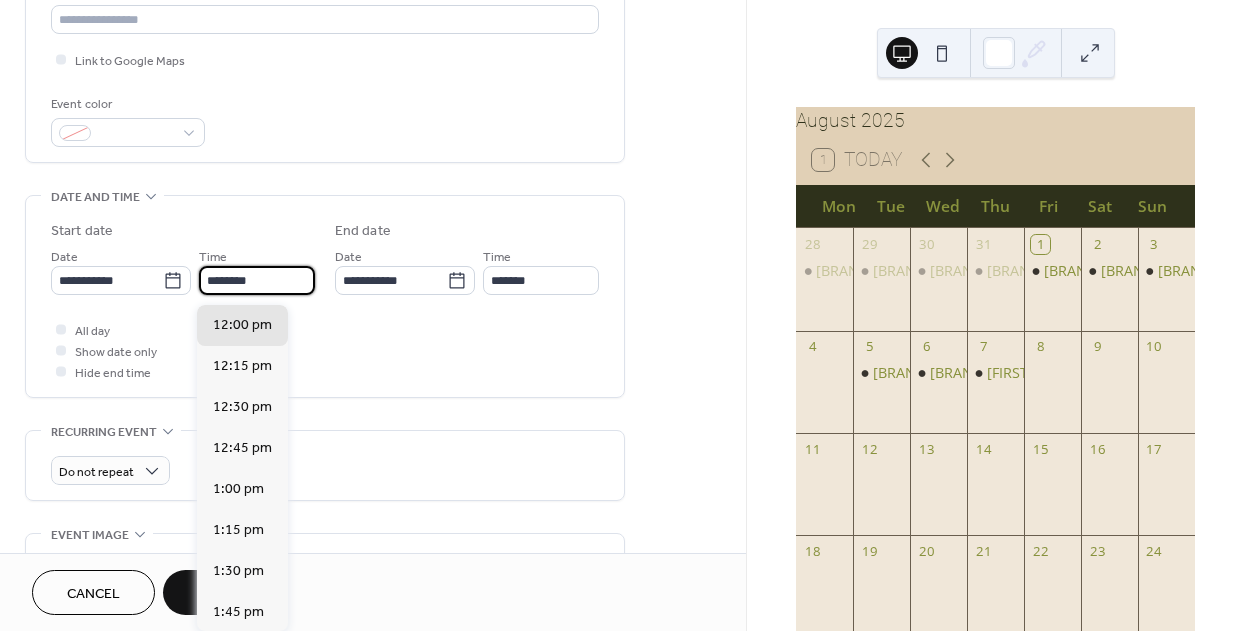 type on "********" 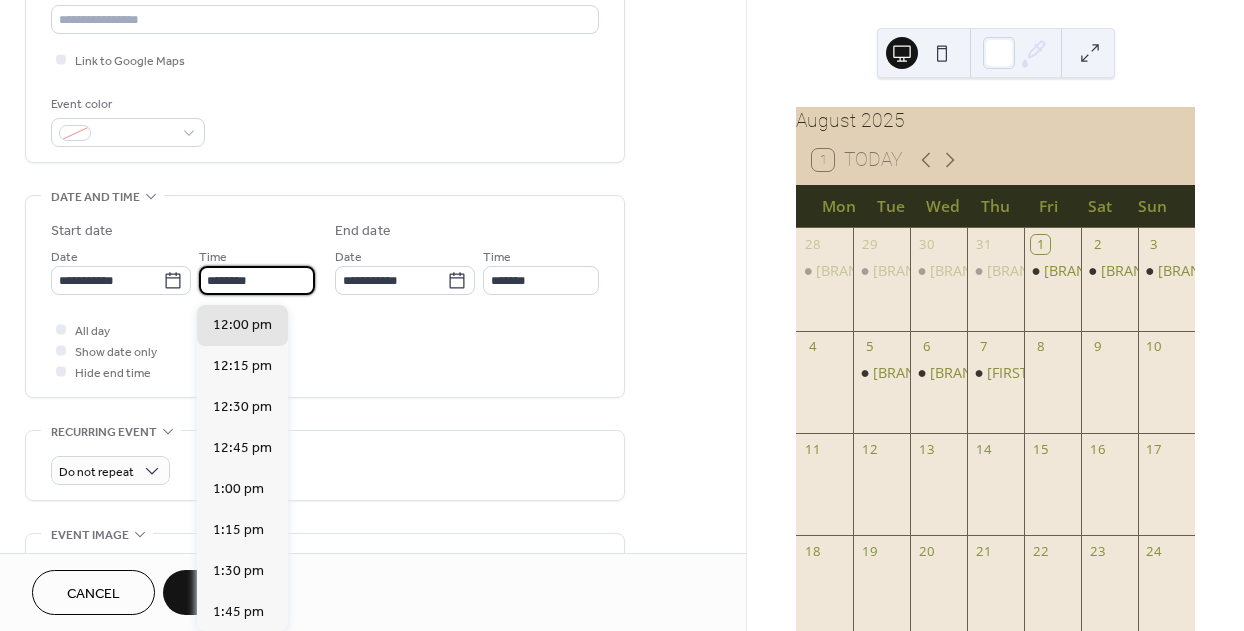 click on "All day Show date only Hide end time" at bounding box center [325, 350] 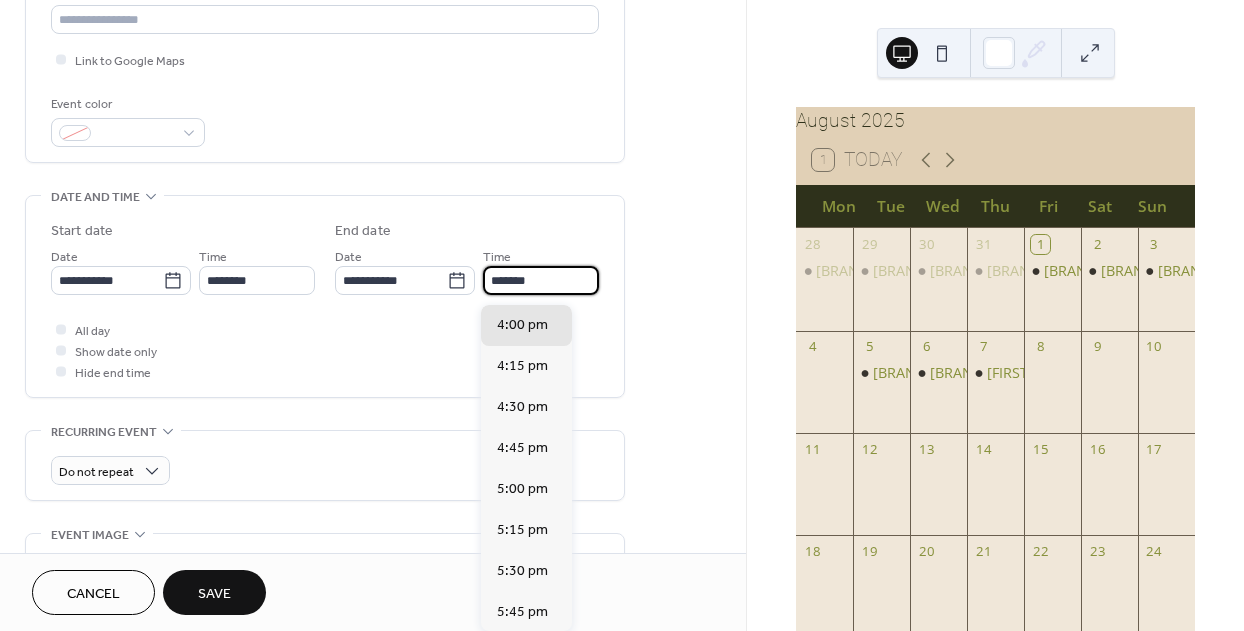 drag, startPoint x: 495, startPoint y: 289, endPoint x: 482, endPoint y: 286, distance: 13.341664 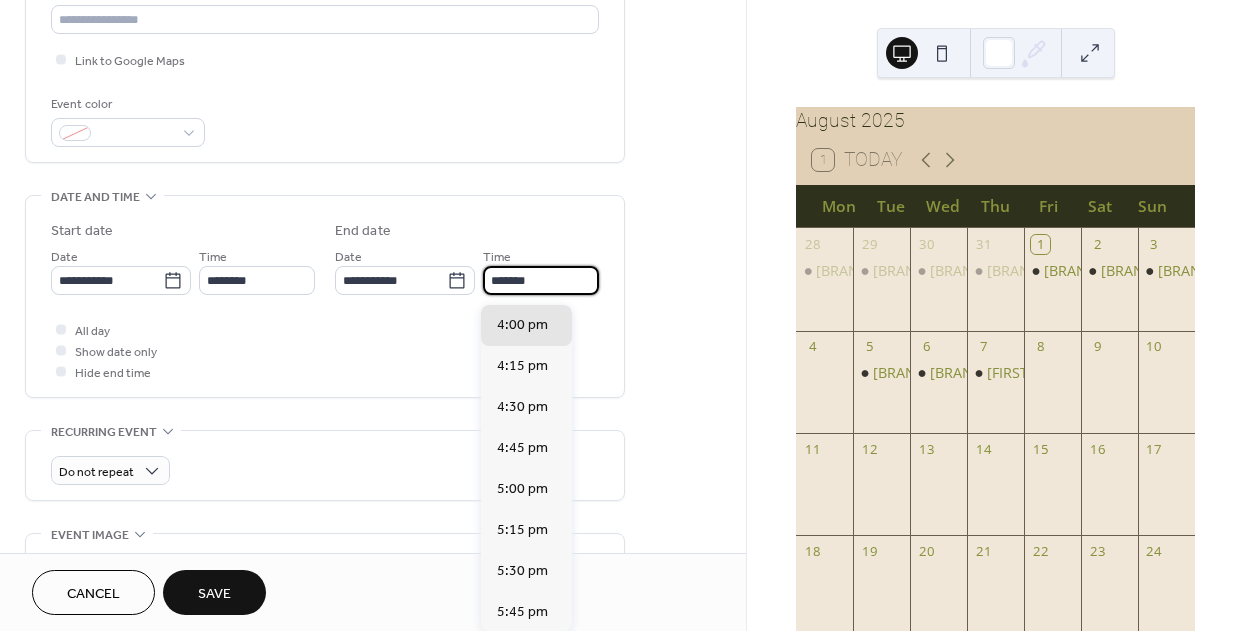 click on "*******" at bounding box center [541, 280] 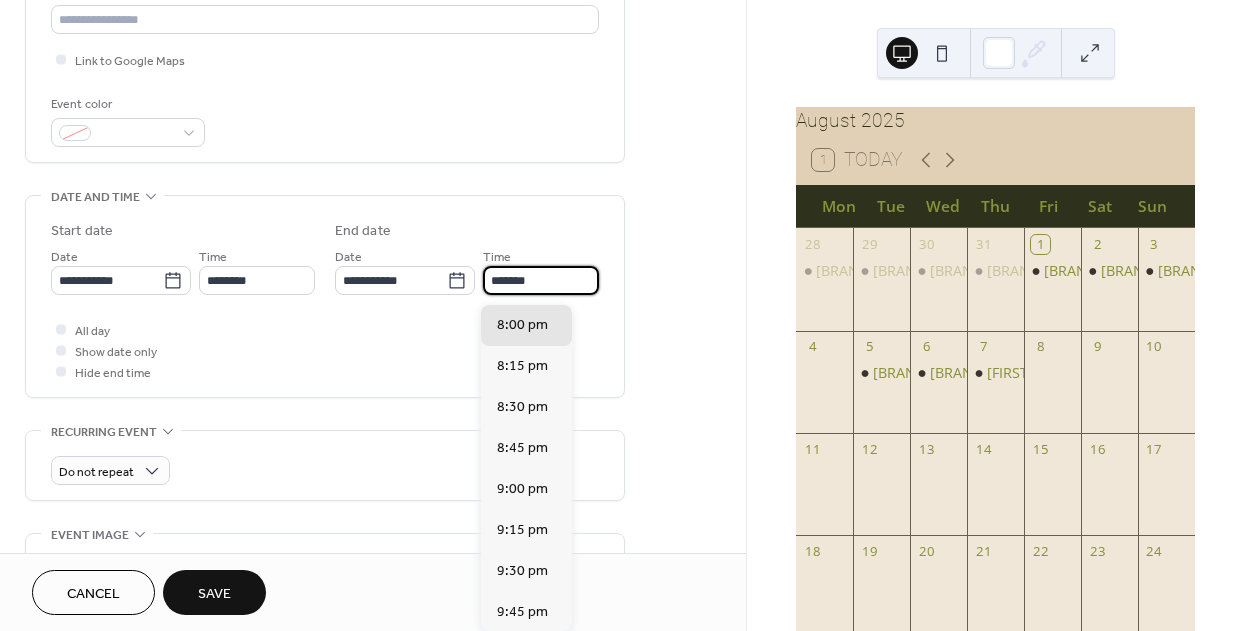 type on "*******" 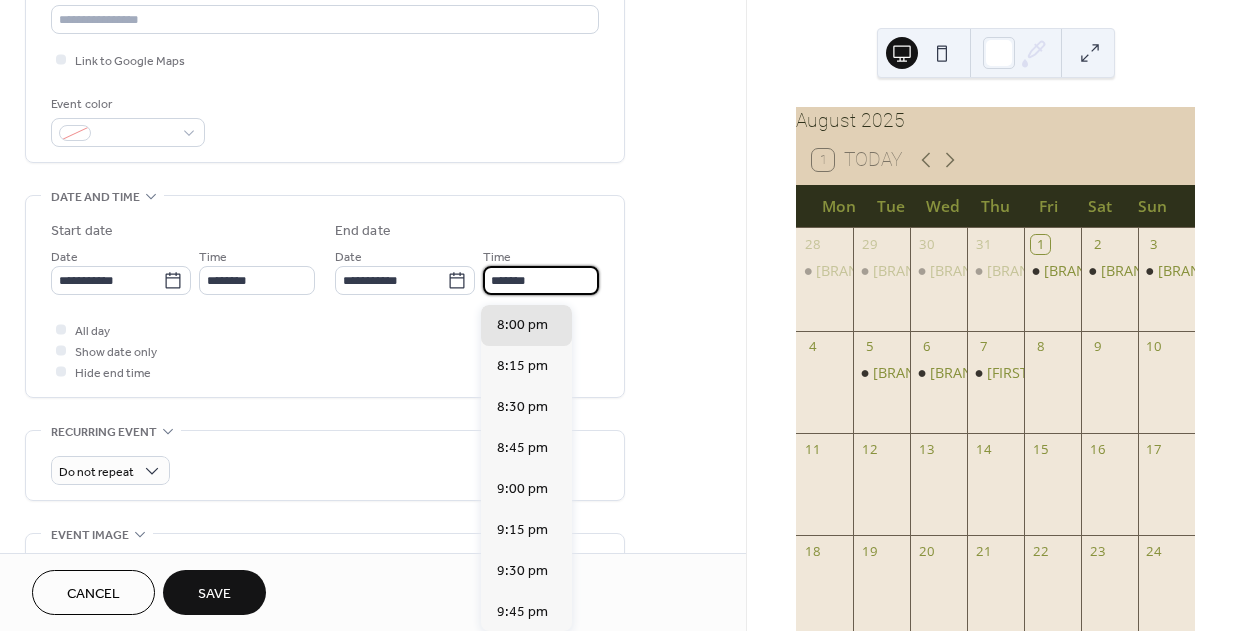 click on "All day Show date only Hide end time" at bounding box center (325, 350) 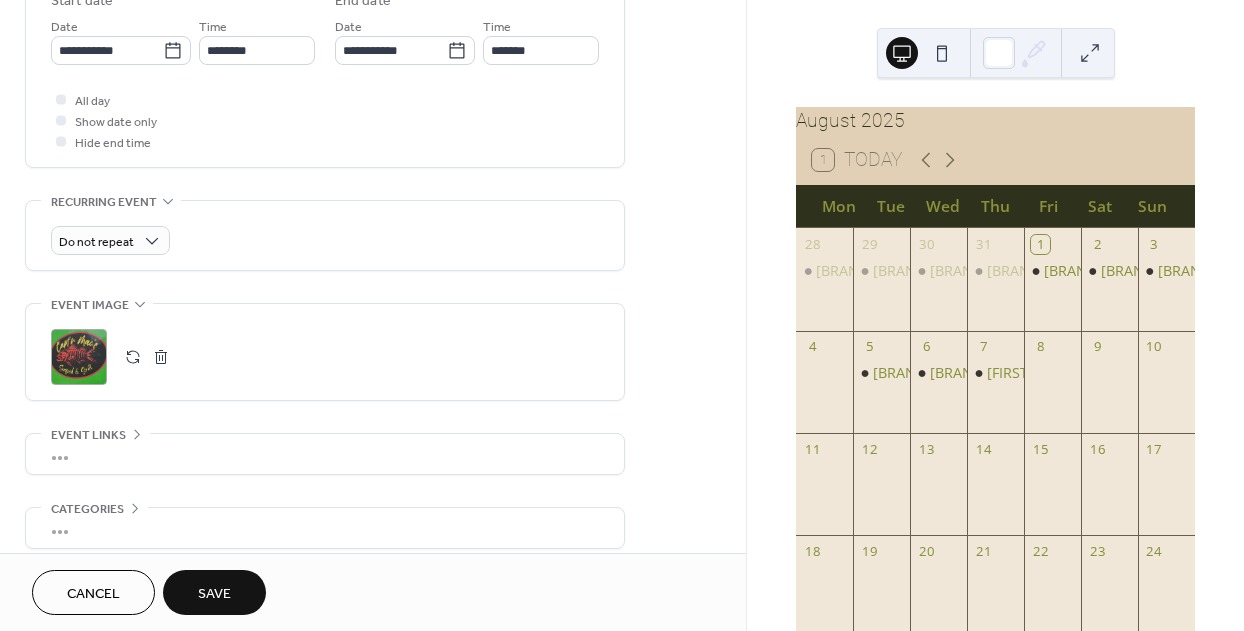 scroll, scrollTop: 715, scrollLeft: 0, axis: vertical 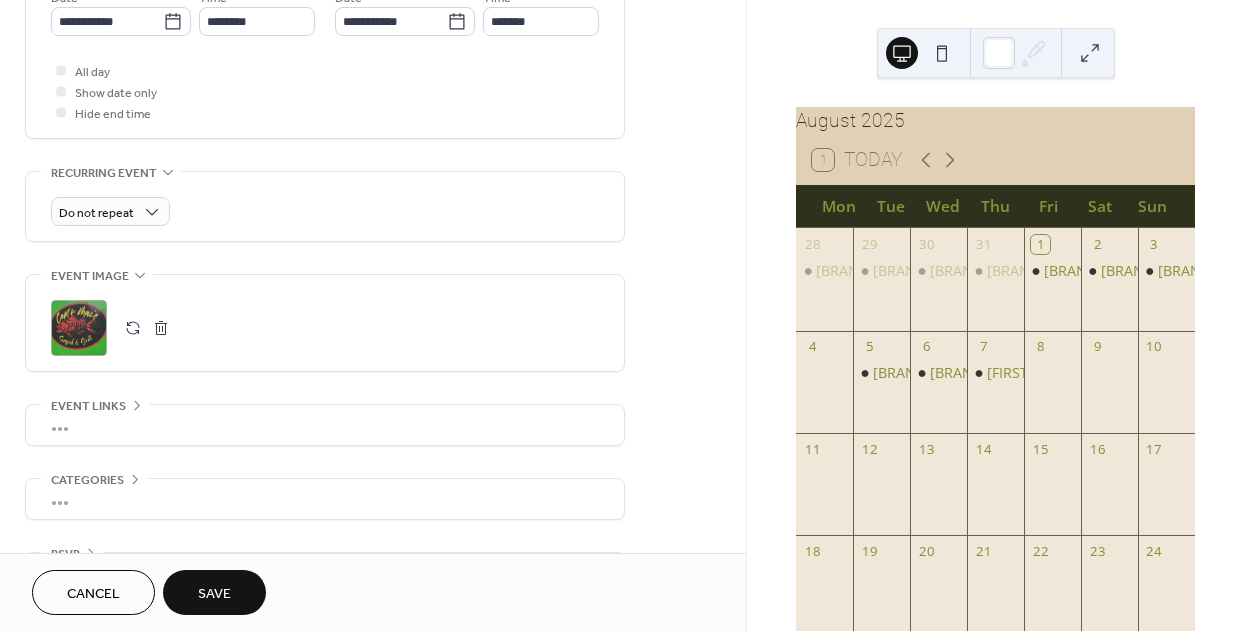 click on "Save" at bounding box center (214, 592) 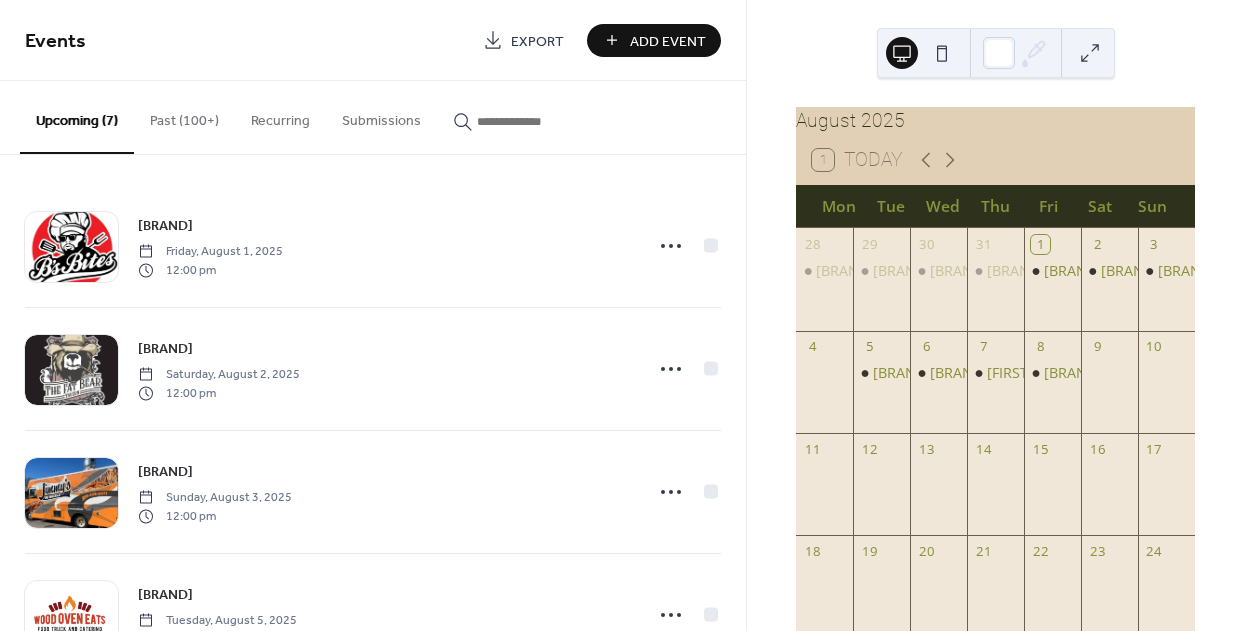 scroll, scrollTop: 0, scrollLeft: 0, axis: both 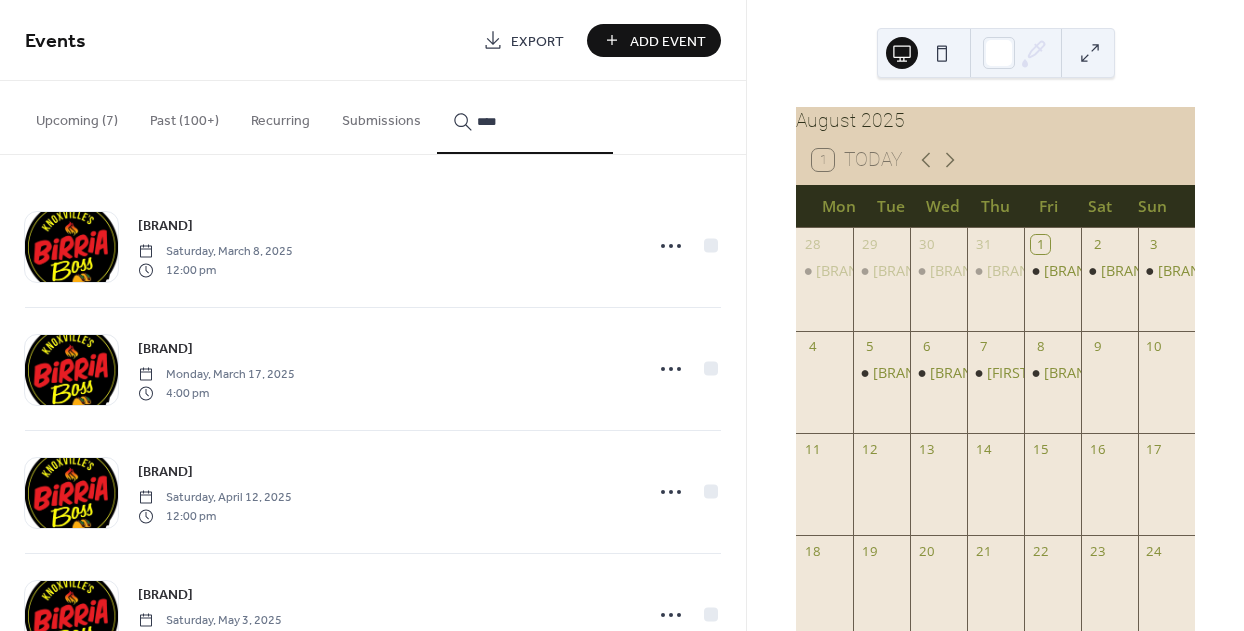 type on "****" 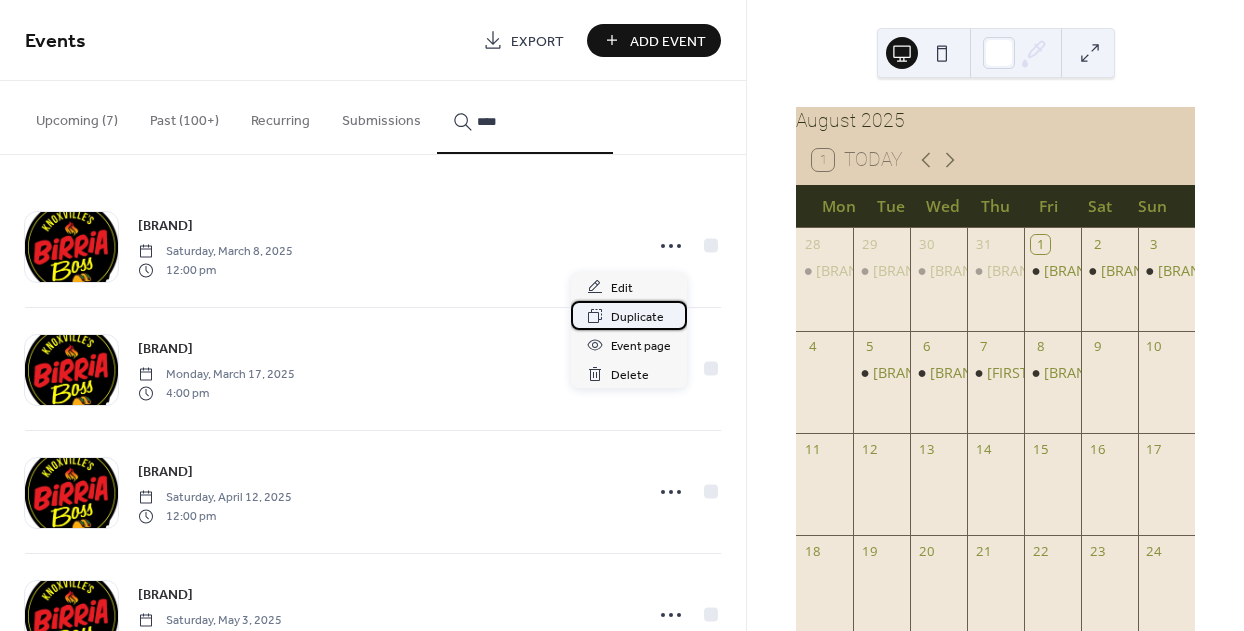 click on "Duplicate" at bounding box center (637, 317) 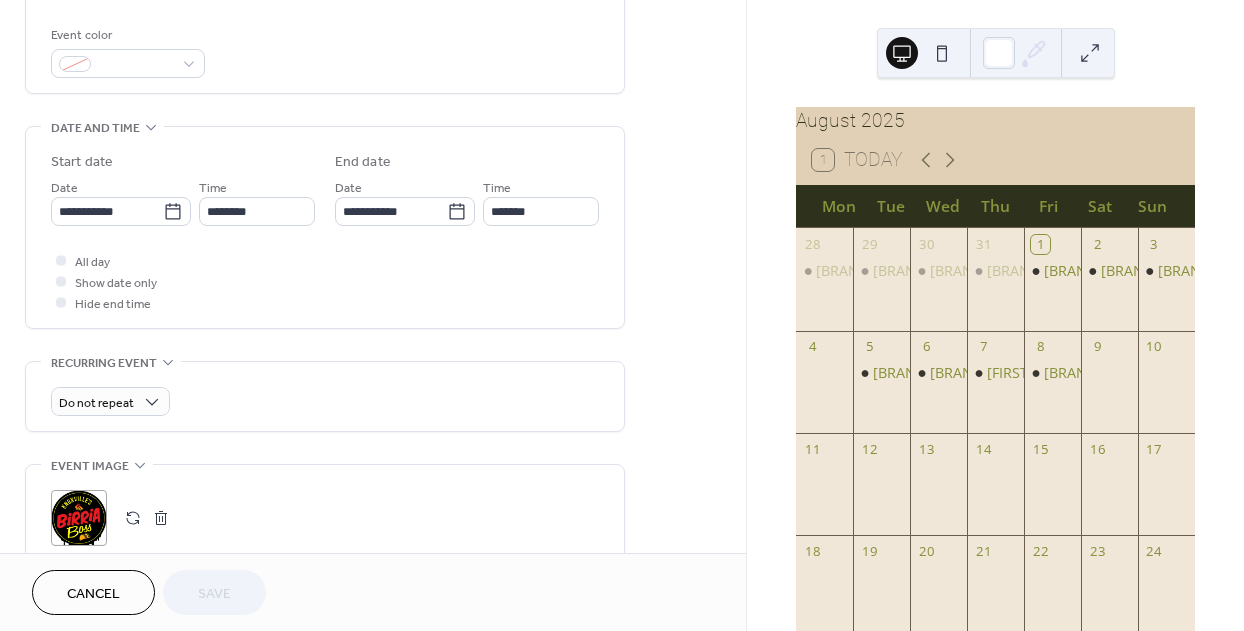 scroll, scrollTop: 528, scrollLeft: 0, axis: vertical 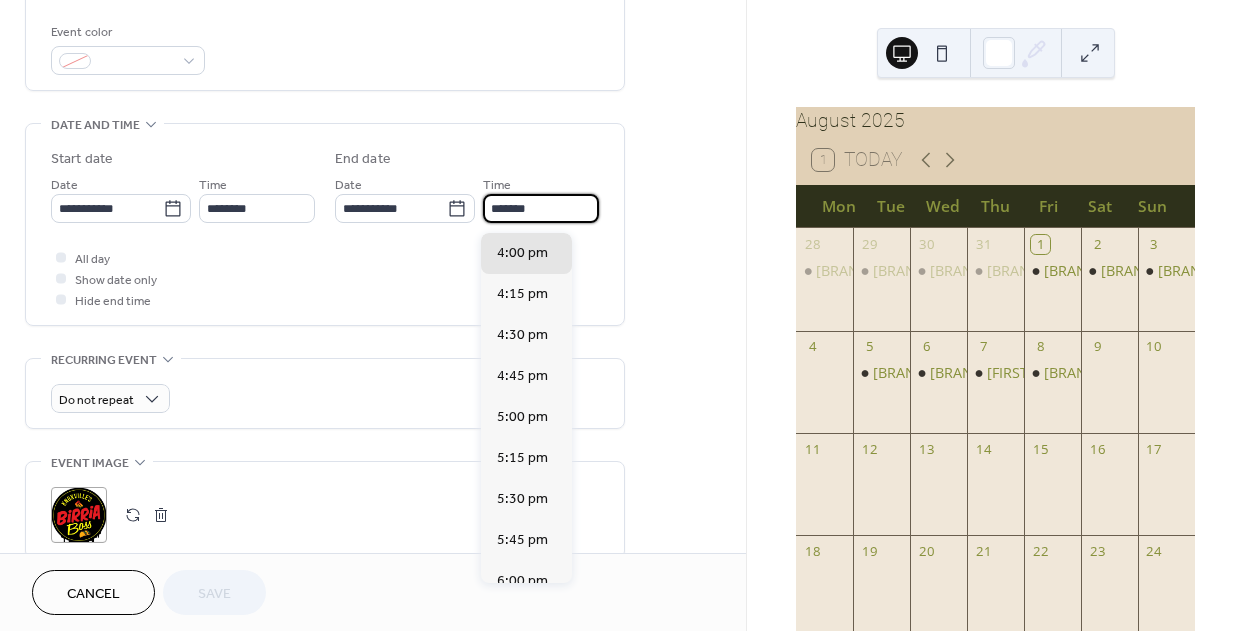 drag, startPoint x: 495, startPoint y: 216, endPoint x: 476, endPoint y: 216, distance: 19 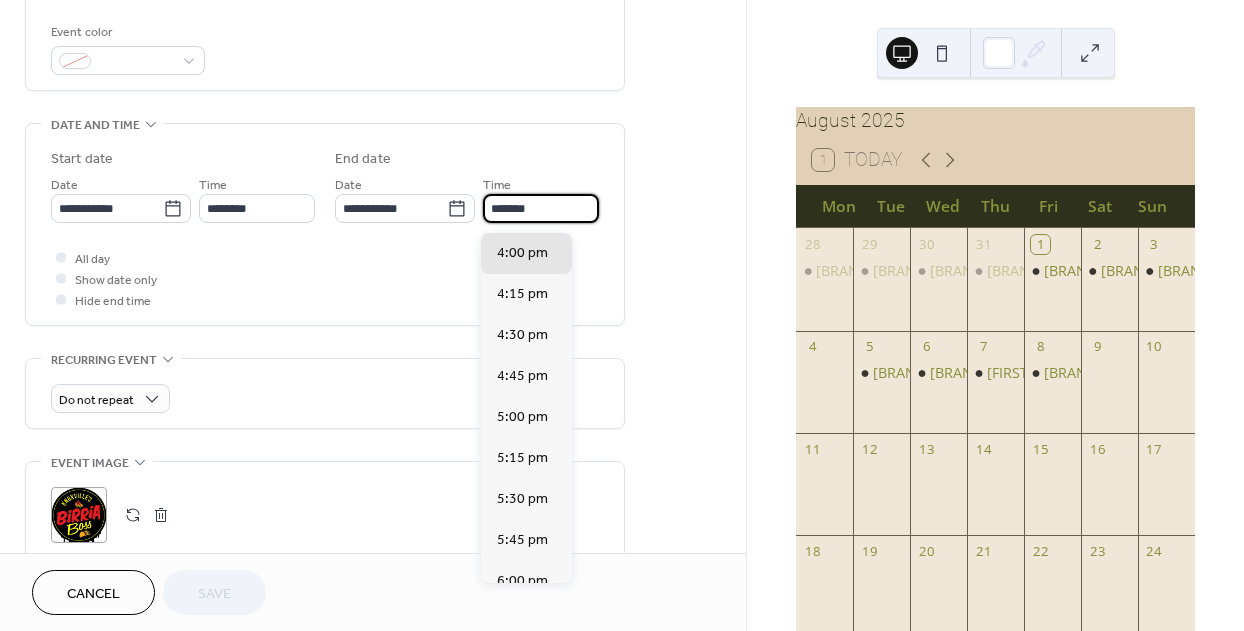 click on "**********" at bounding box center [467, 198] 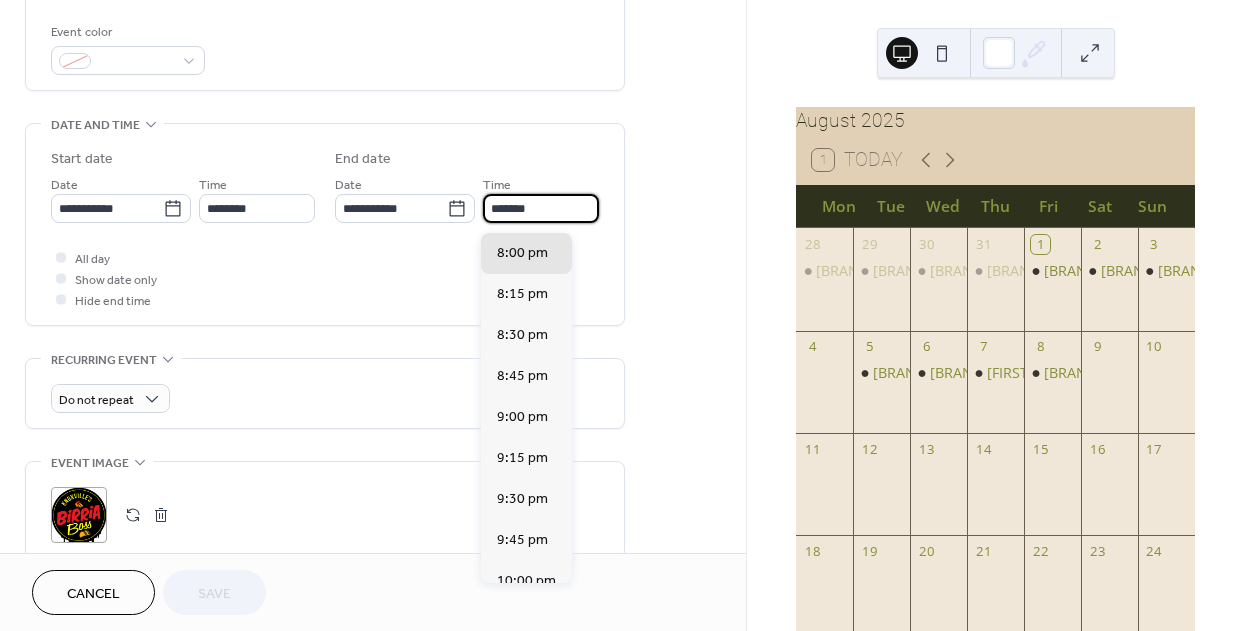 type on "*******" 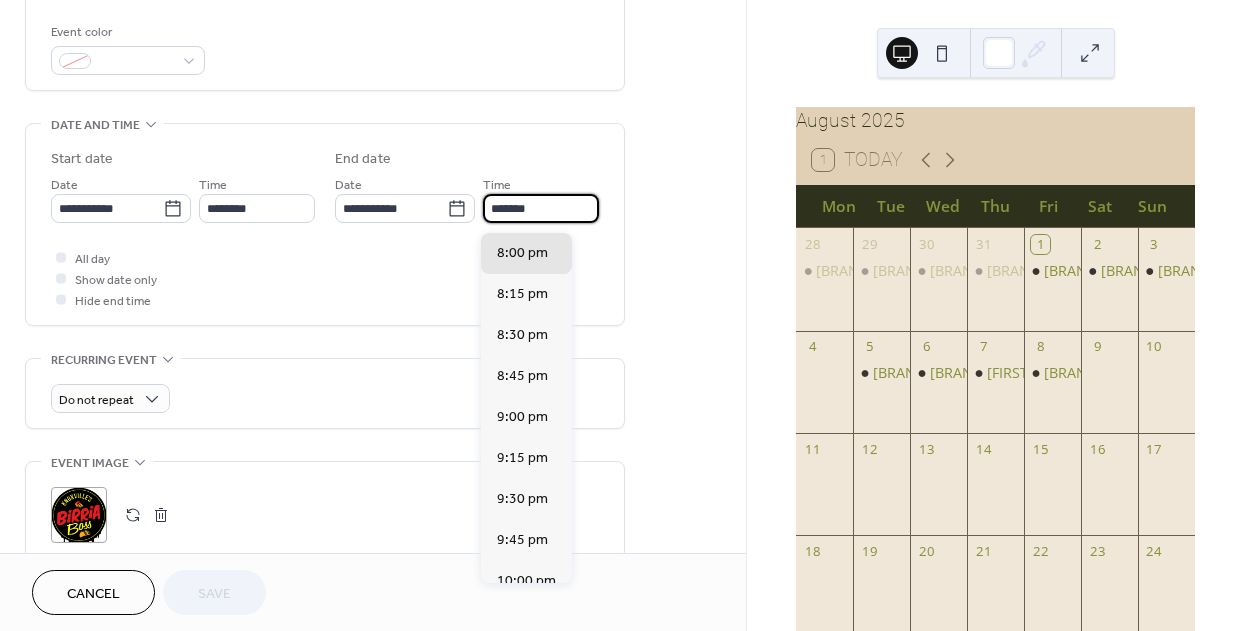 click on "All day Show date only Hide end time" at bounding box center [325, 278] 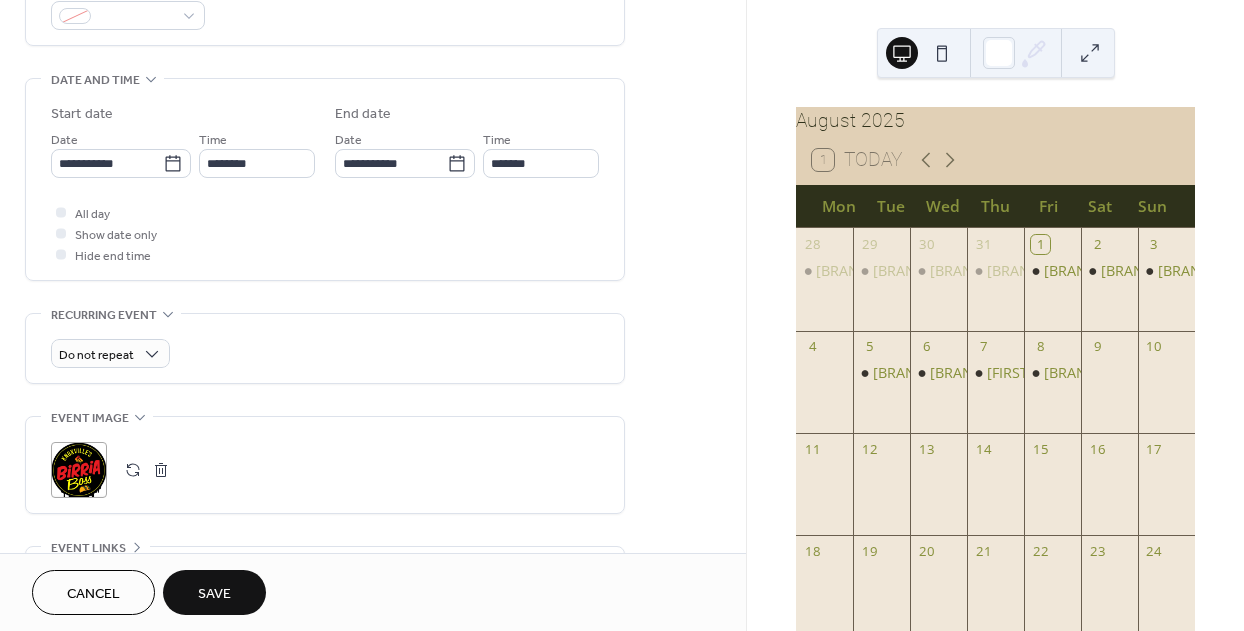 scroll, scrollTop: 437, scrollLeft: 0, axis: vertical 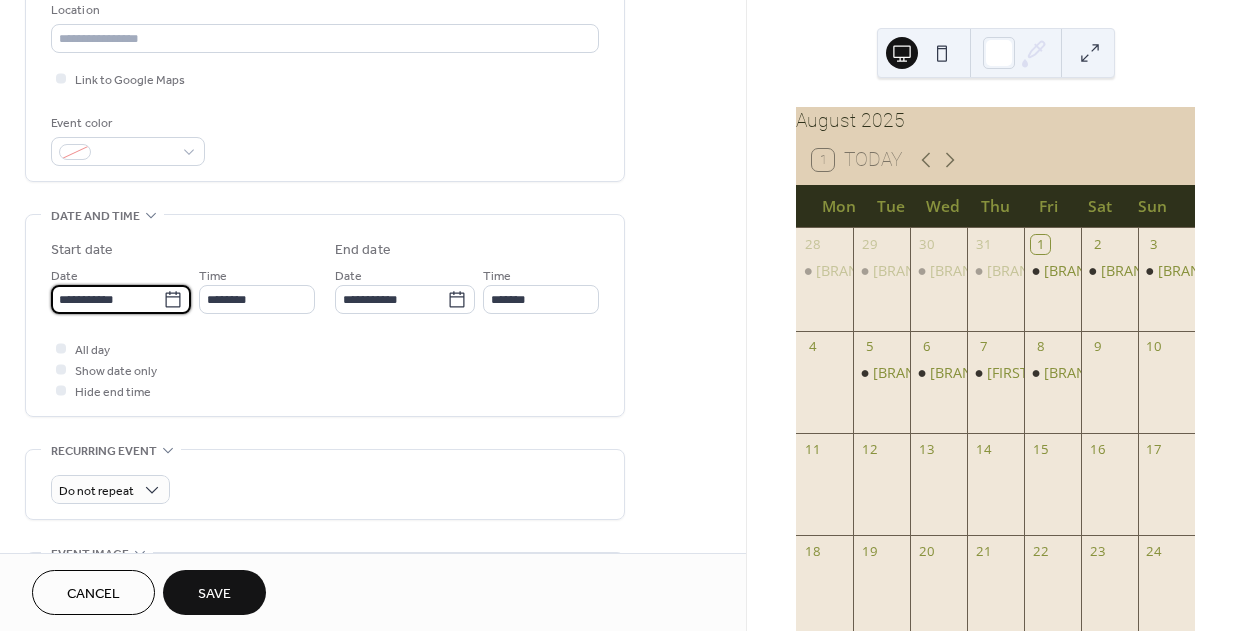 click on "**********" at bounding box center (107, 299) 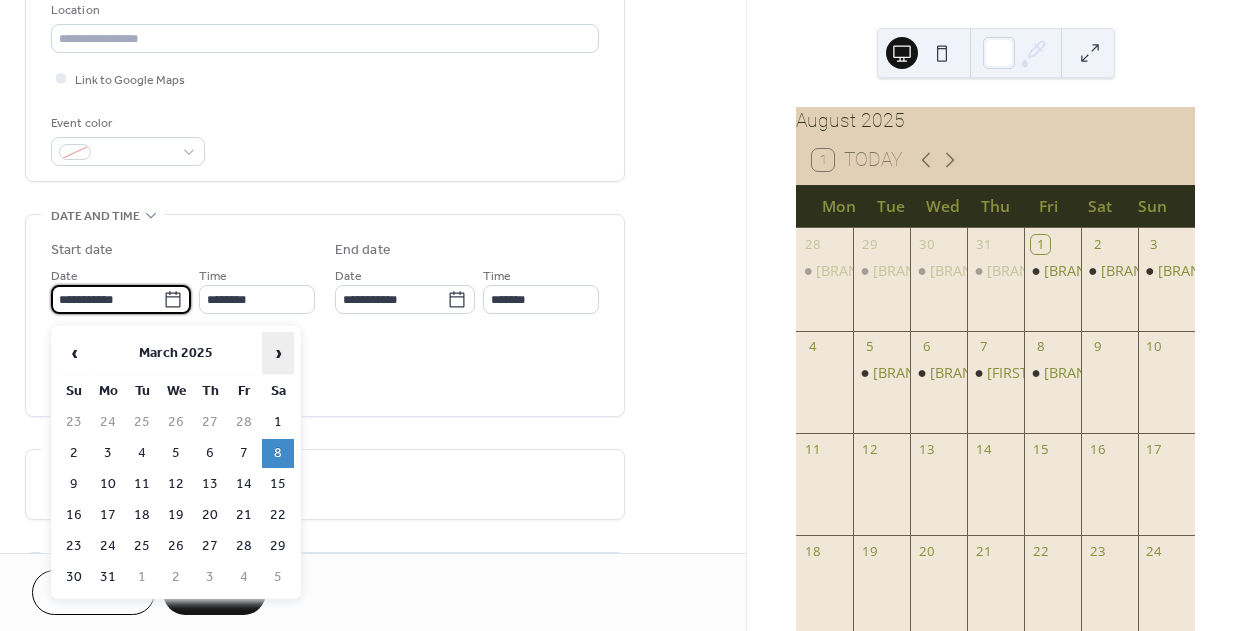 click on "›" at bounding box center (278, 353) 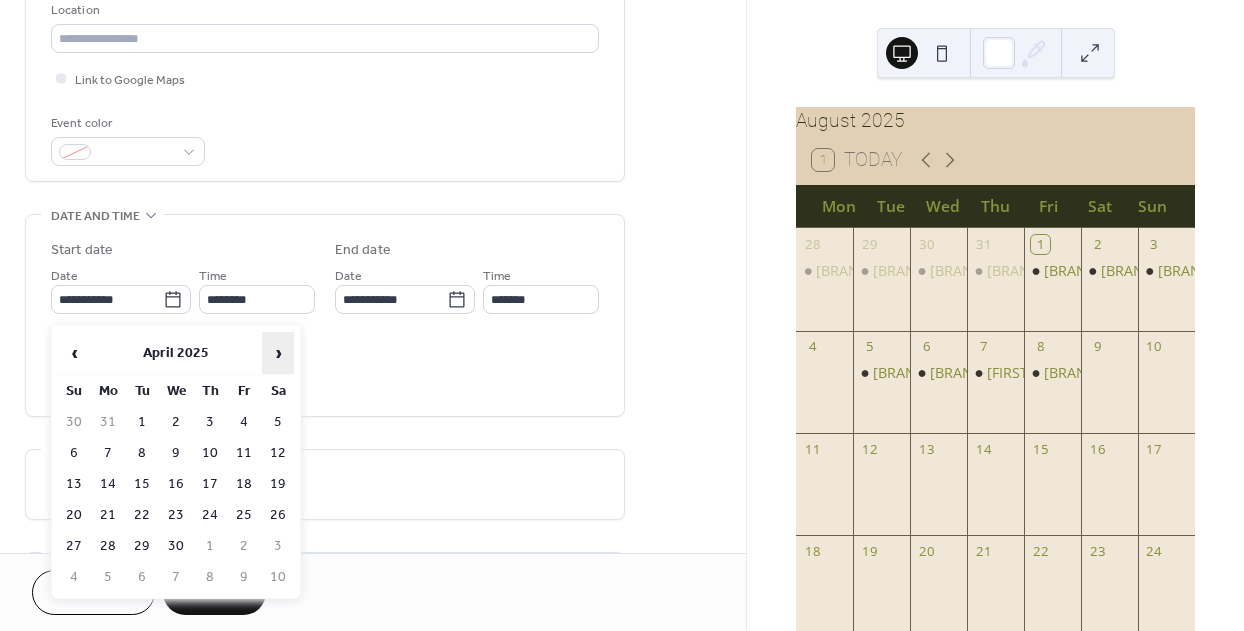 click on "›" at bounding box center [278, 353] 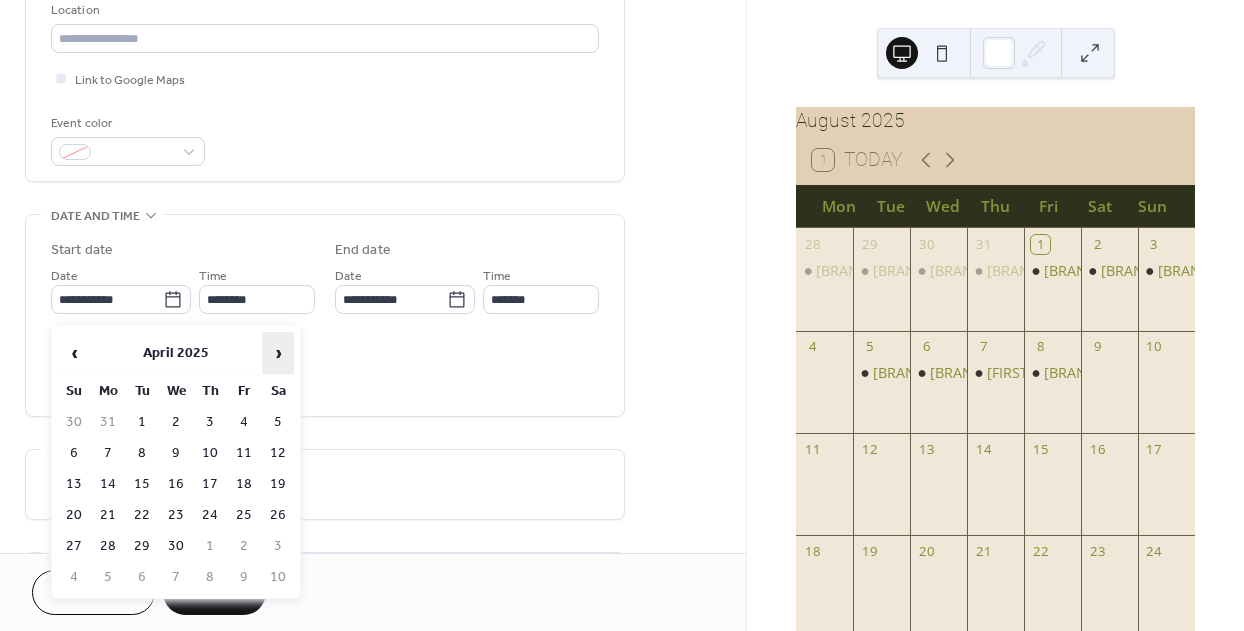 click on "›" at bounding box center (278, 353) 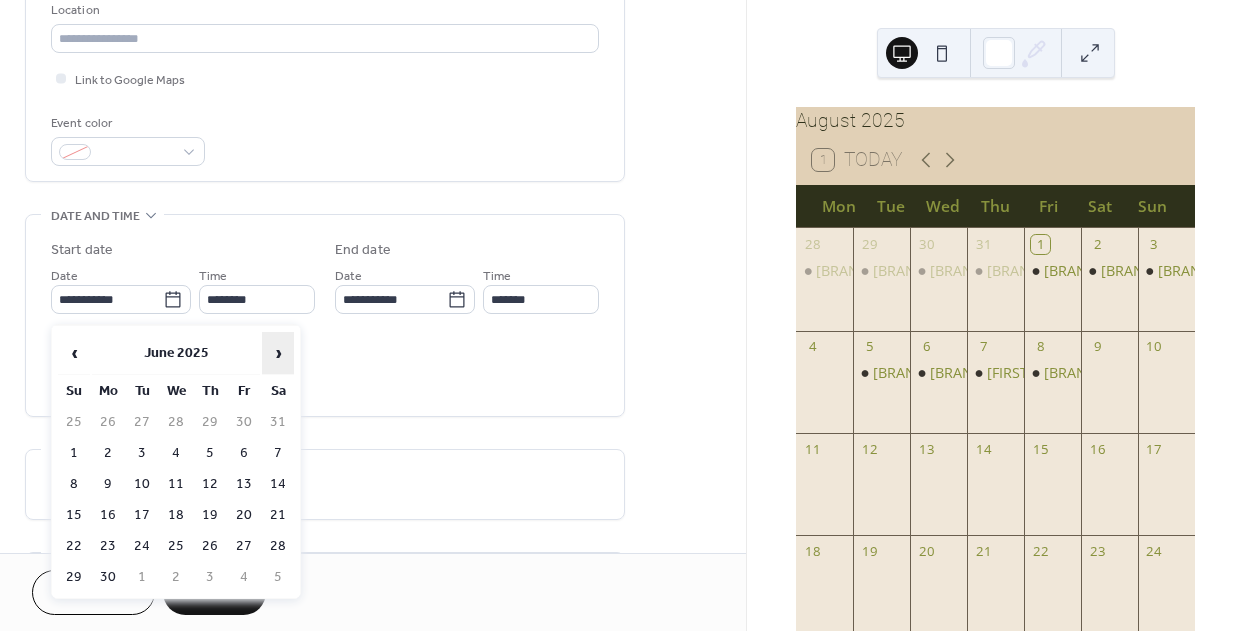 click on "›" at bounding box center (278, 353) 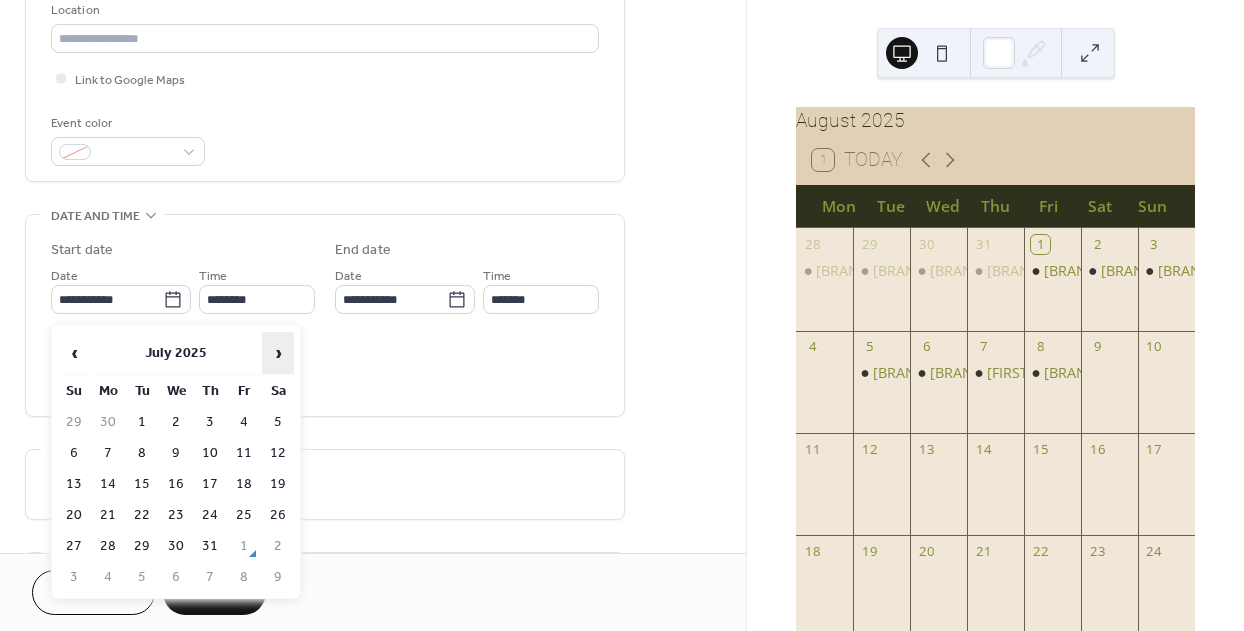 click on "›" at bounding box center [278, 353] 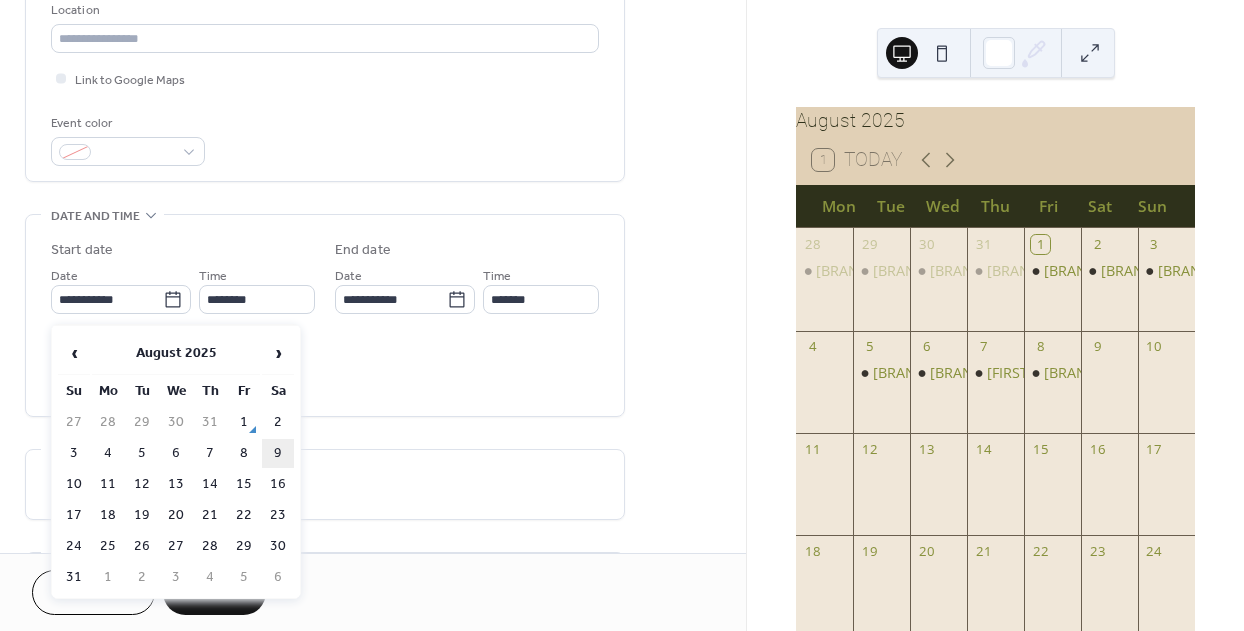 click on "9" at bounding box center (278, 453) 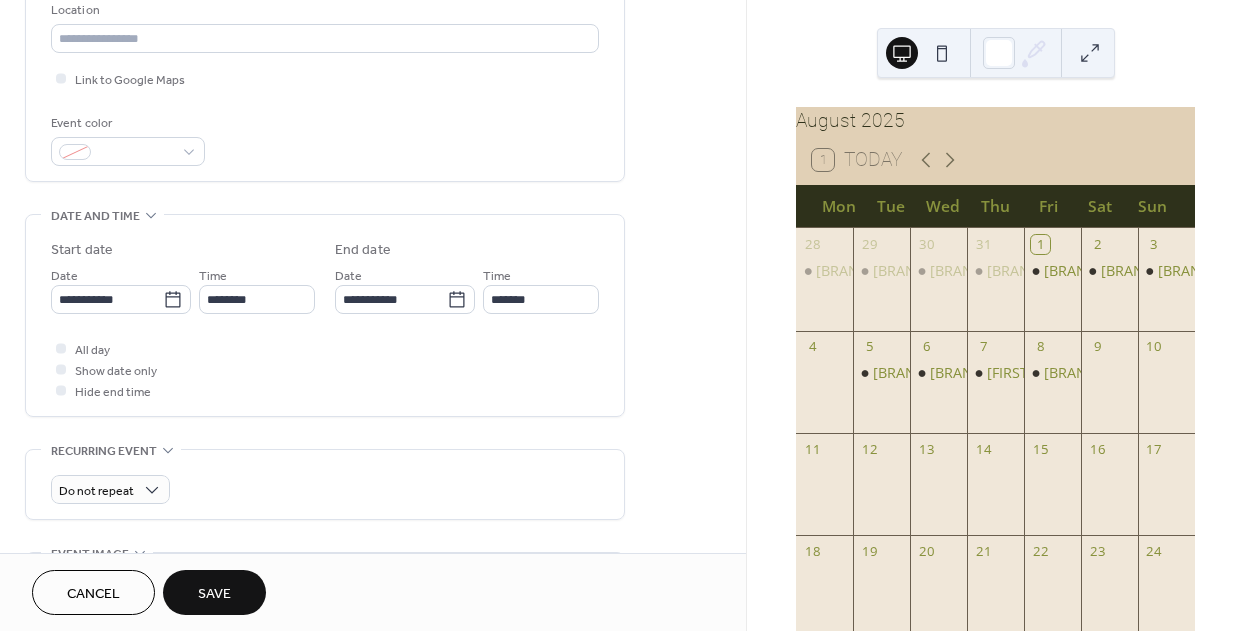 type on "**********" 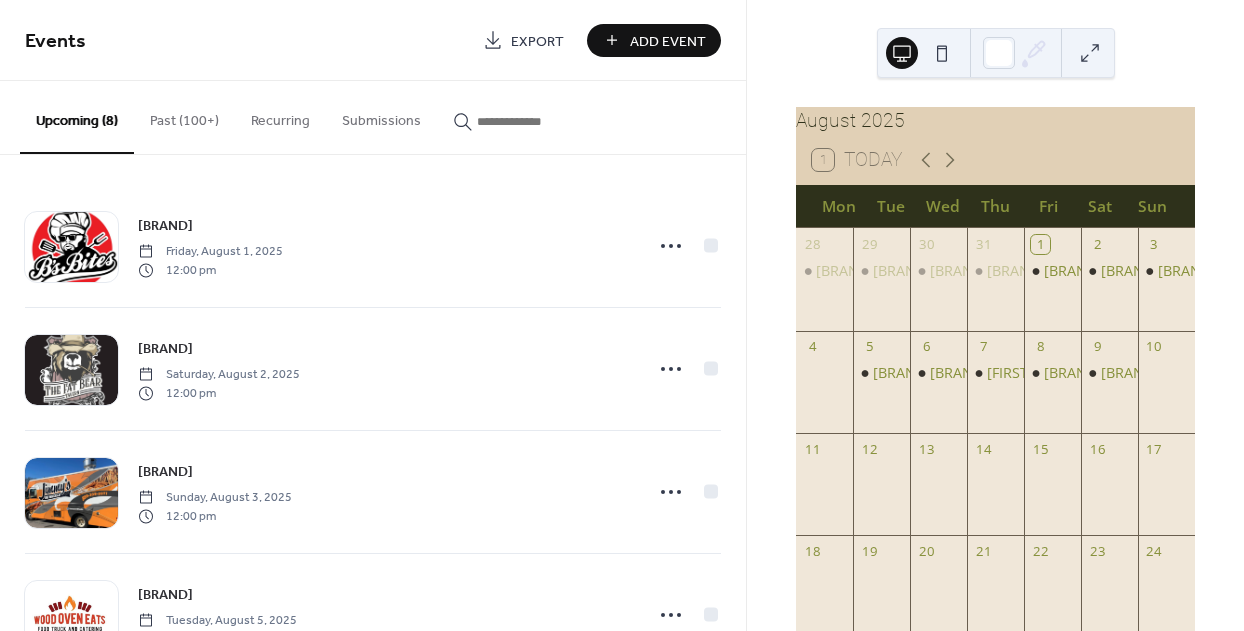 click at bounding box center [537, 121] 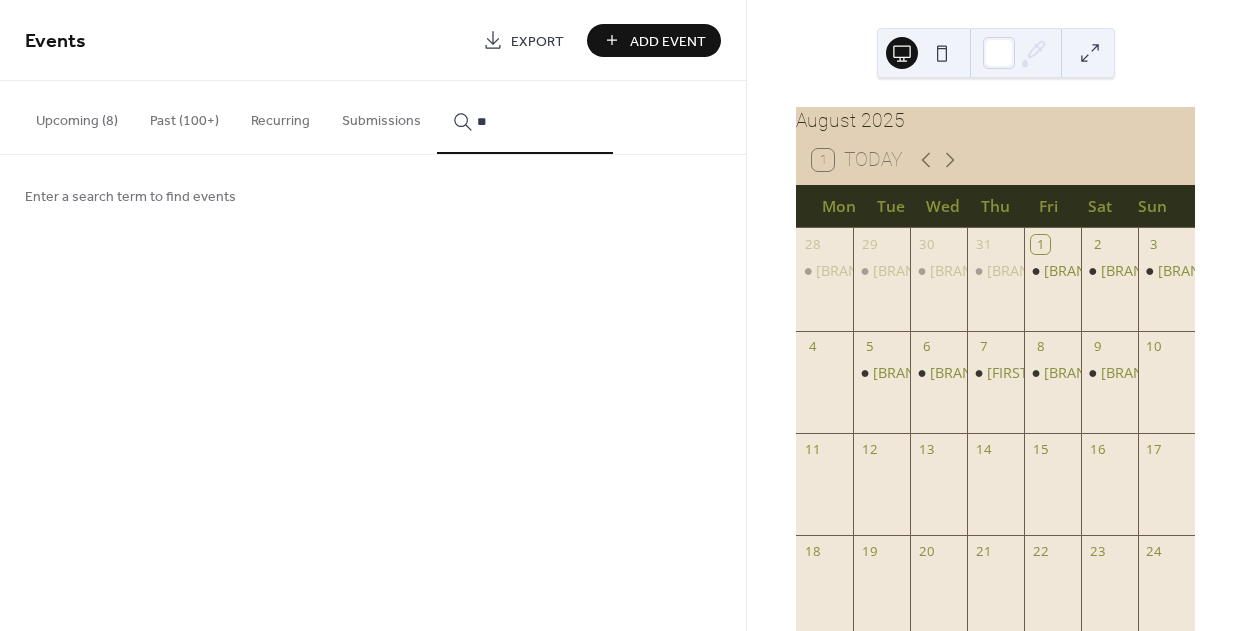 click on "*" at bounding box center (525, 117) 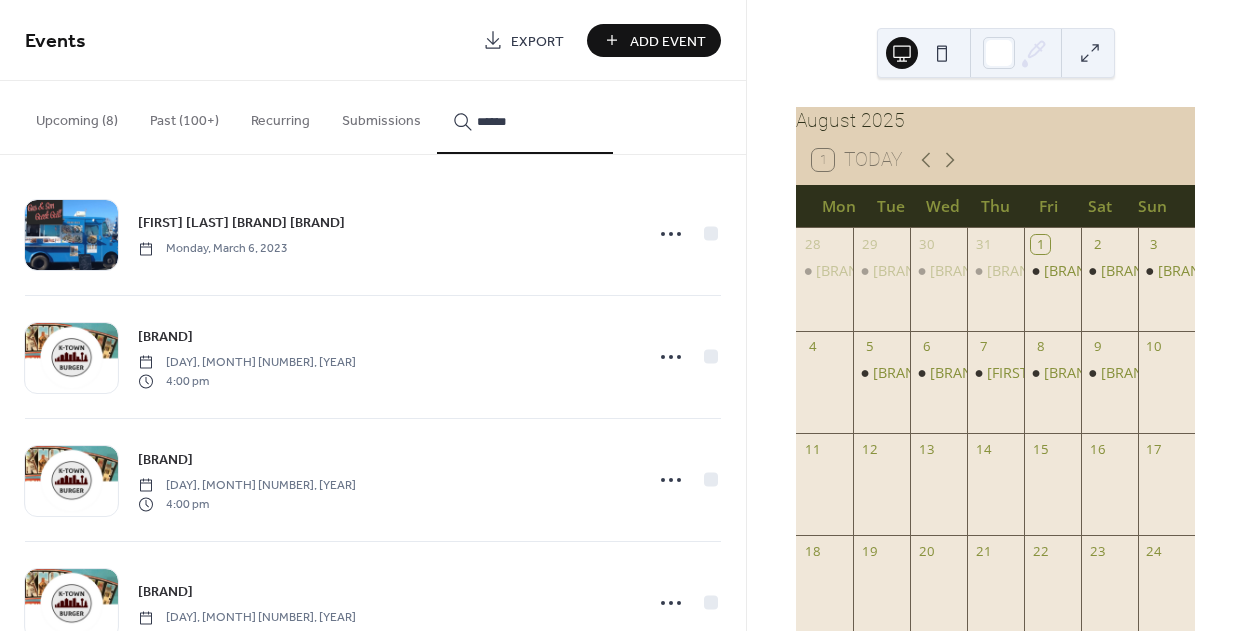 scroll, scrollTop: 16, scrollLeft: 0, axis: vertical 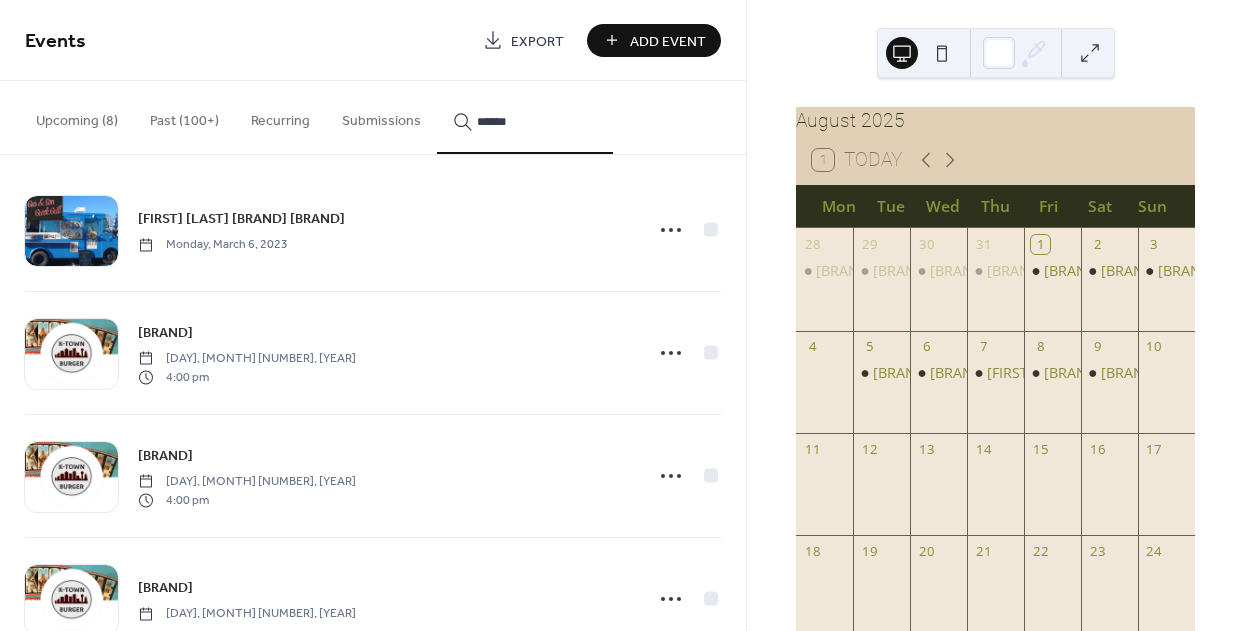type on "******" 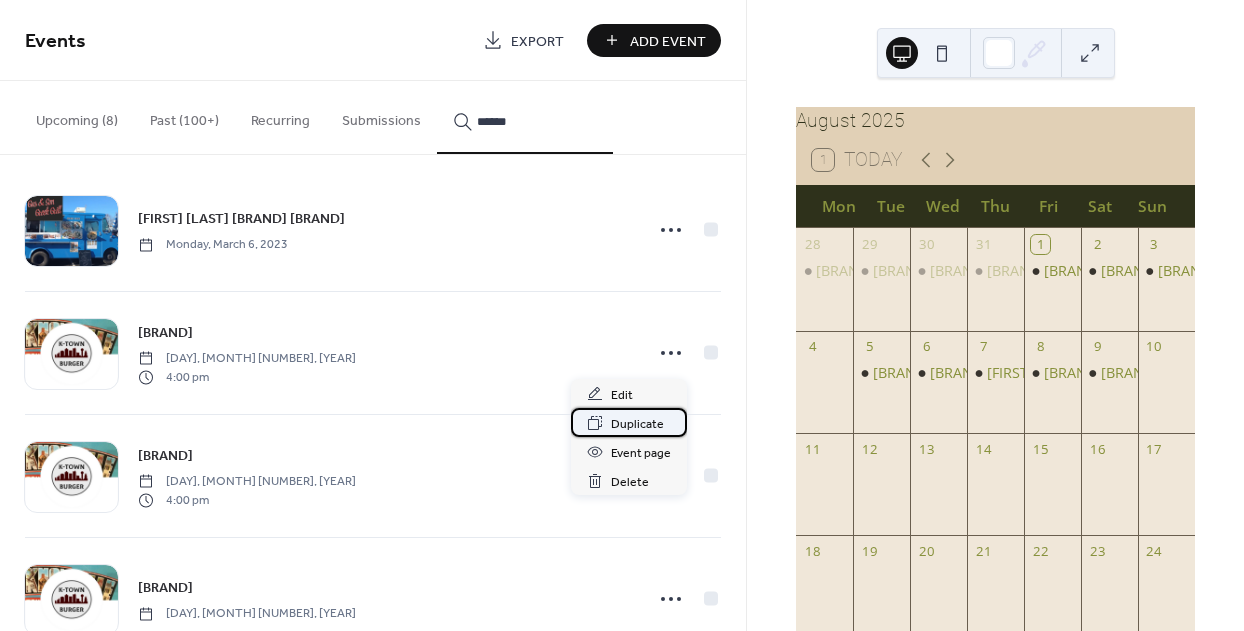 click on "Duplicate" at bounding box center (637, 424) 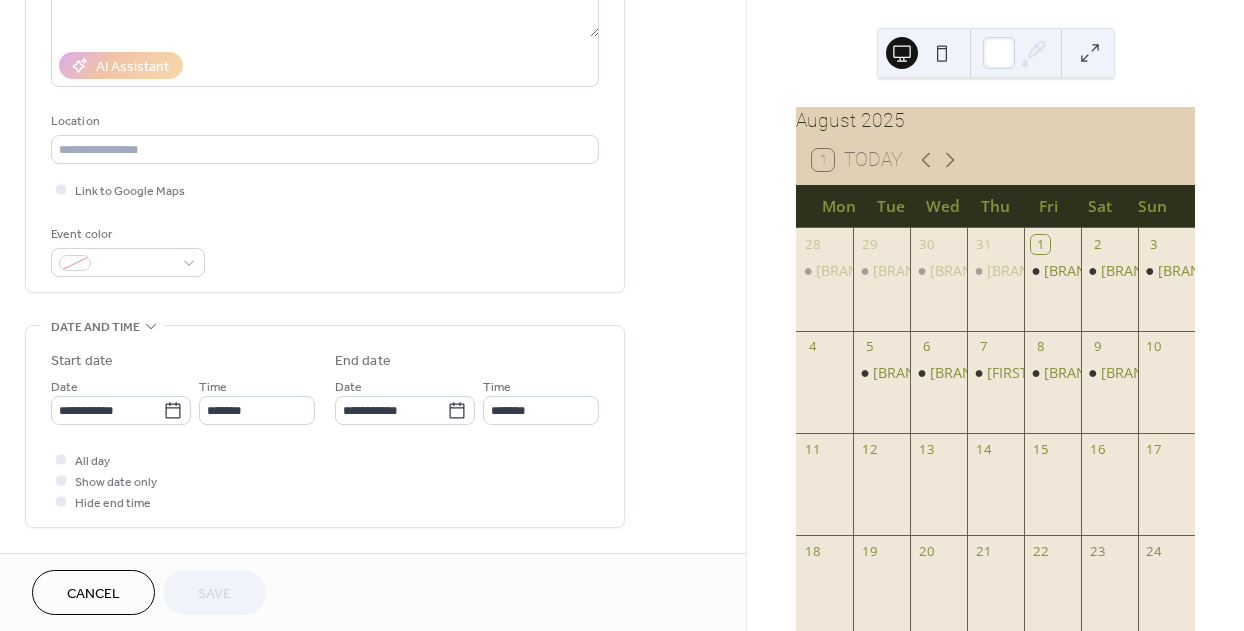 scroll, scrollTop: 412, scrollLeft: 0, axis: vertical 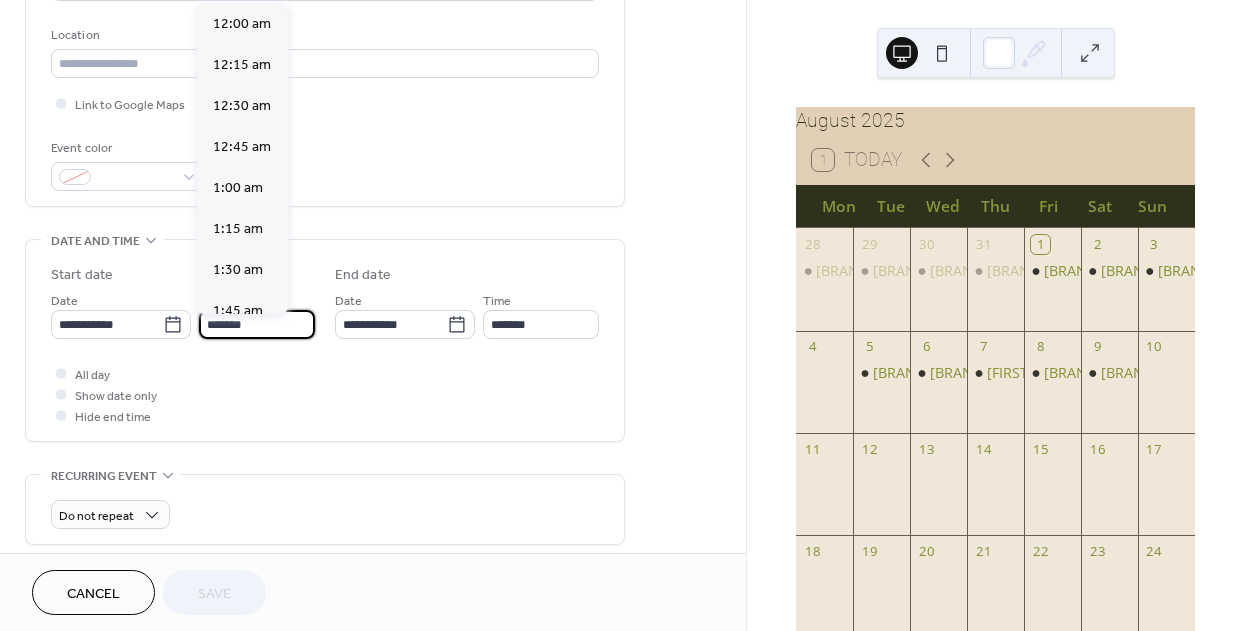 drag, startPoint x: 210, startPoint y: 331, endPoint x: 192, endPoint y: 331, distance: 18 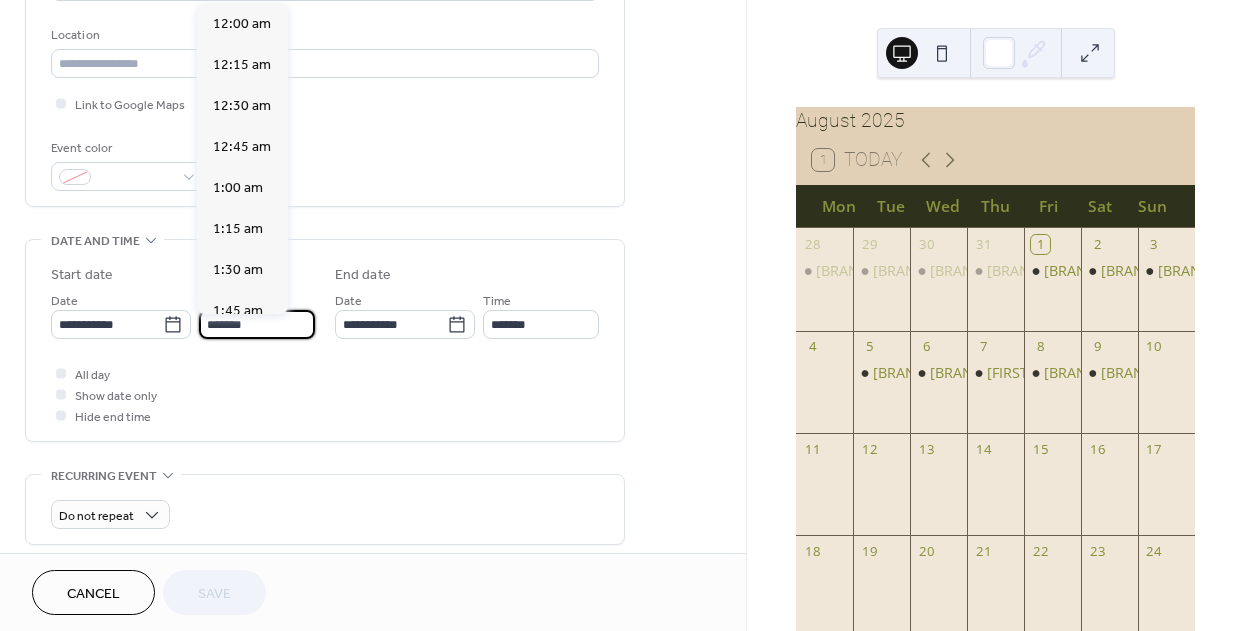 click on "**********" at bounding box center [183, 314] 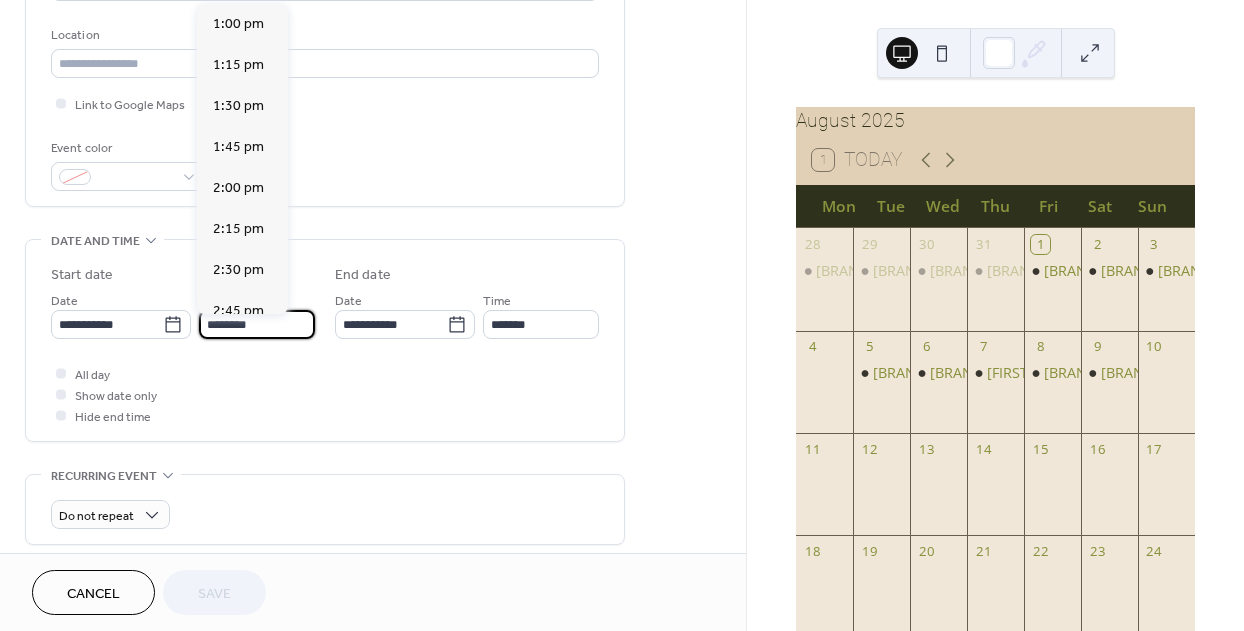 scroll, scrollTop: 1968, scrollLeft: 0, axis: vertical 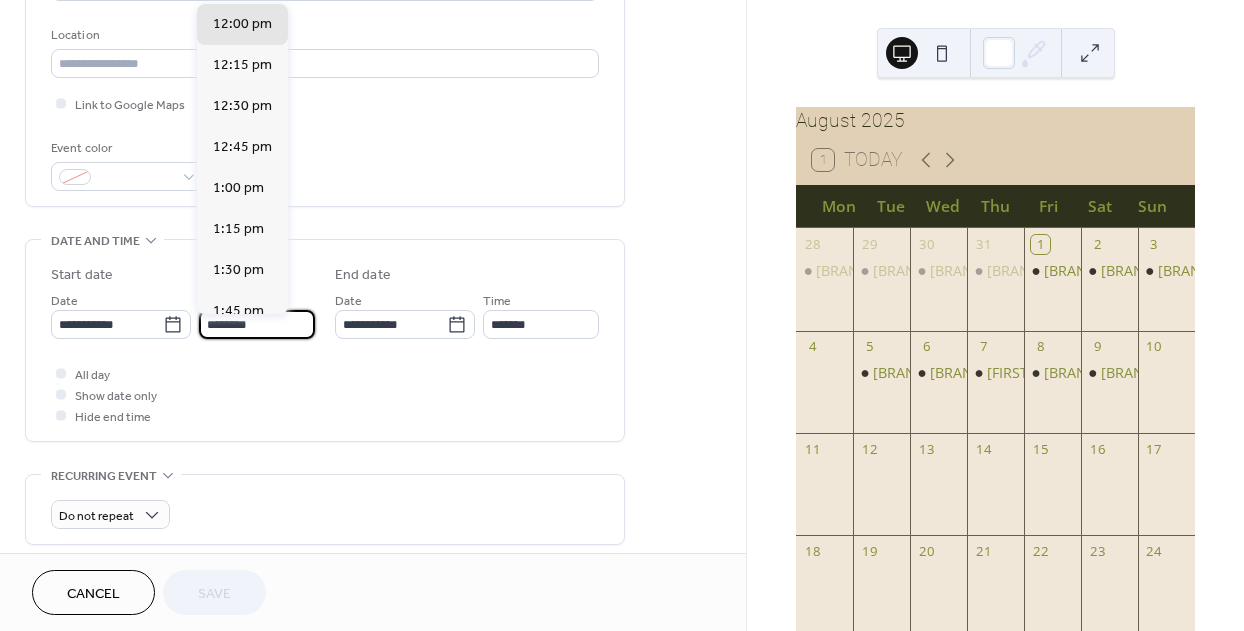 type on "********" 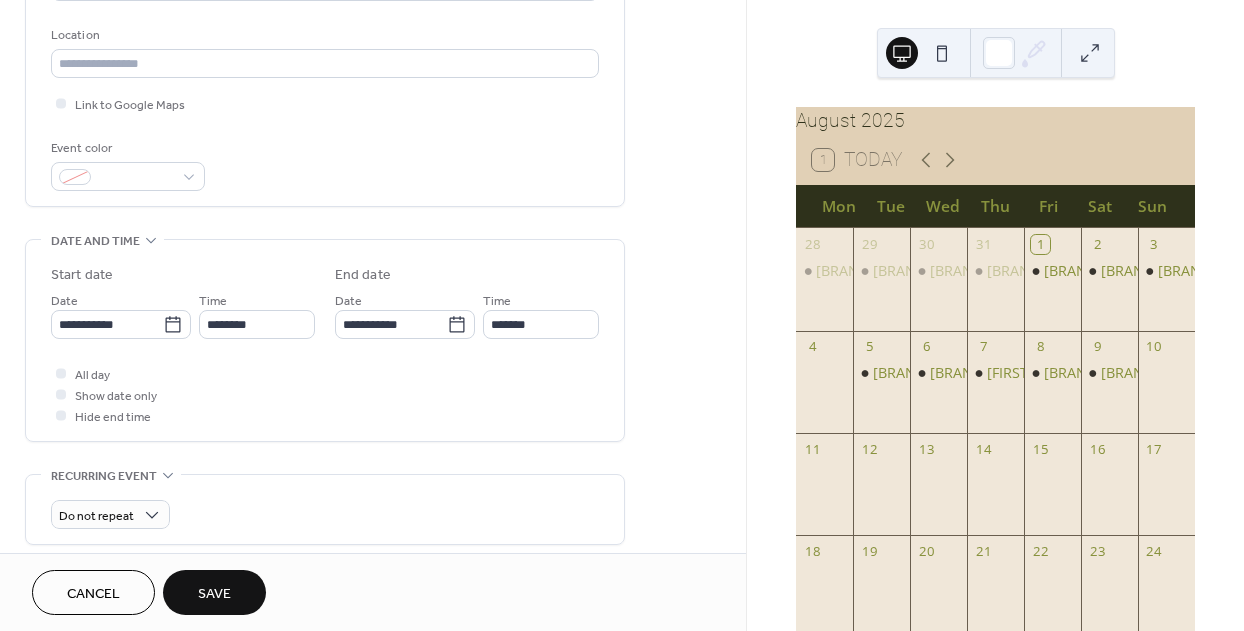 click on "All day Show date only Hide end time" at bounding box center (325, 394) 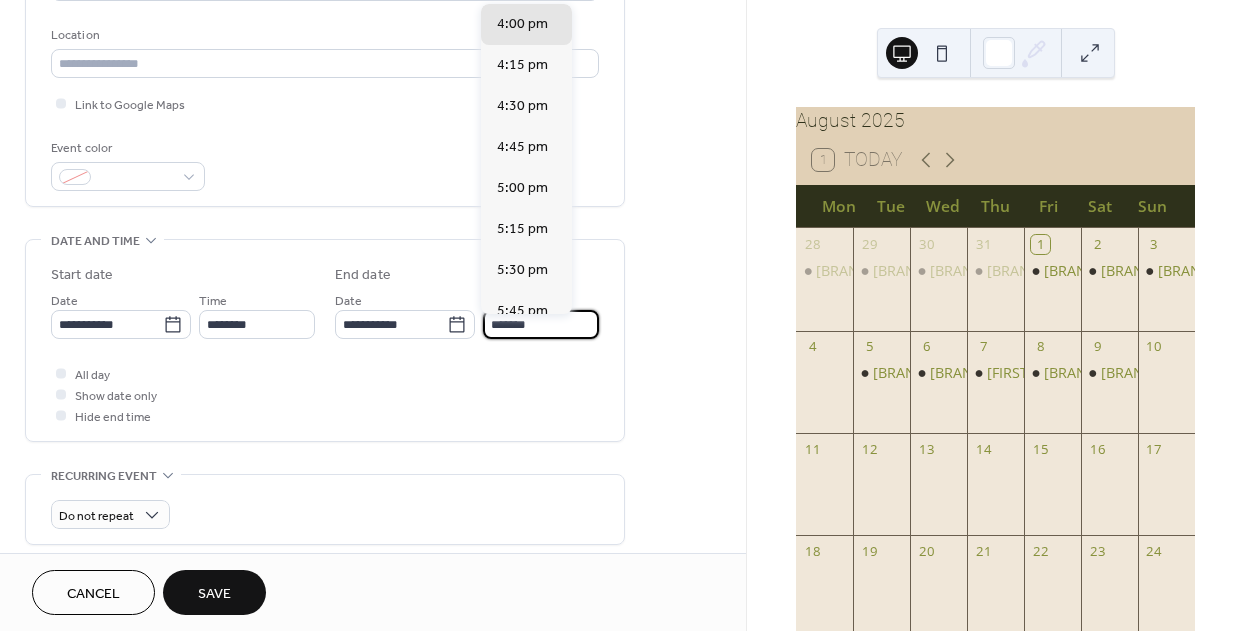 drag, startPoint x: 493, startPoint y: 333, endPoint x: 476, endPoint y: 333, distance: 17 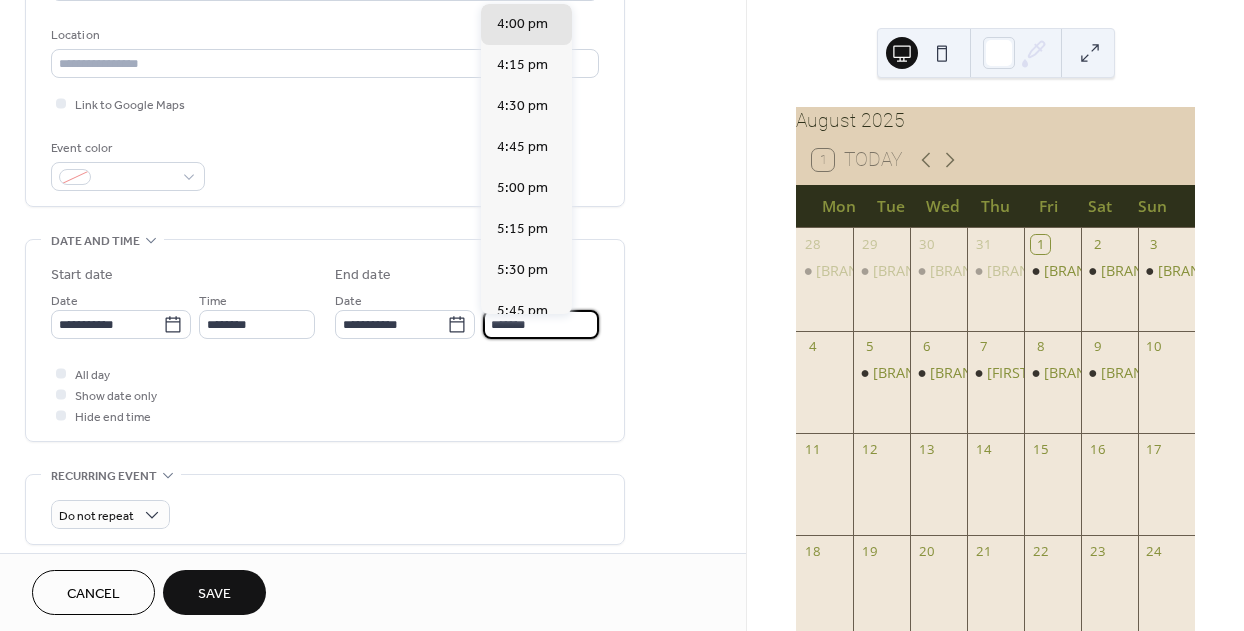 click on "**********" at bounding box center (467, 314) 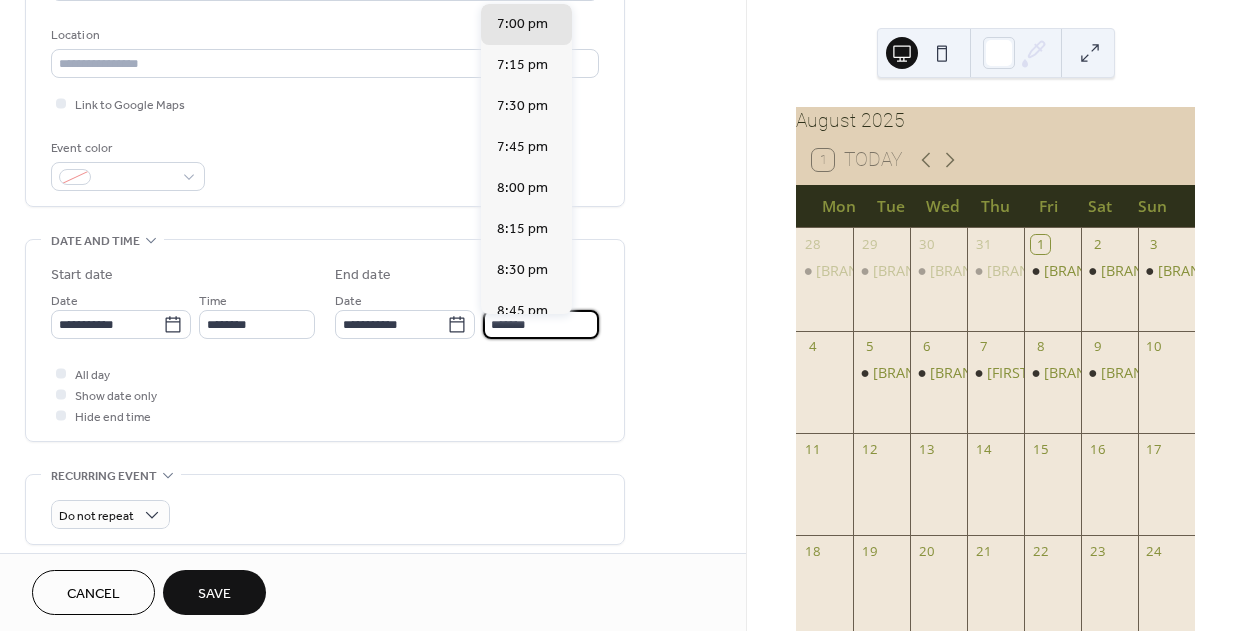 type on "*******" 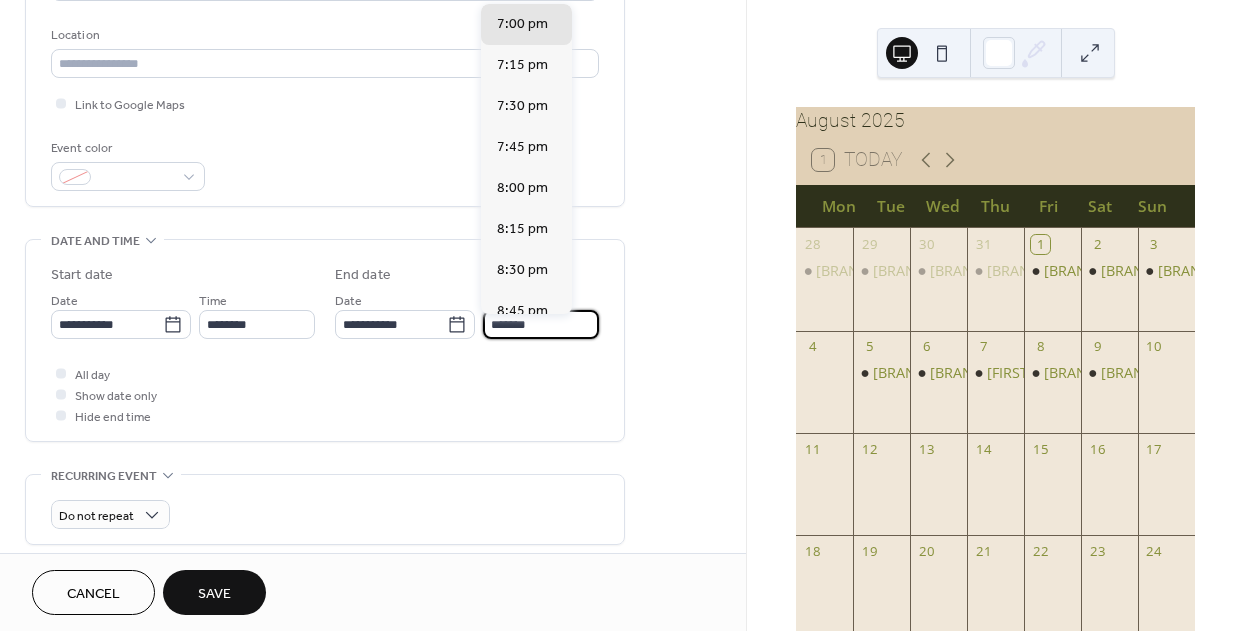 click on "All day Show date only Hide end time" at bounding box center [325, 394] 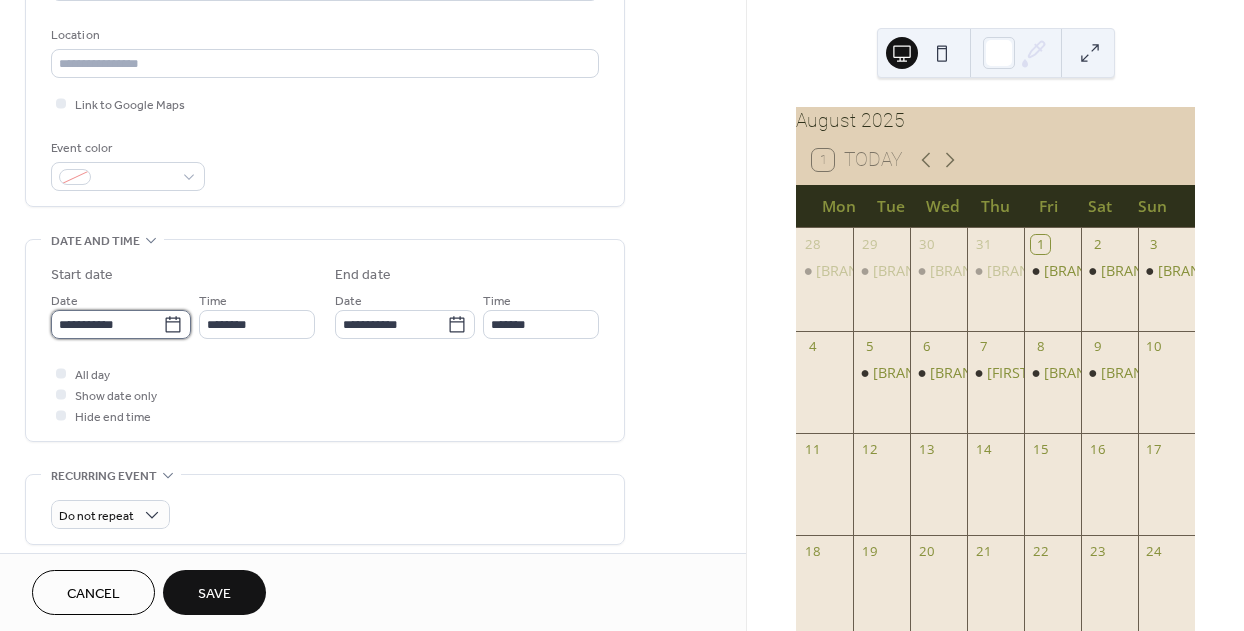 click on "**********" at bounding box center [107, 324] 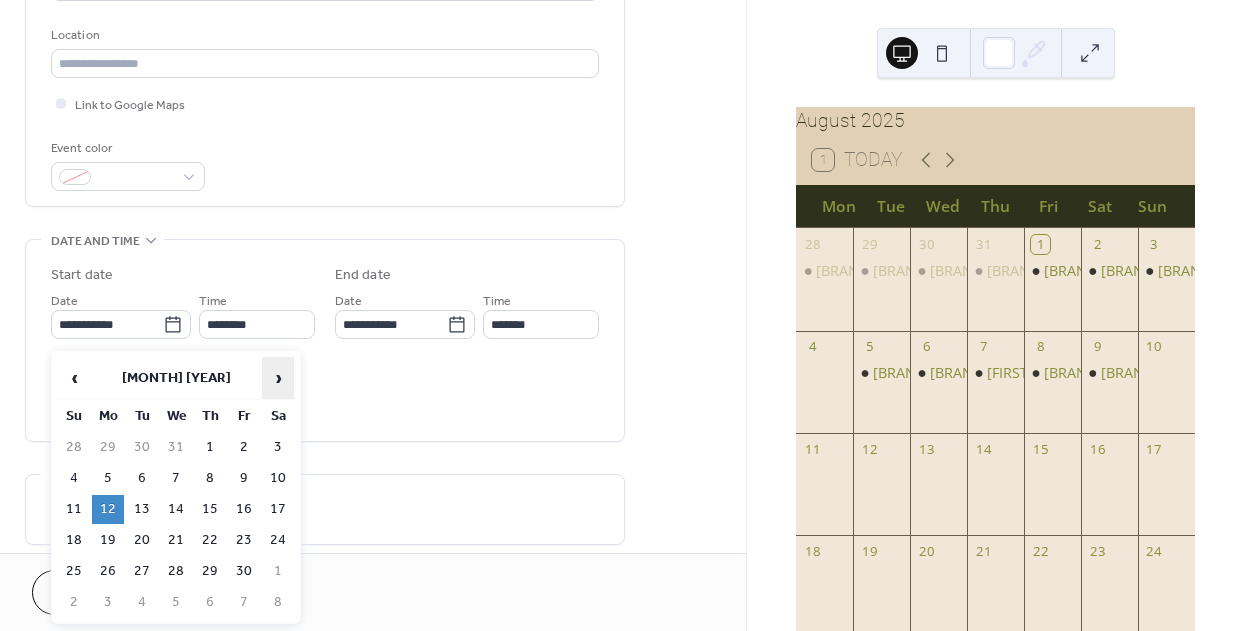 click on "›" at bounding box center [278, 378] 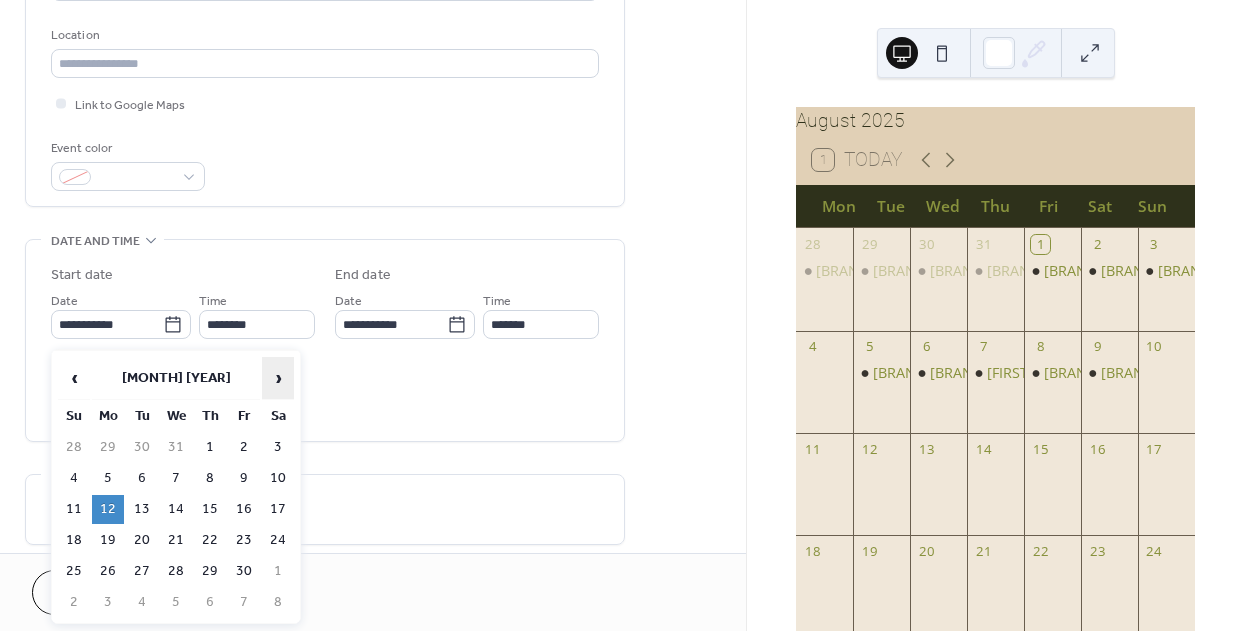 click on "›" at bounding box center (278, 378) 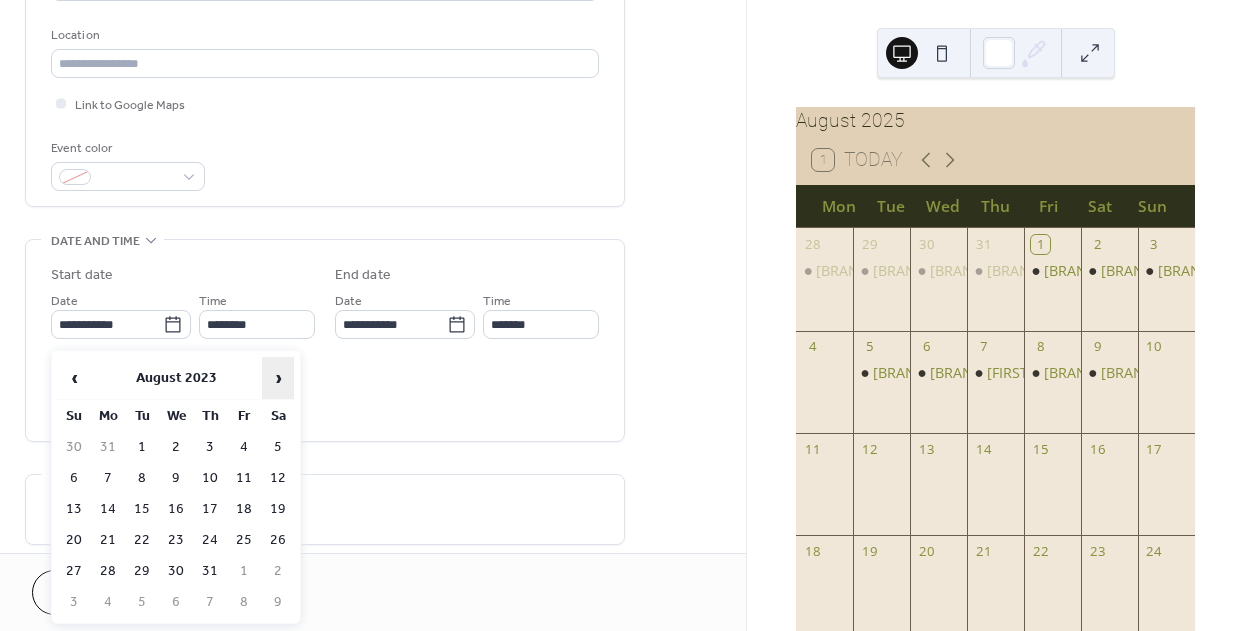 click on "›" at bounding box center [278, 378] 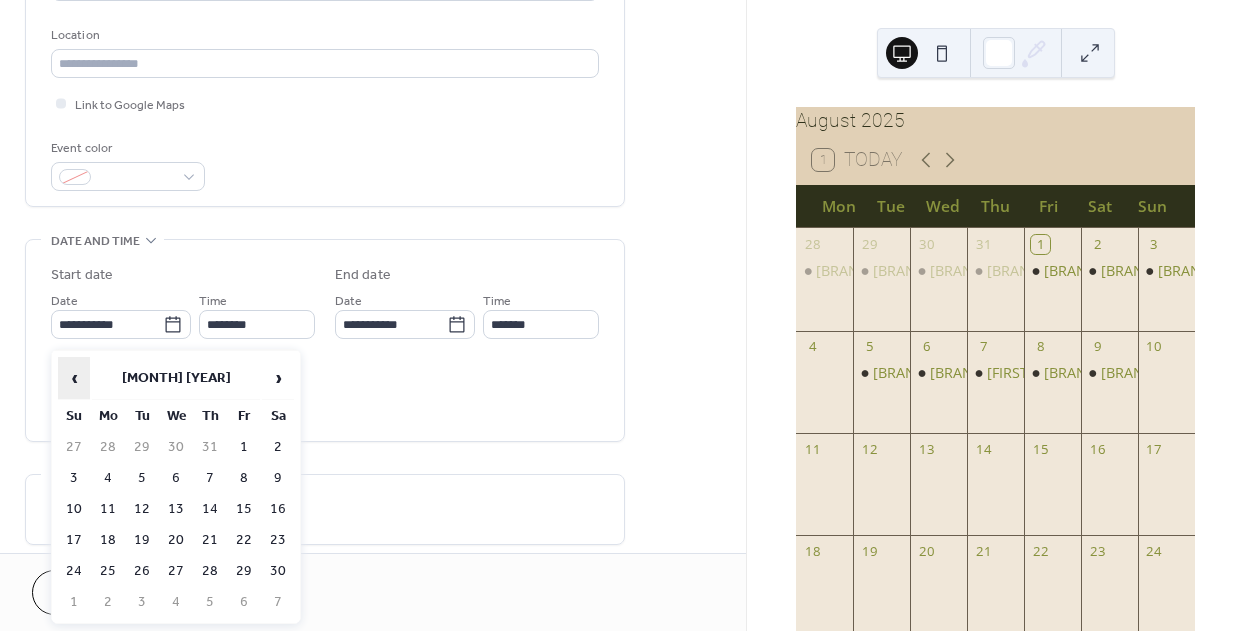 click on "‹" at bounding box center [74, 378] 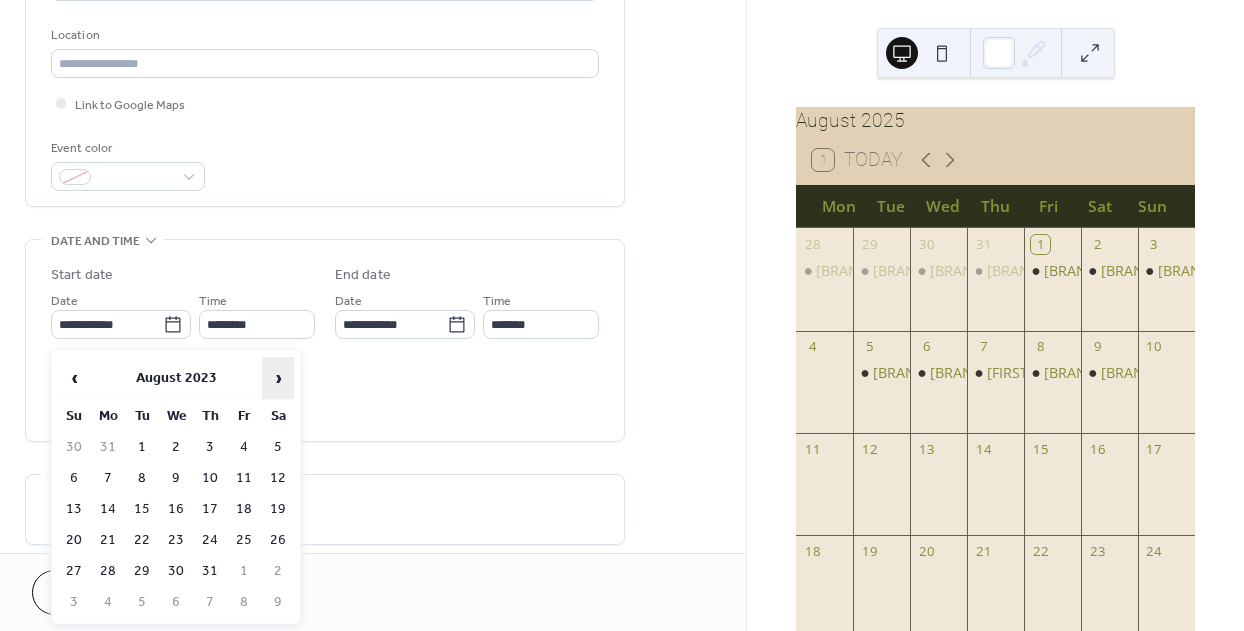 click on "›" at bounding box center (278, 378) 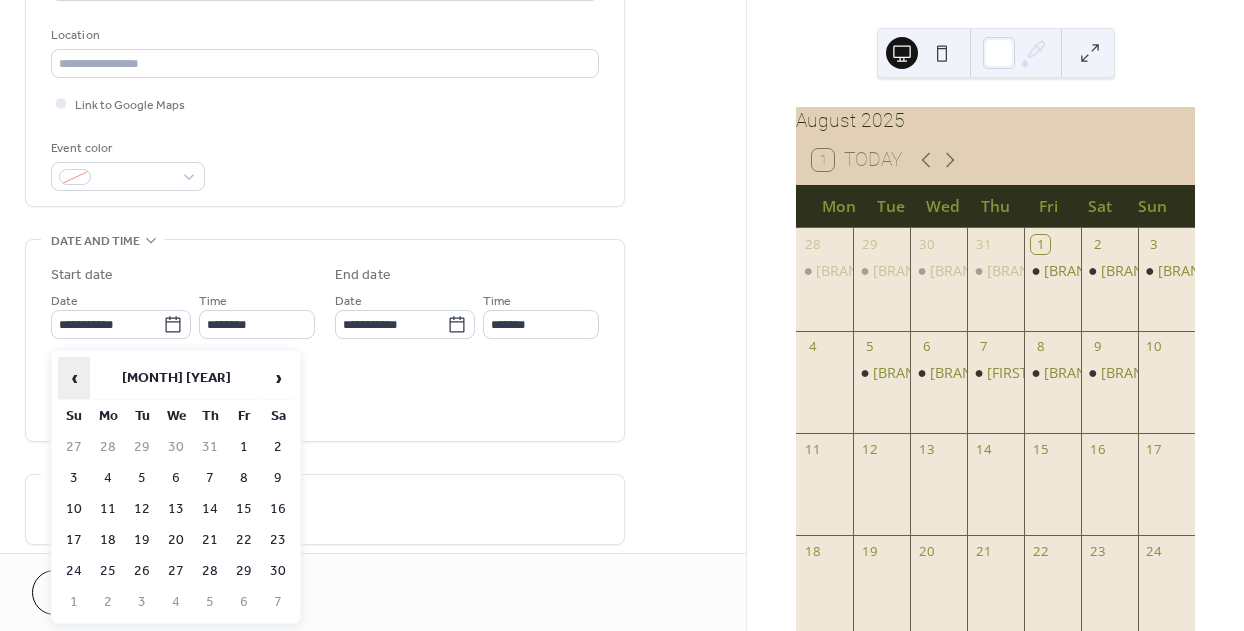 click on "‹" at bounding box center (74, 378) 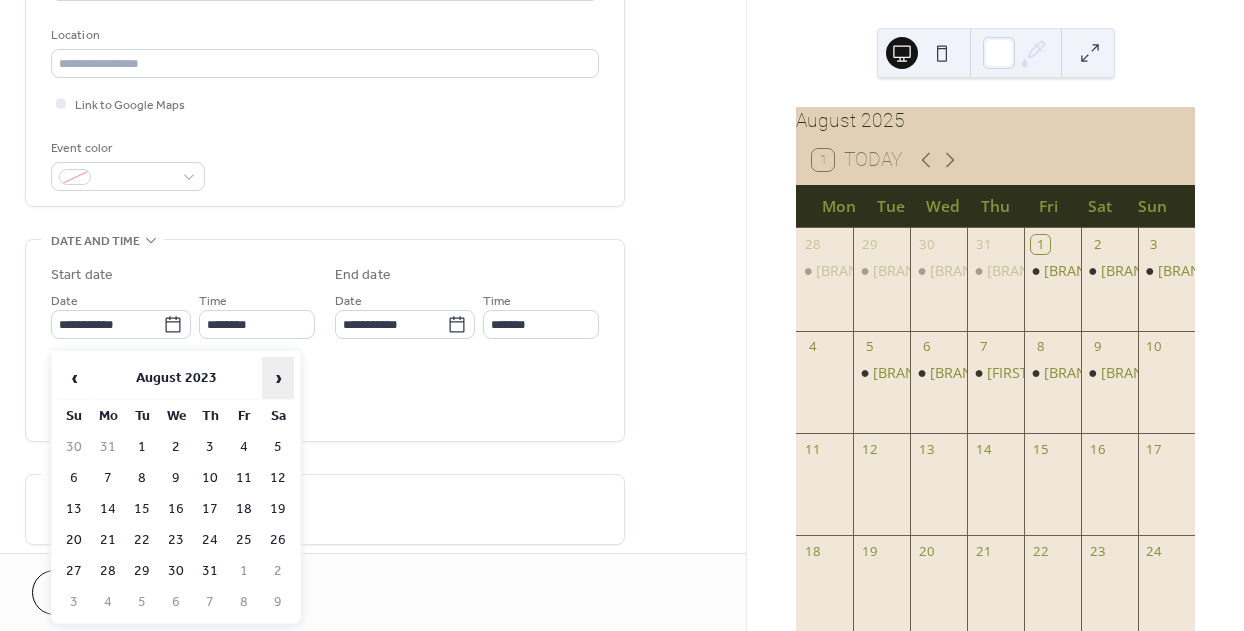 click on "›" at bounding box center (278, 378) 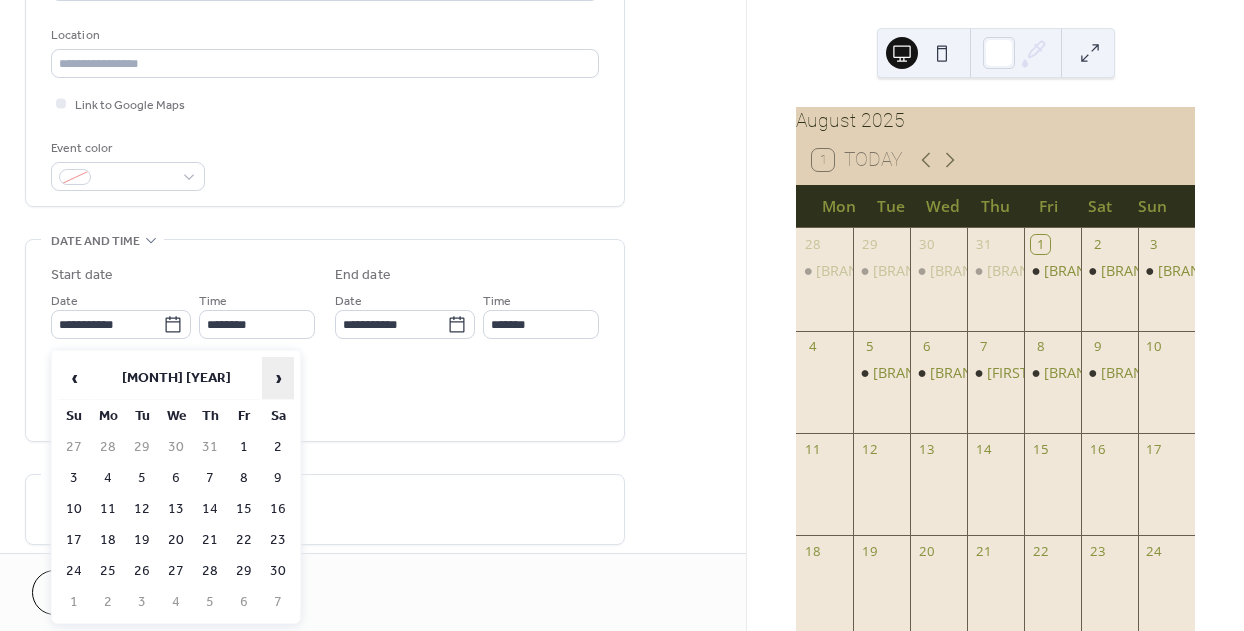 click on "›" at bounding box center (278, 378) 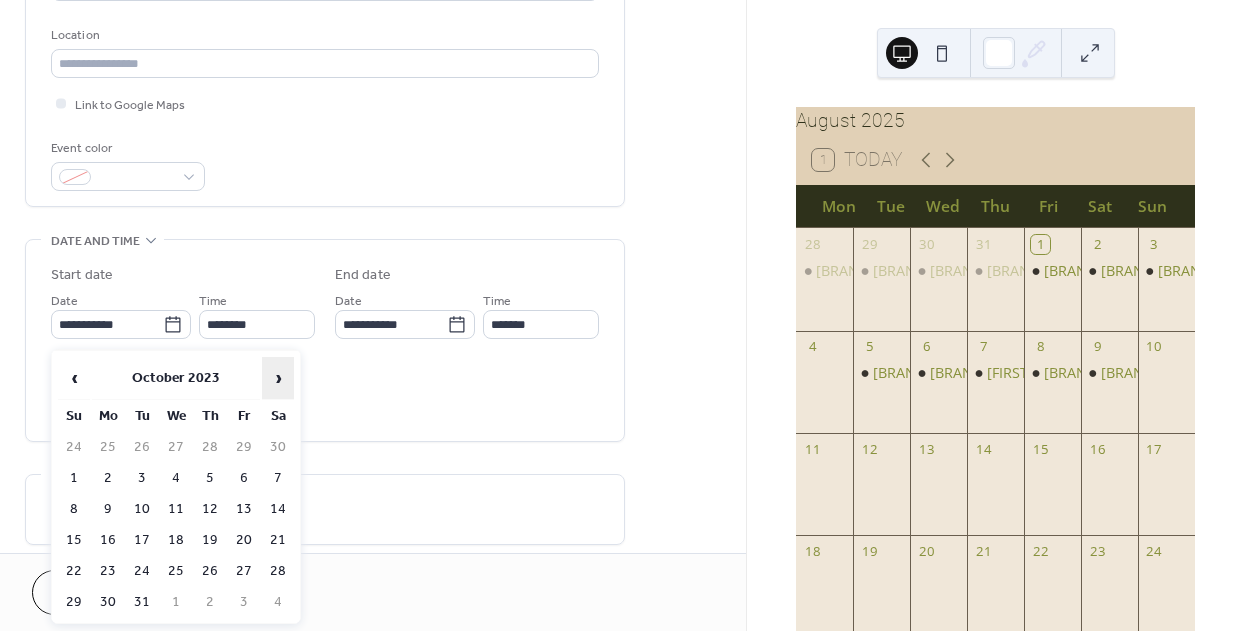click on "›" at bounding box center (278, 378) 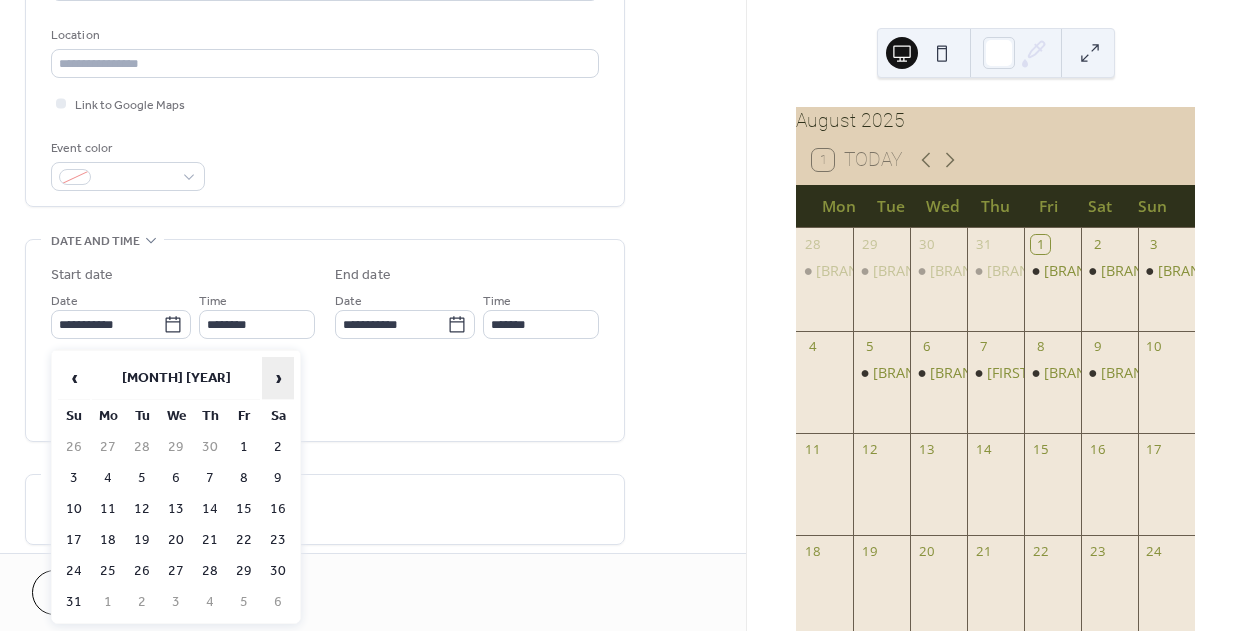 click on "›" at bounding box center [278, 378] 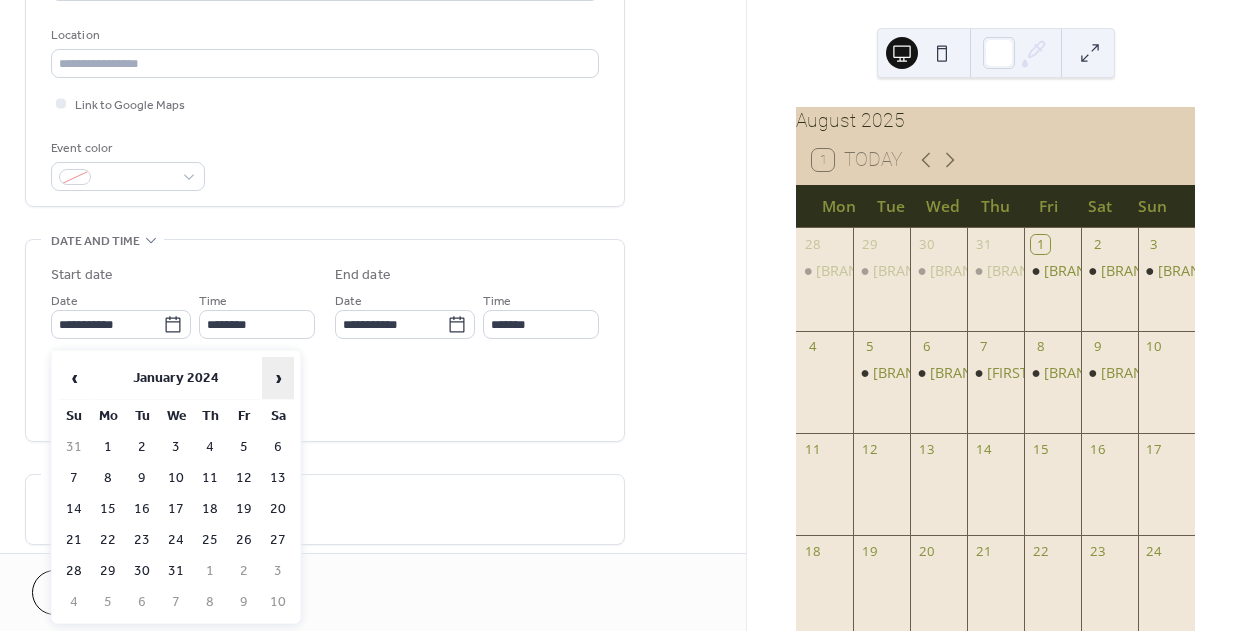 click on "›" at bounding box center [278, 378] 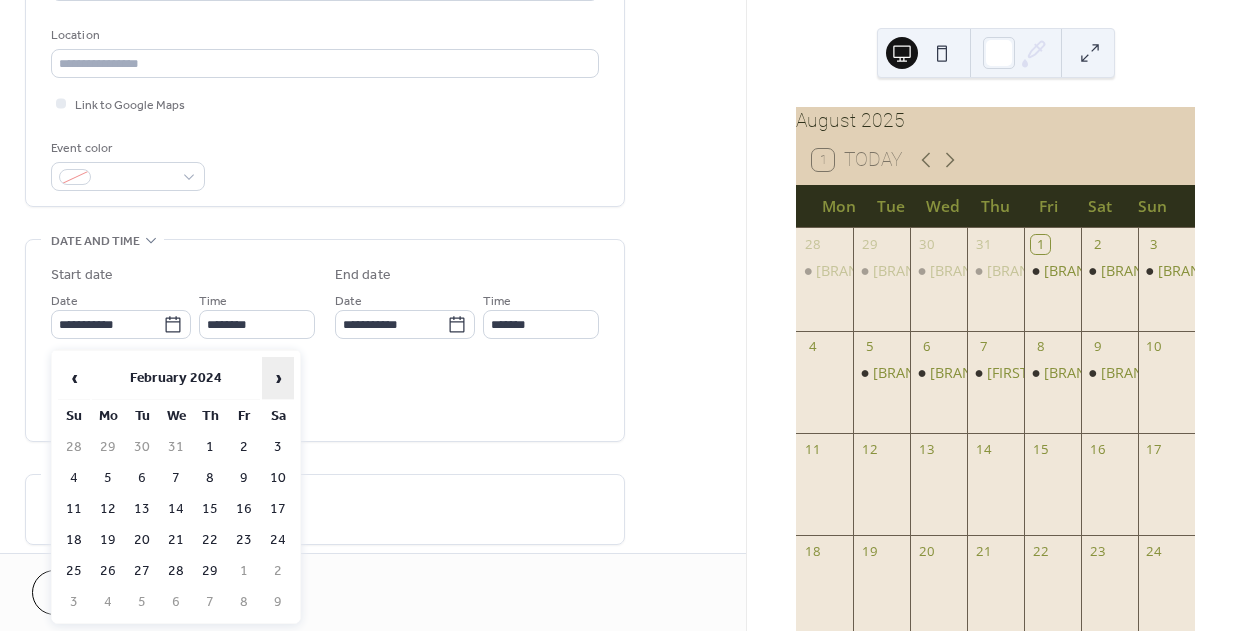click on "›" at bounding box center (278, 378) 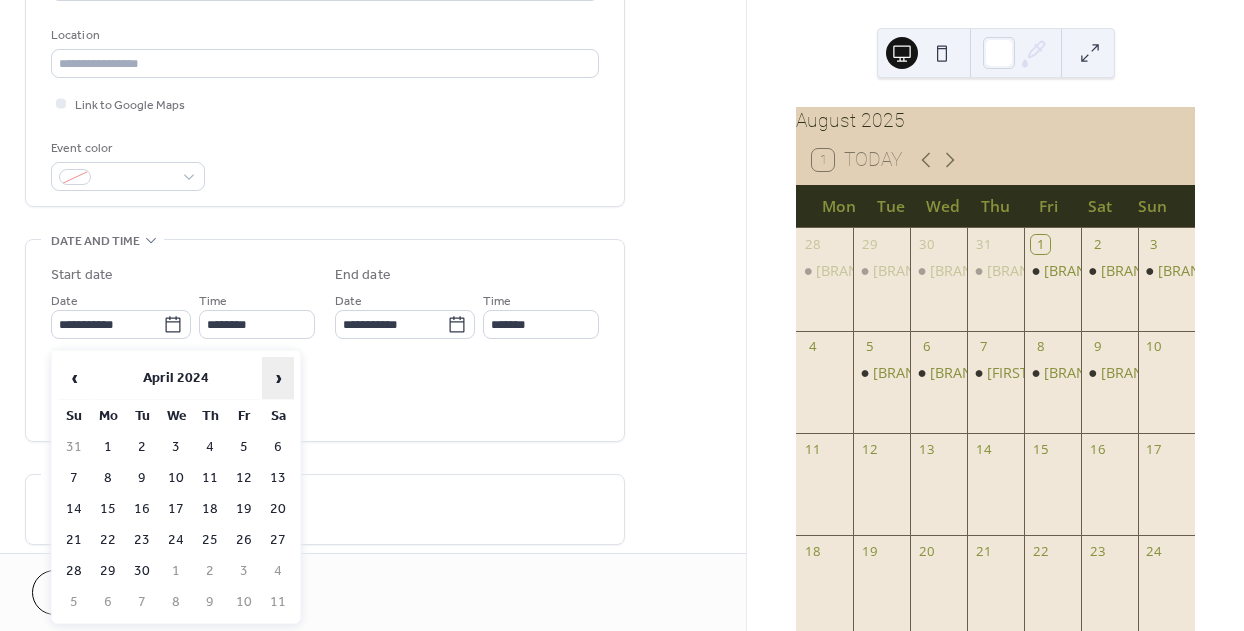 click on "›" at bounding box center (278, 378) 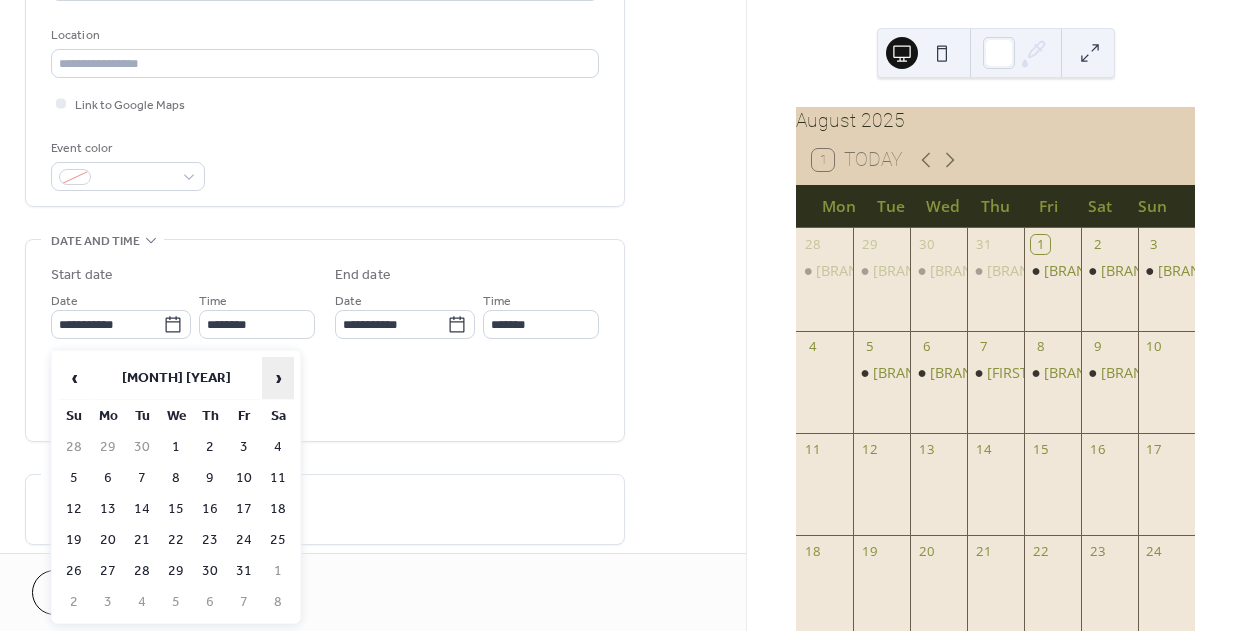 click on "›" at bounding box center [278, 378] 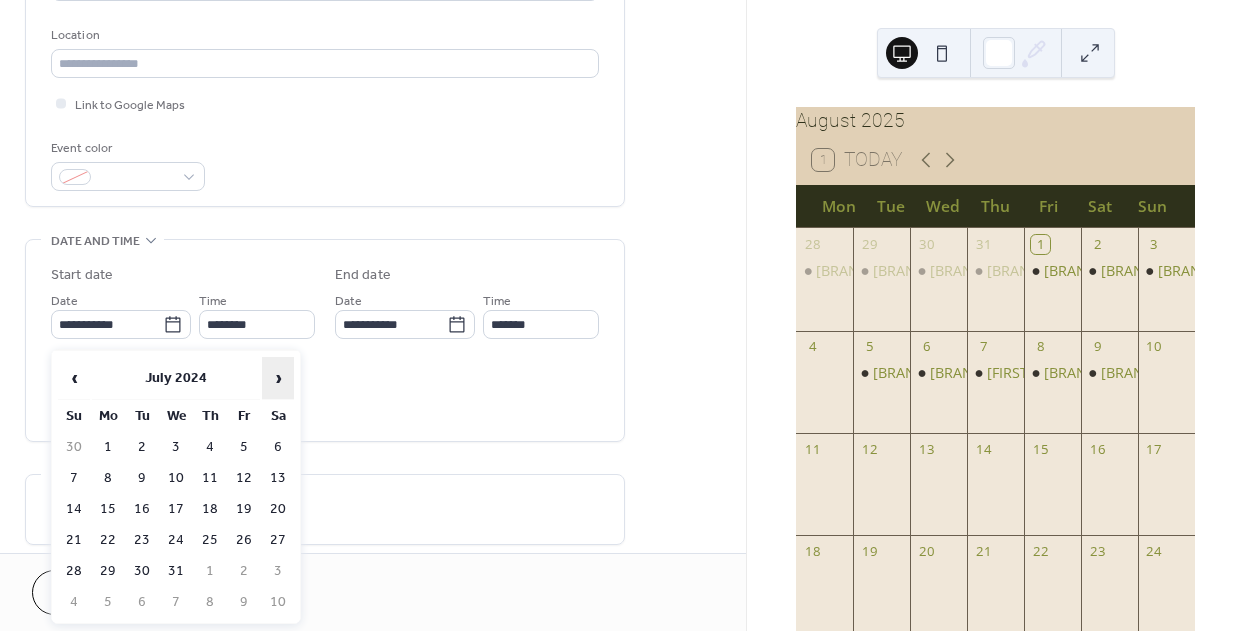 click on "›" at bounding box center (278, 378) 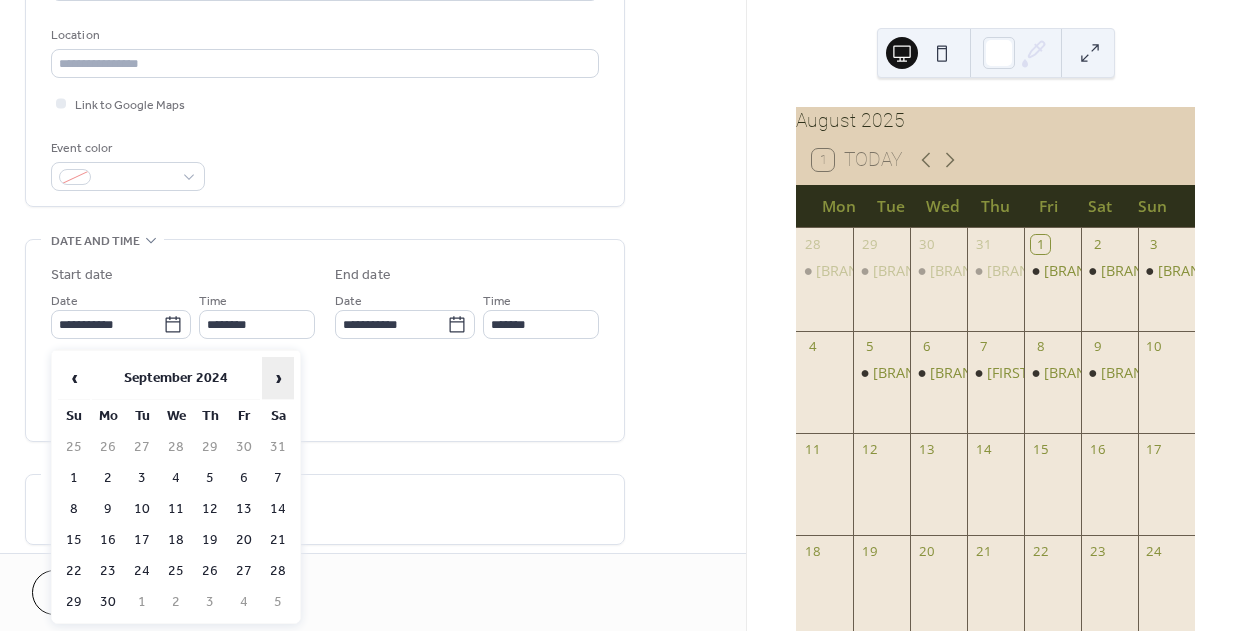 click on "›" at bounding box center (278, 378) 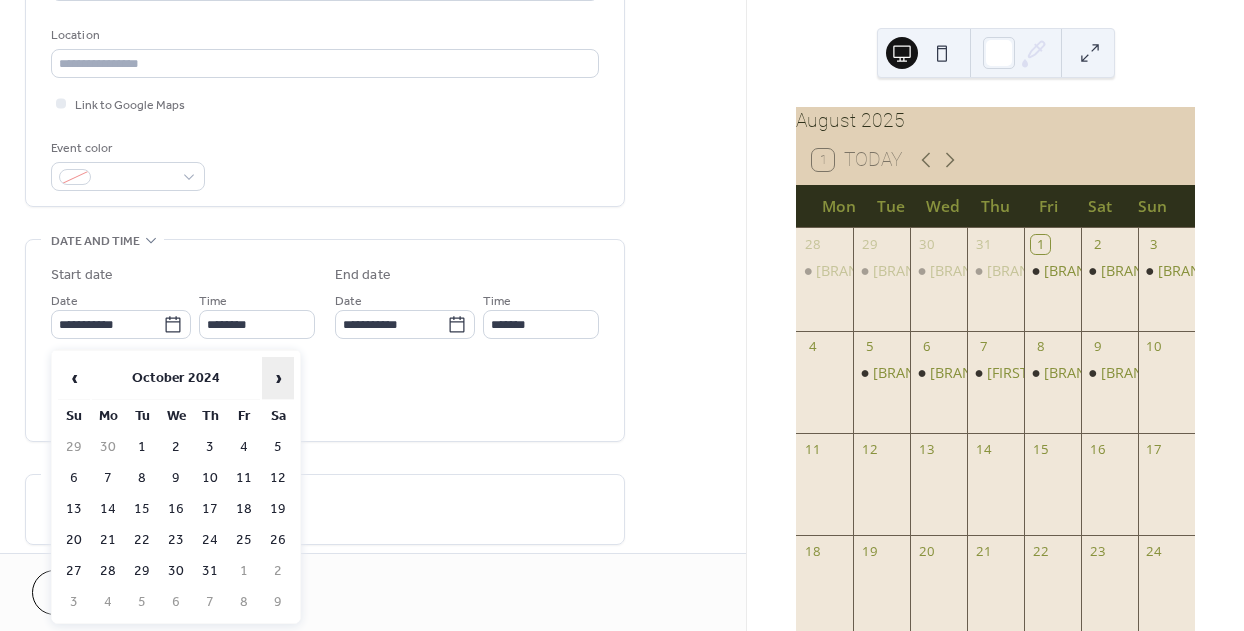 click on "›" at bounding box center (278, 378) 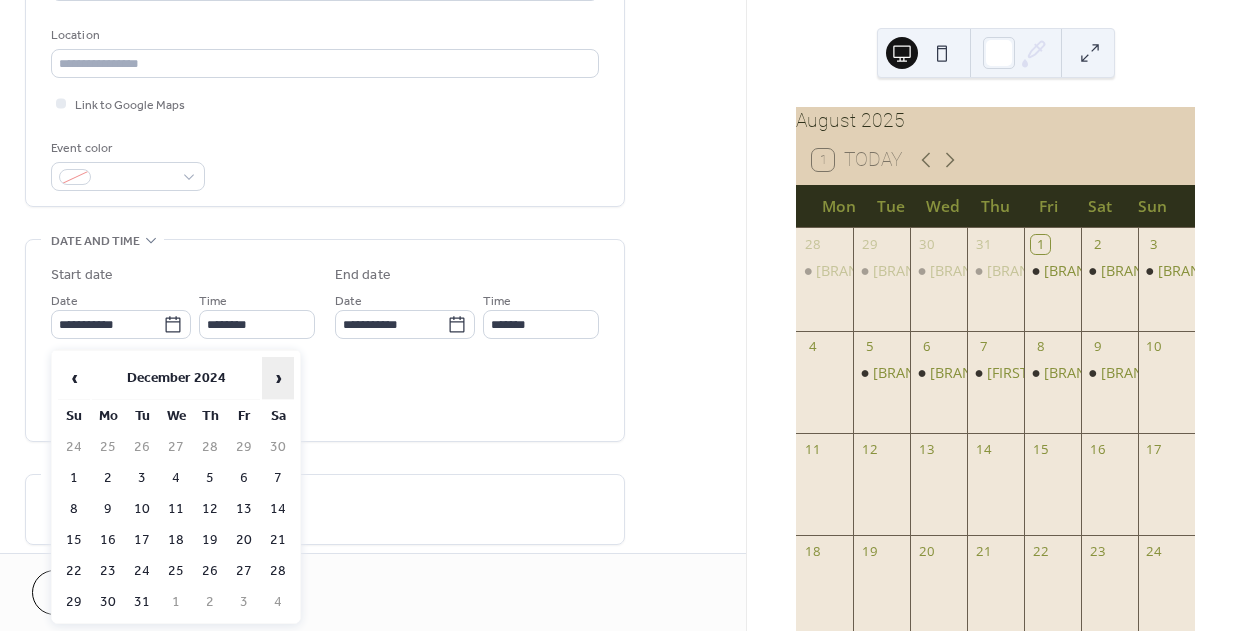 click on "›" at bounding box center [278, 378] 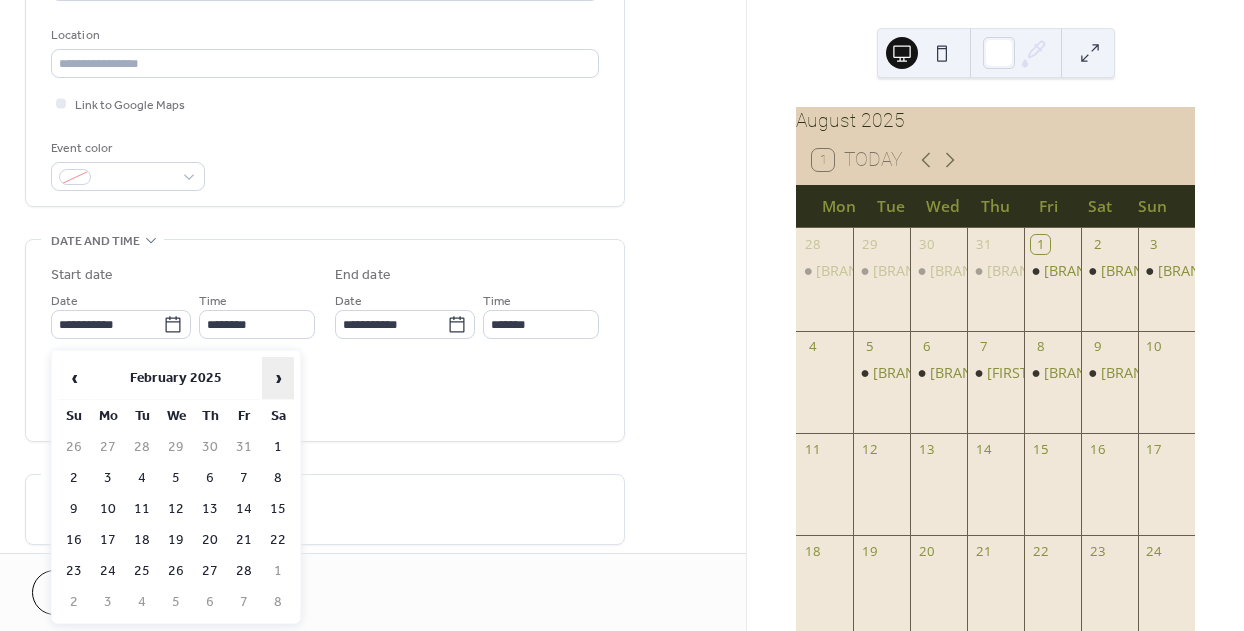 click on "›" at bounding box center (278, 378) 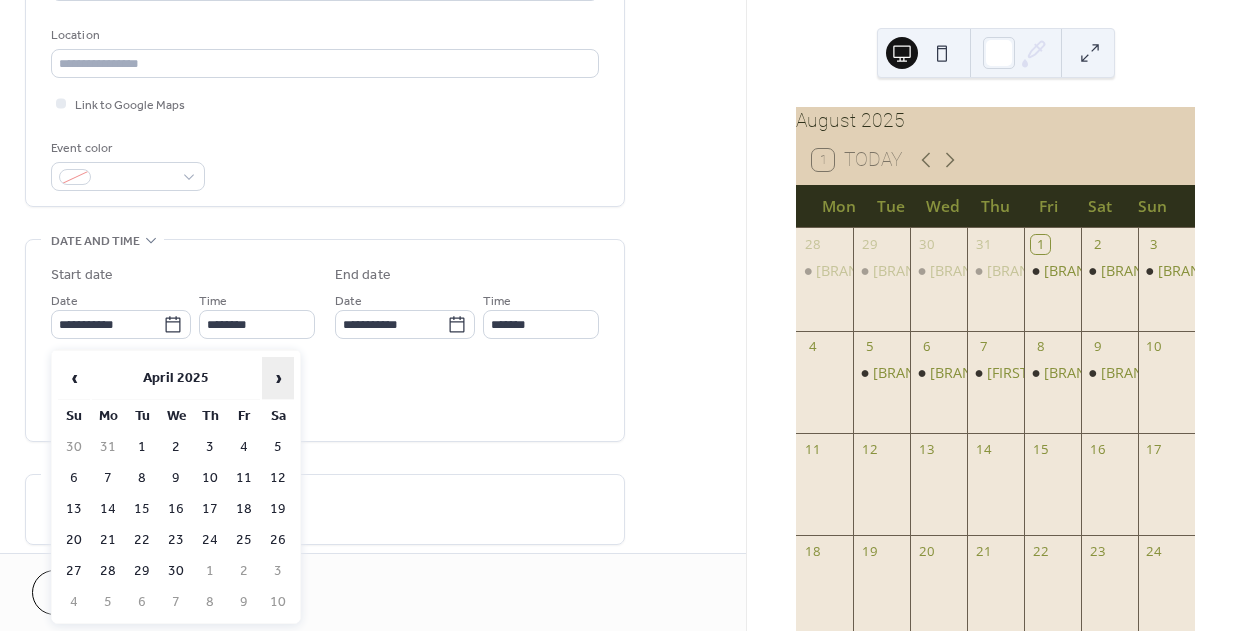 click on "›" at bounding box center (278, 378) 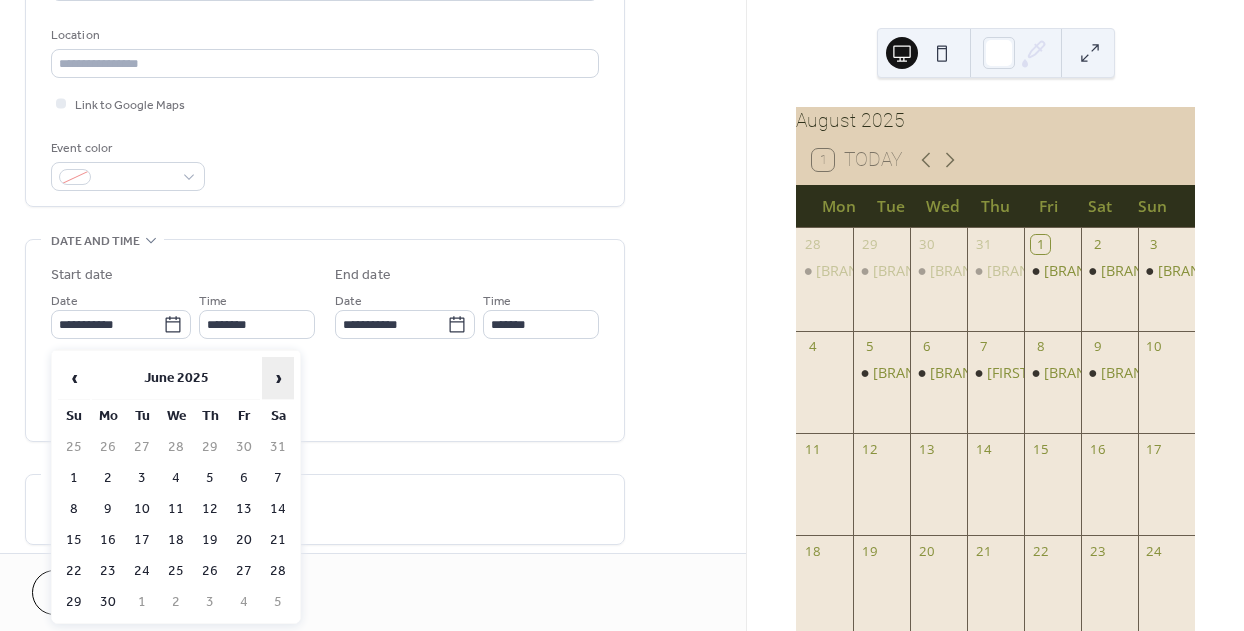 click on "›" at bounding box center [278, 378] 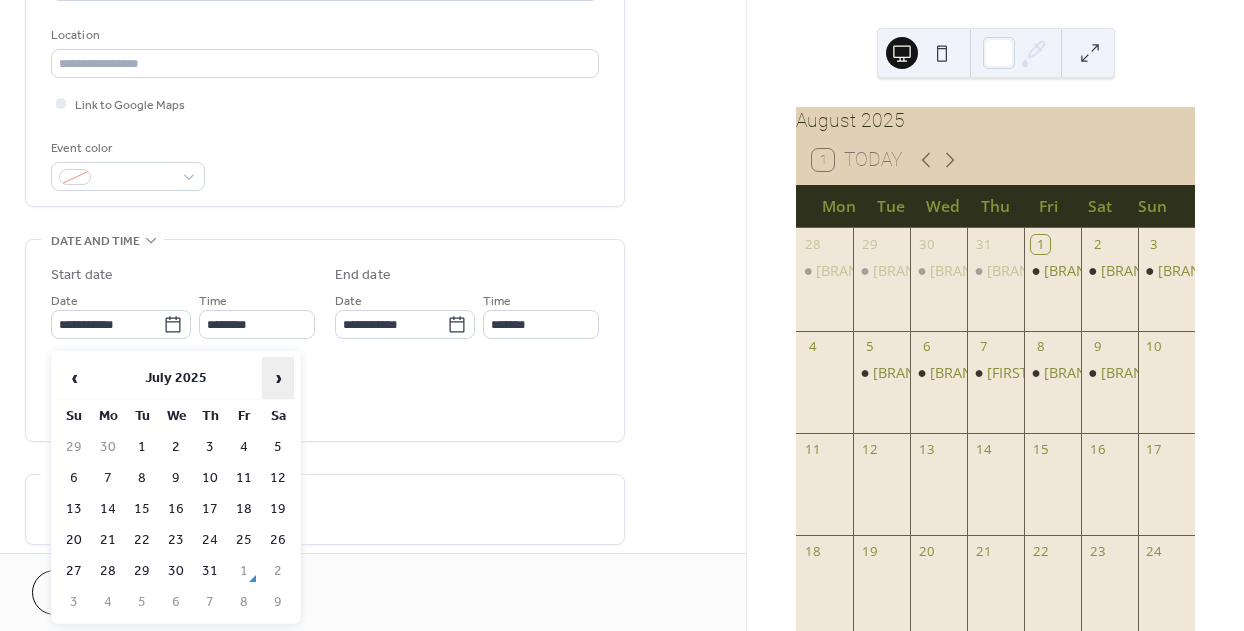 click on "›" at bounding box center (278, 378) 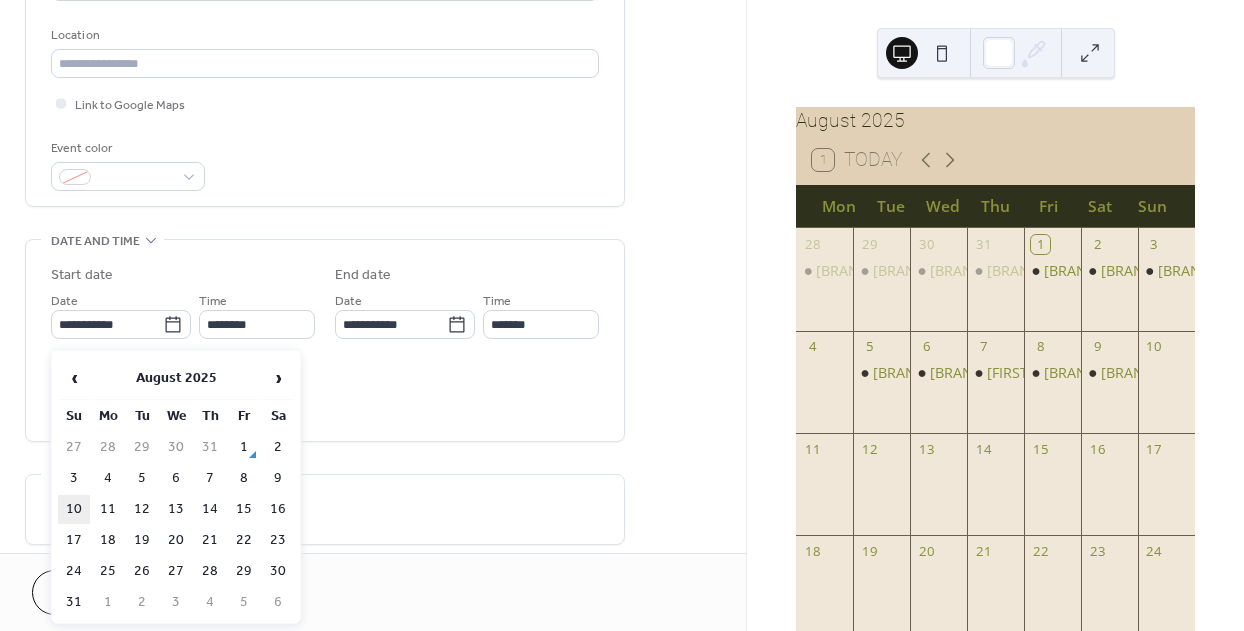 click on "10" at bounding box center (74, 509) 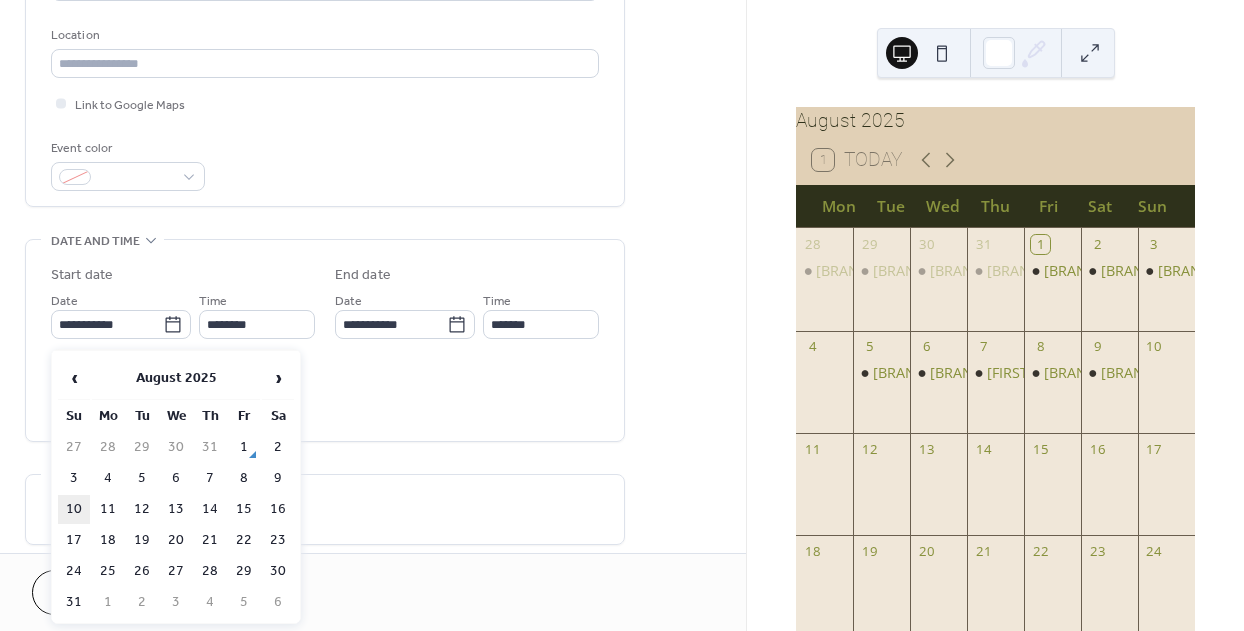 type on "**********" 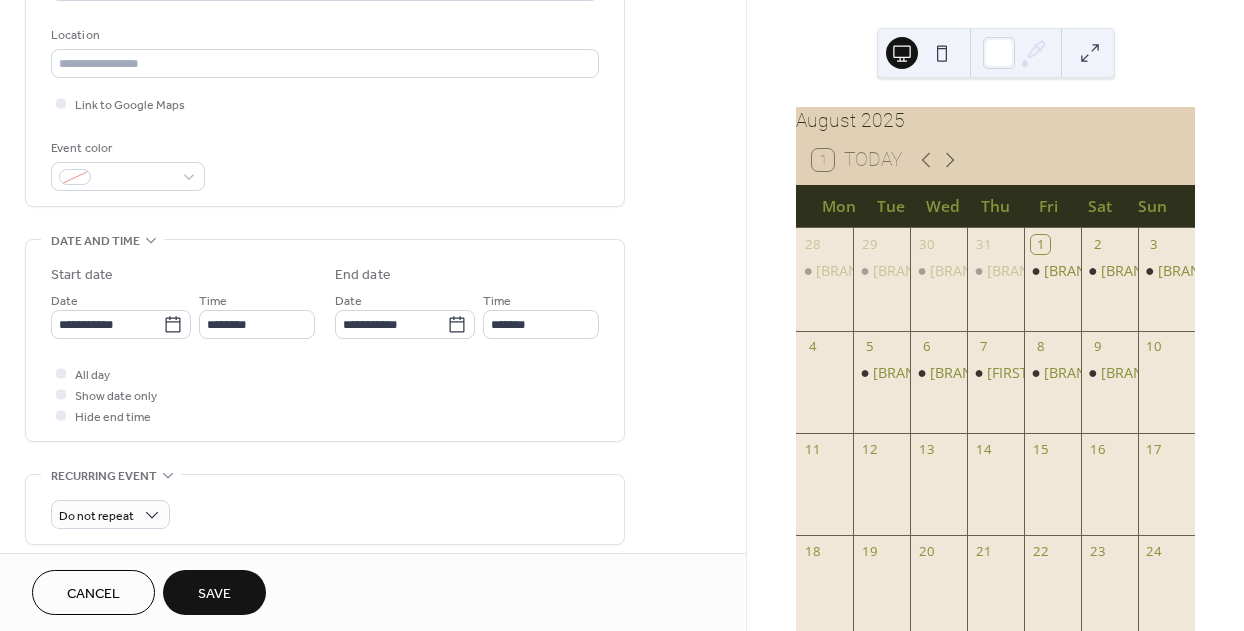 click on "Save" at bounding box center (214, 592) 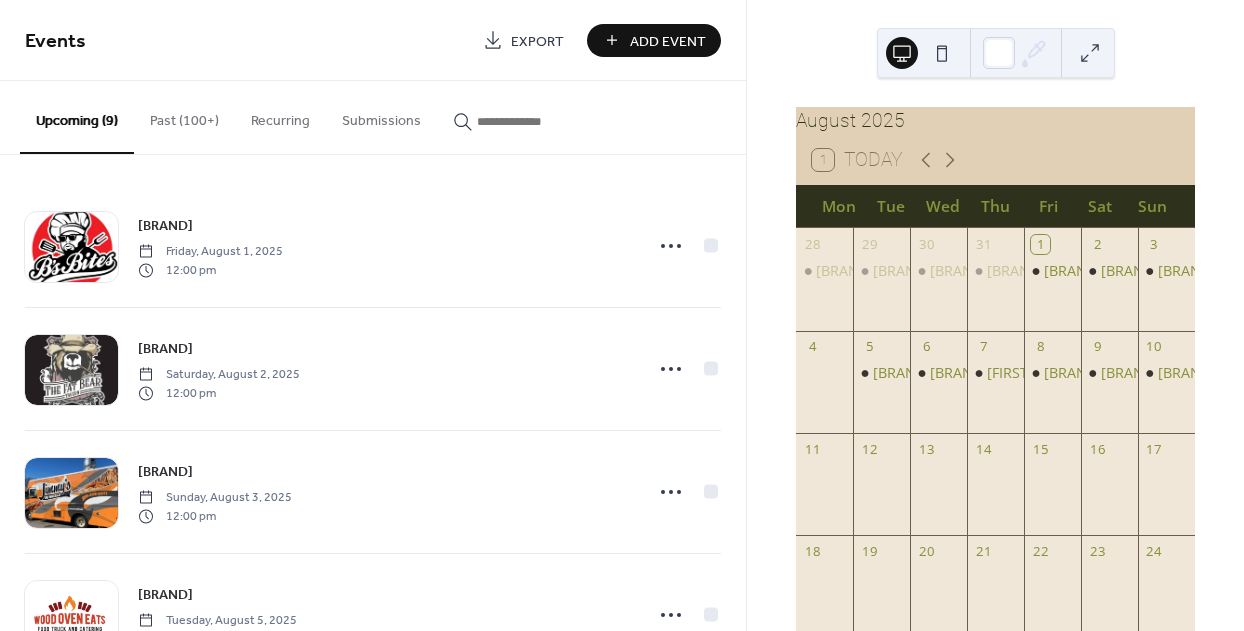 click at bounding box center [537, 121] 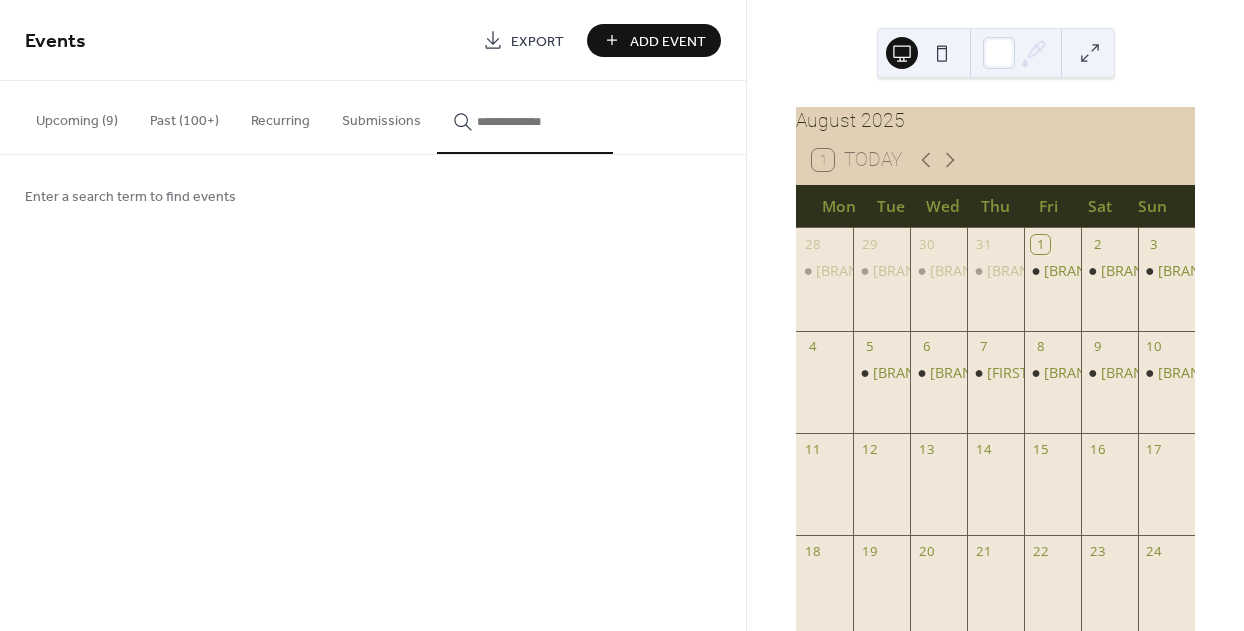 click on "Upcoming (9)" at bounding box center (77, 116) 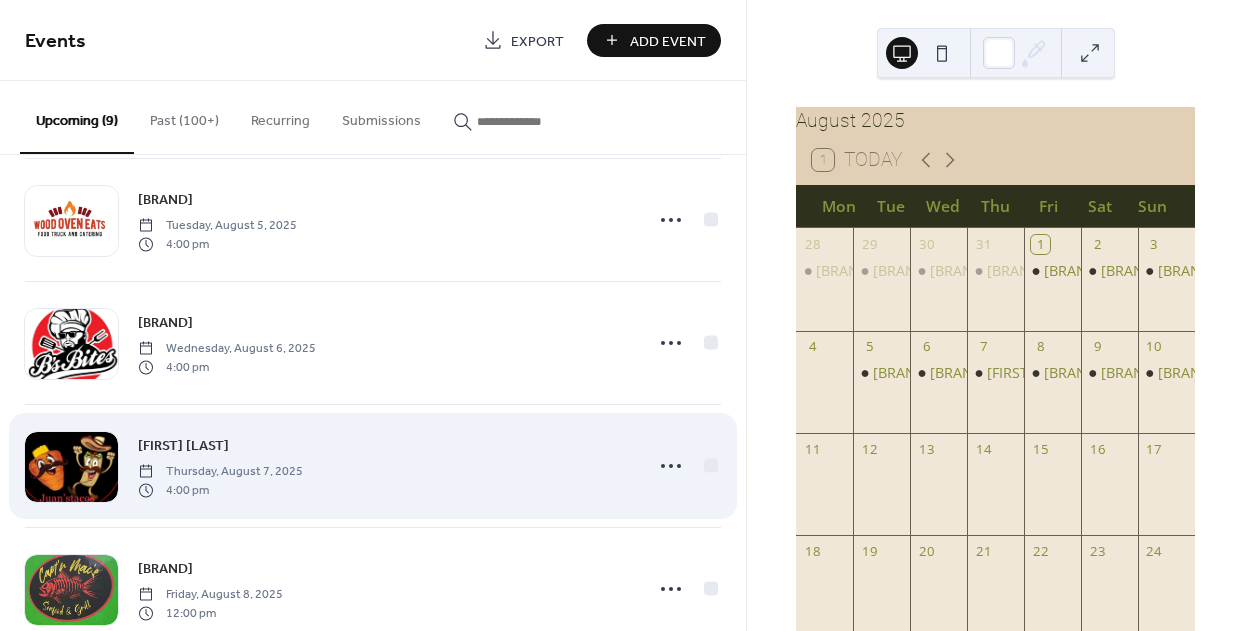 scroll, scrollTop: 391, scrollLeft: 0, axis: vertical 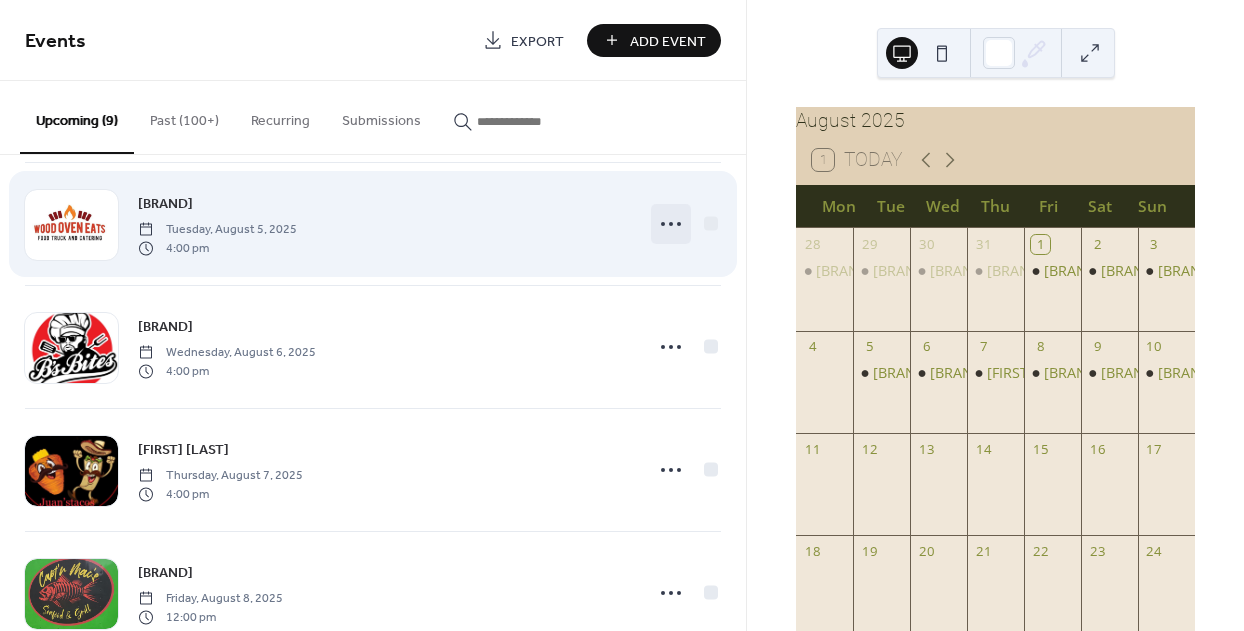 click 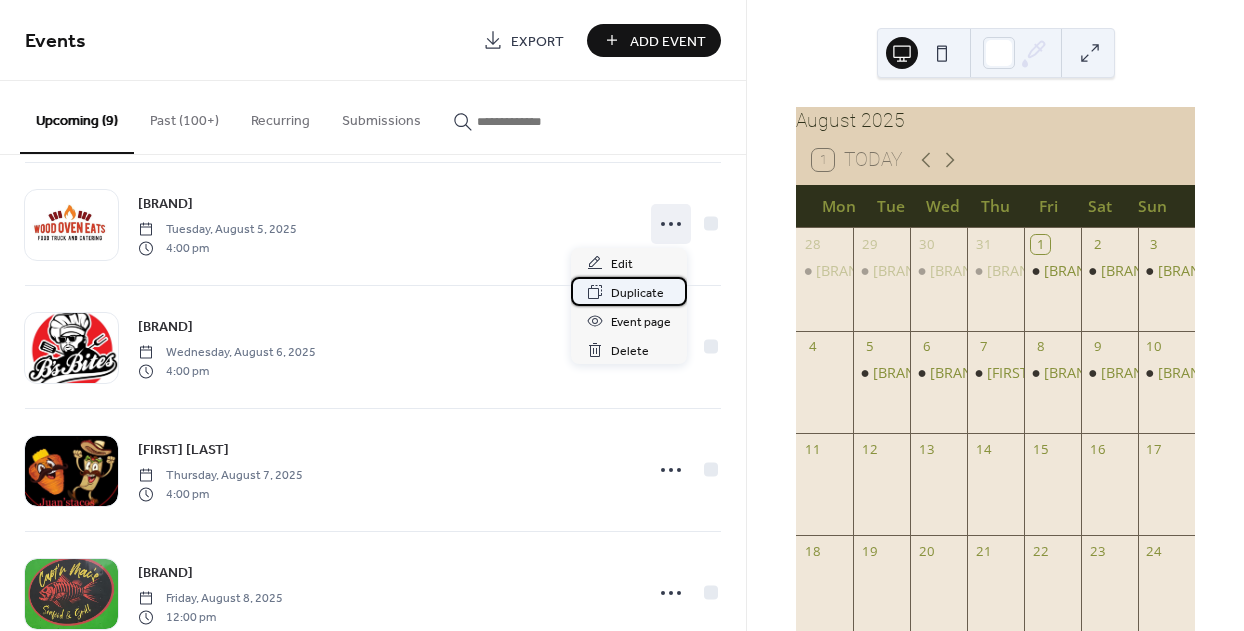 click on "Duplicate" at bounding box center [637, 293] 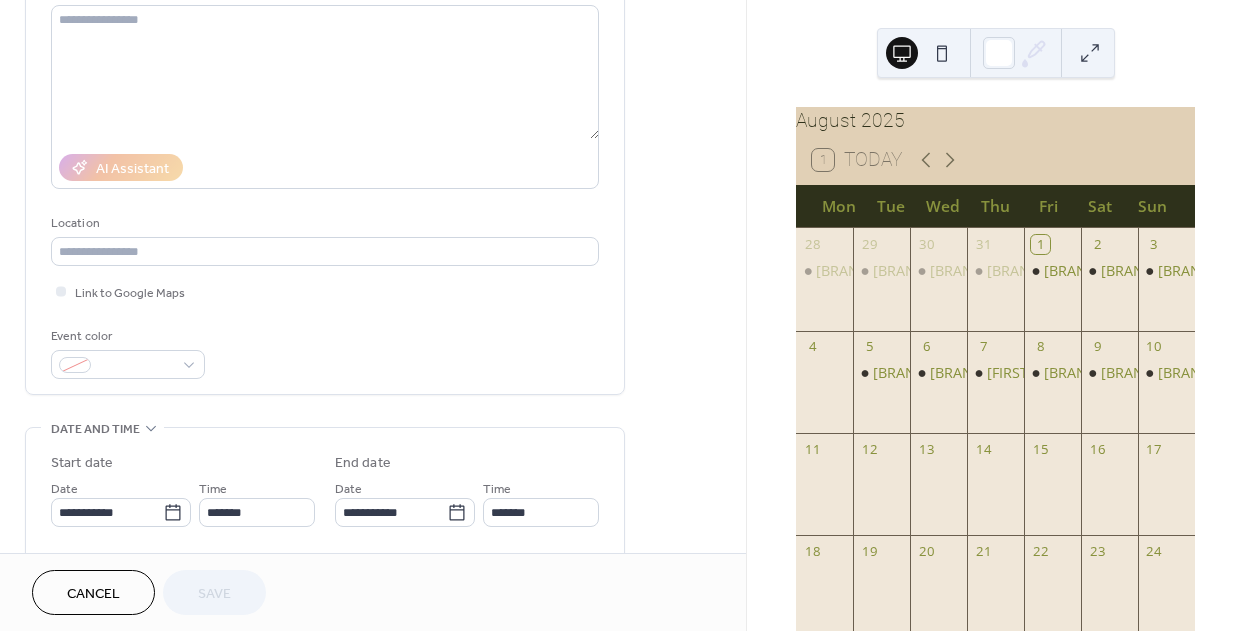 scroll, scrollTop: 297, scrollLeft: 0, axis: vertical 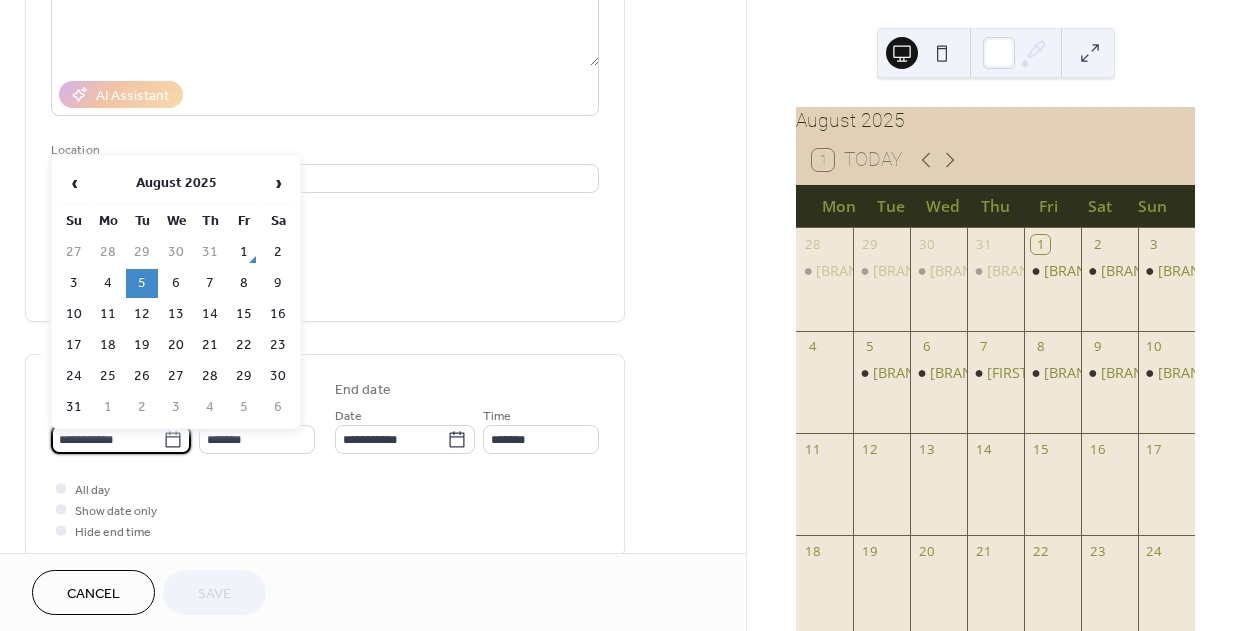click on "**********" at bounding box center (107, 439) 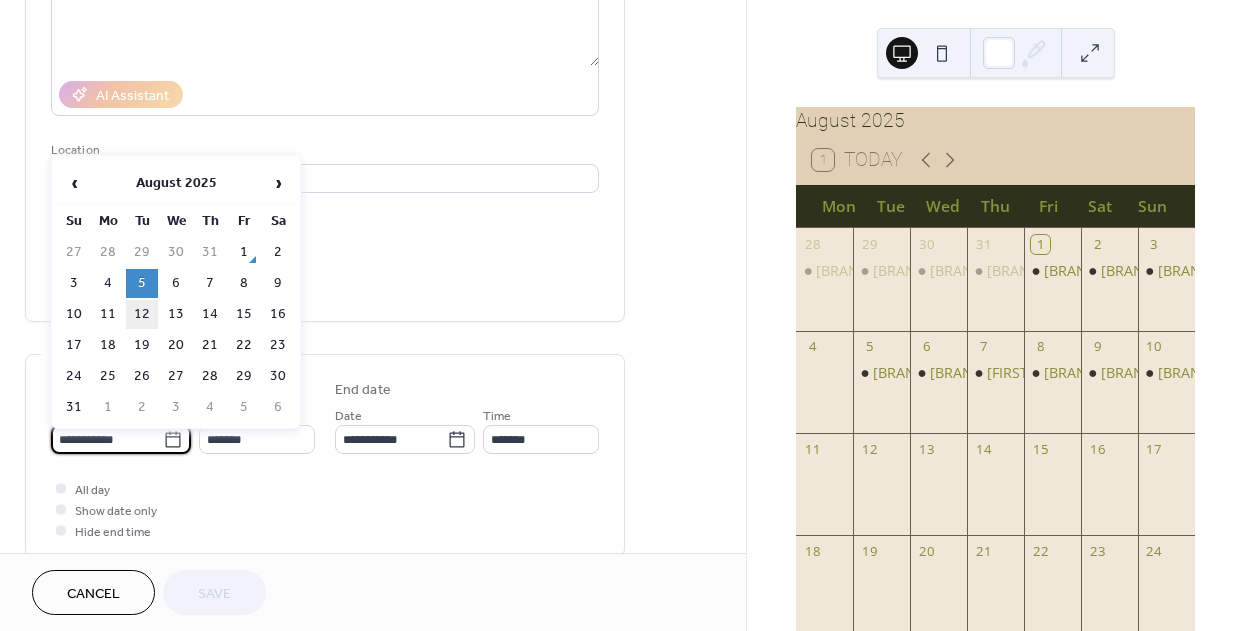 click on "12" at bounding box center (142, 314) 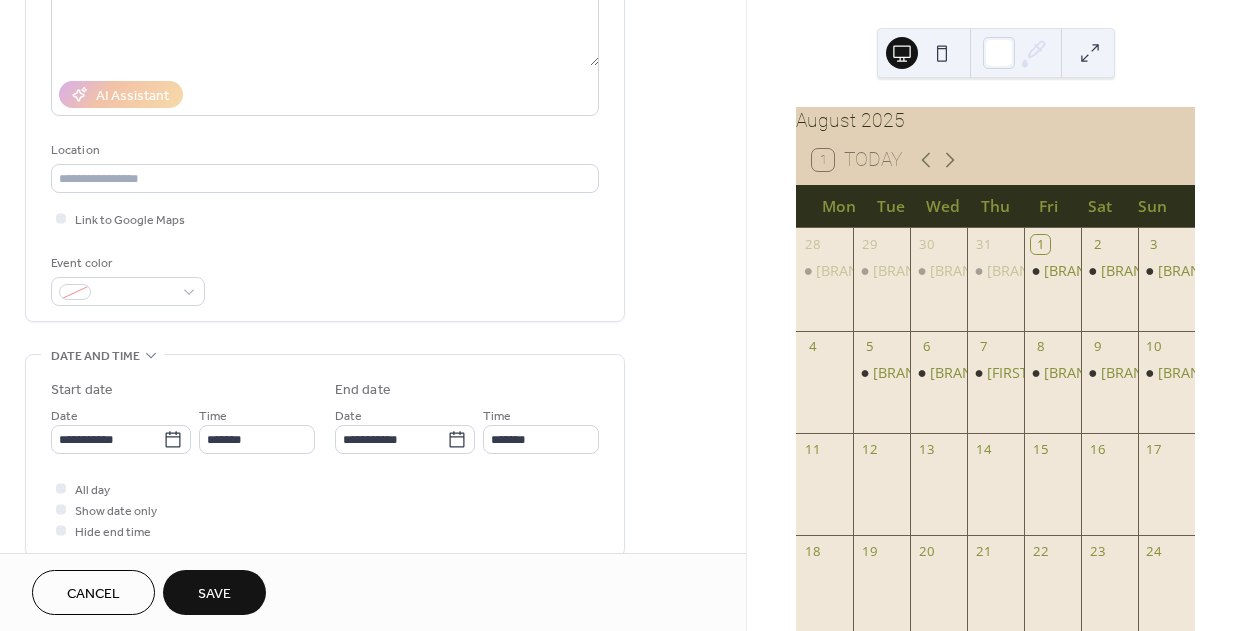 click on "Save" at bounding box center (214, 594) 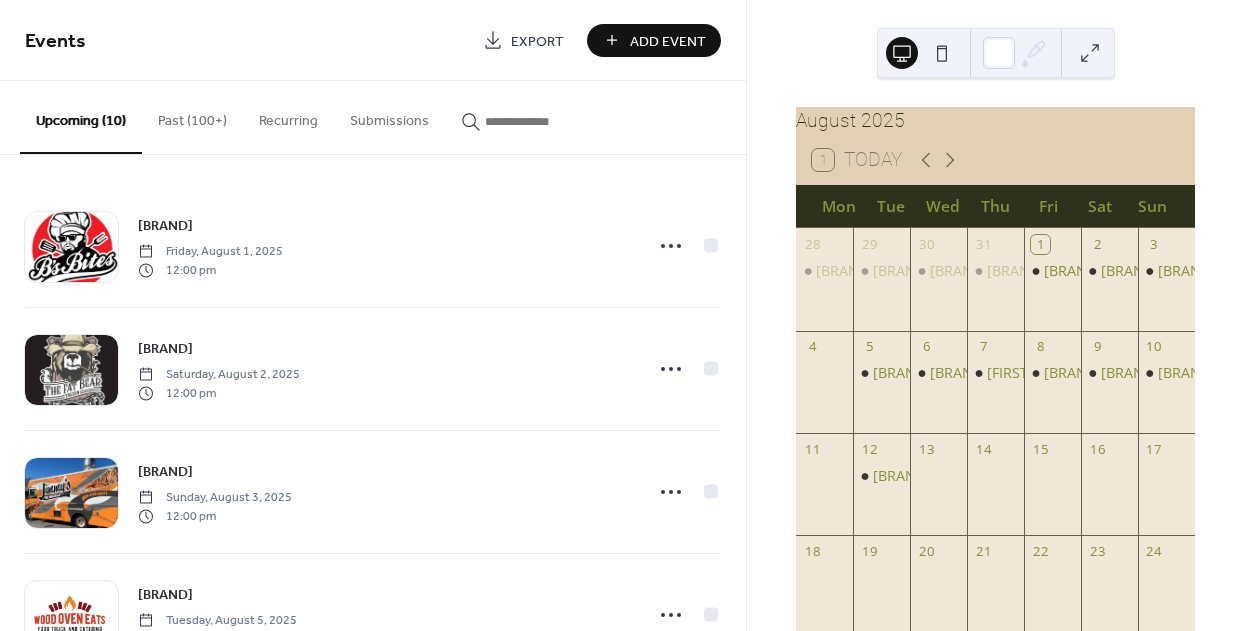 click at bounding box center (545, 121) 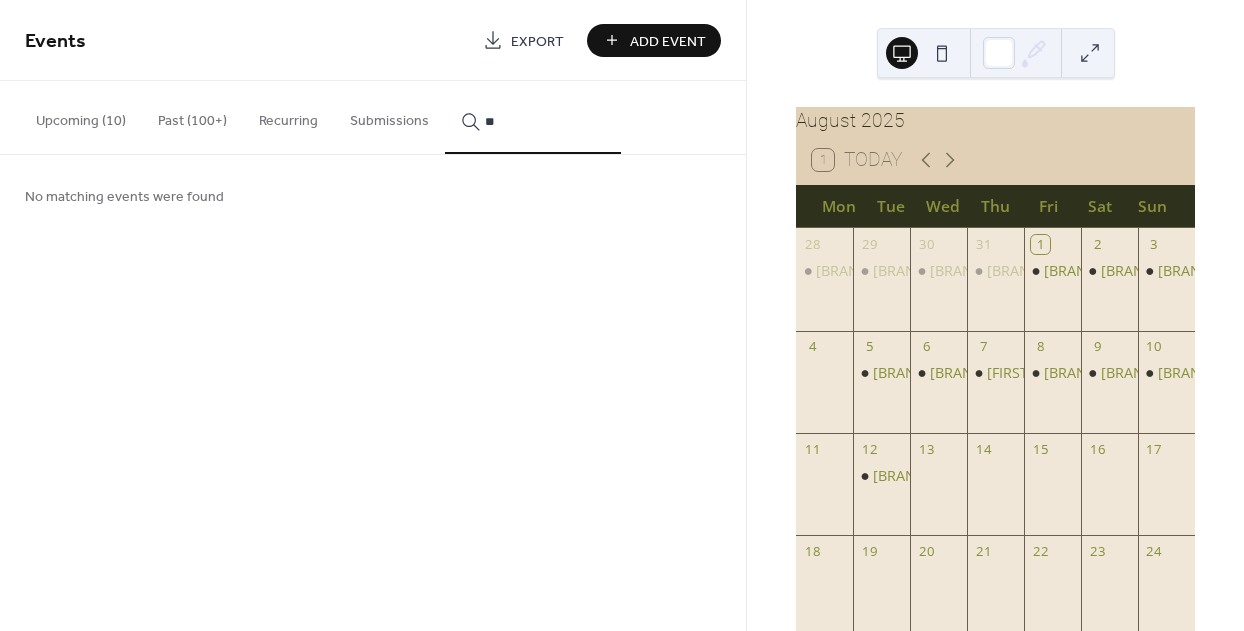type on "*" 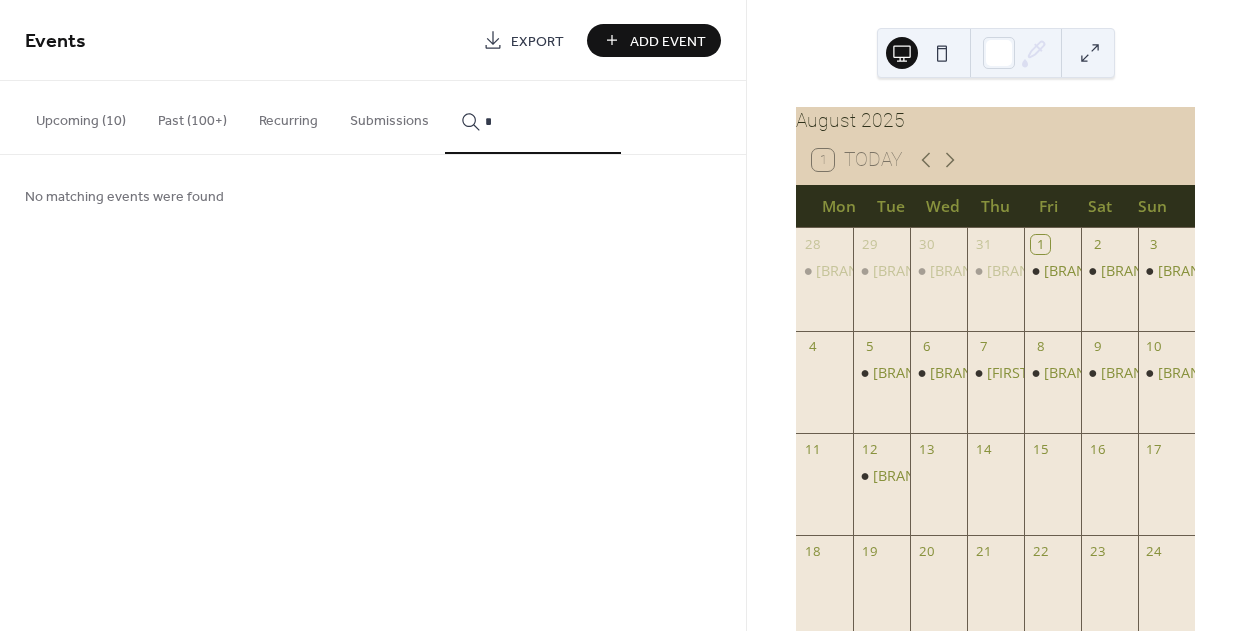 type 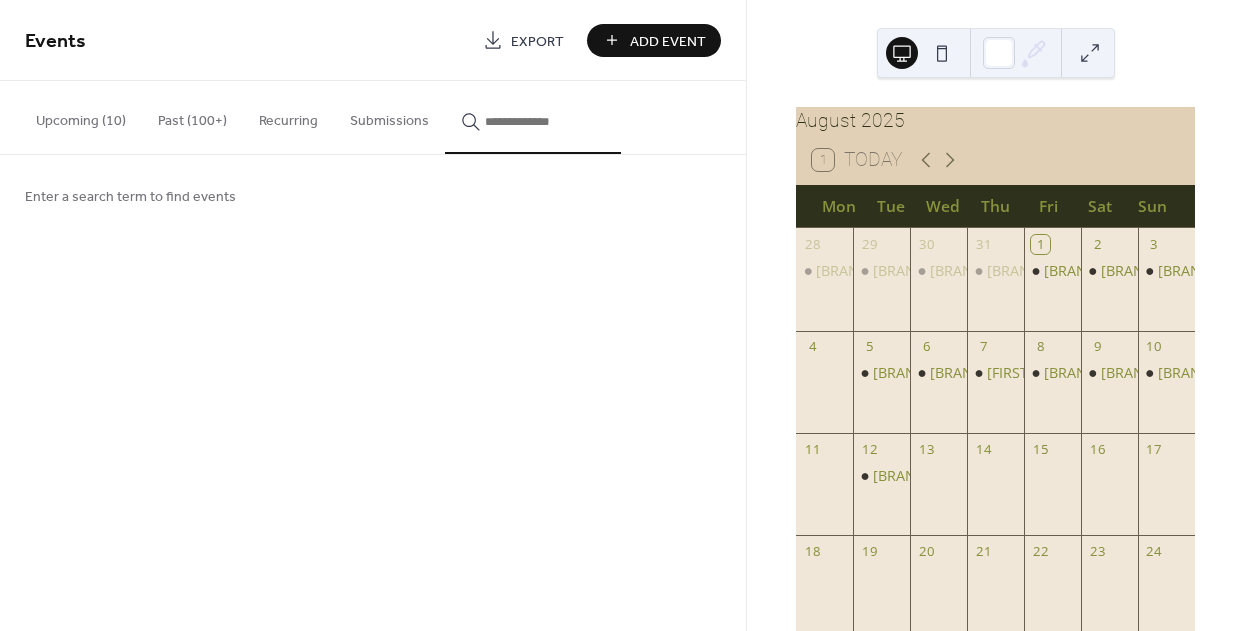 click on "Add Event" at bounding box center [654, 40] 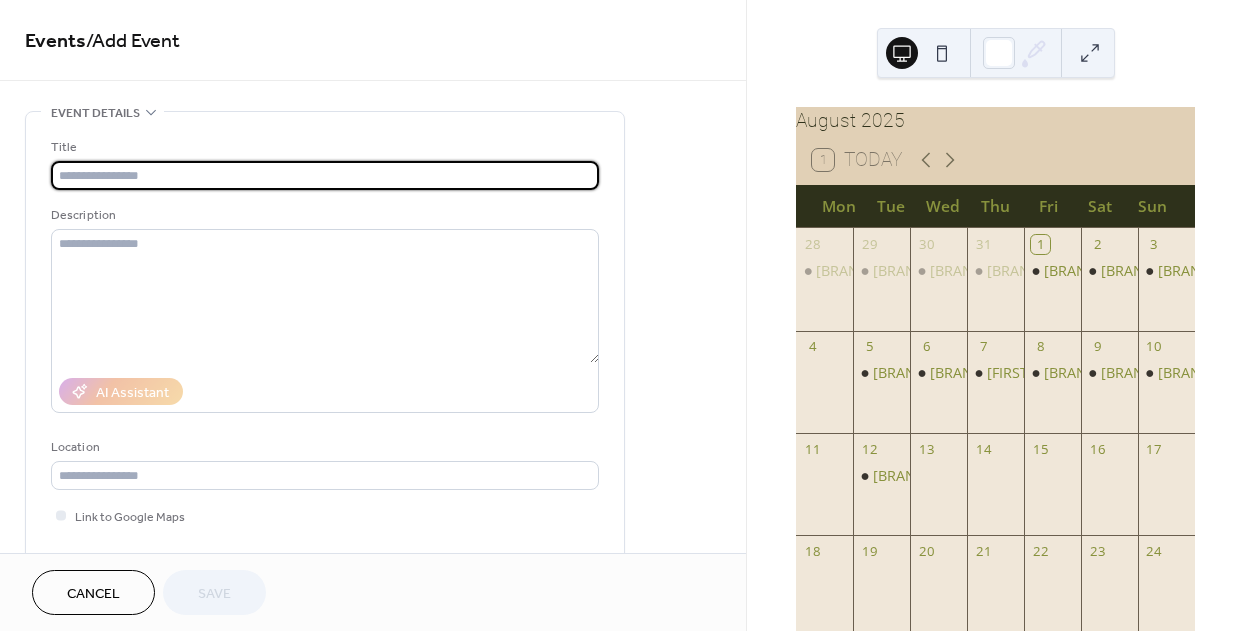 click at bounding box center (325, 175) 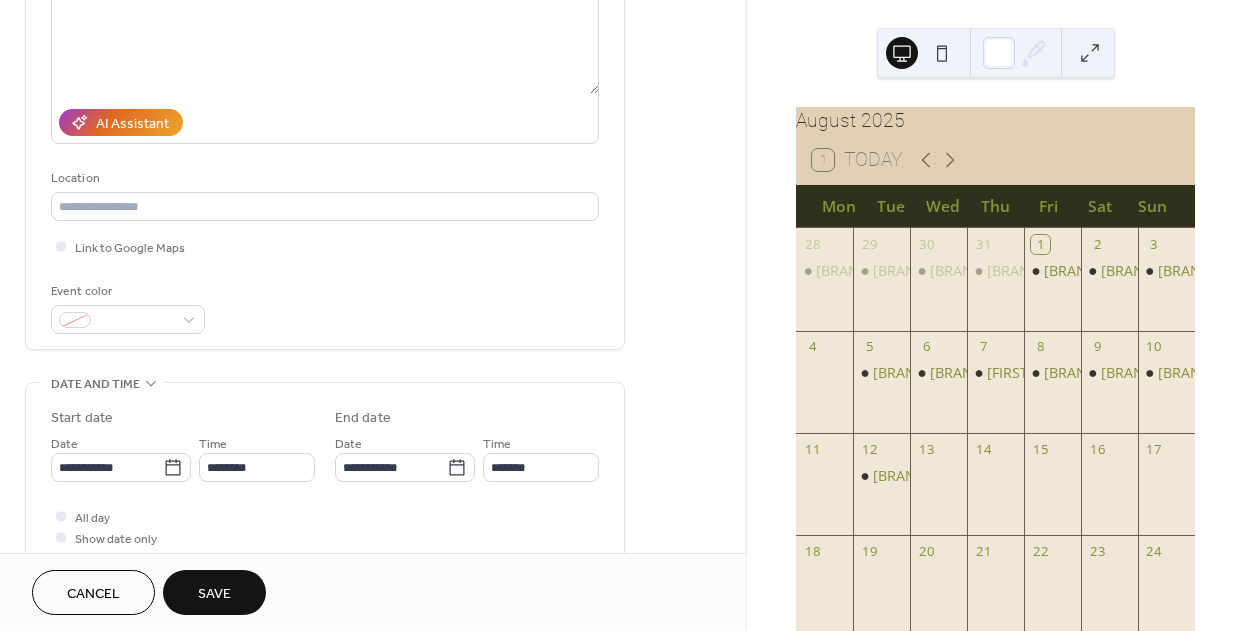 scroll, scrollTop: 430, scrollLeft: 0, axis: vertical 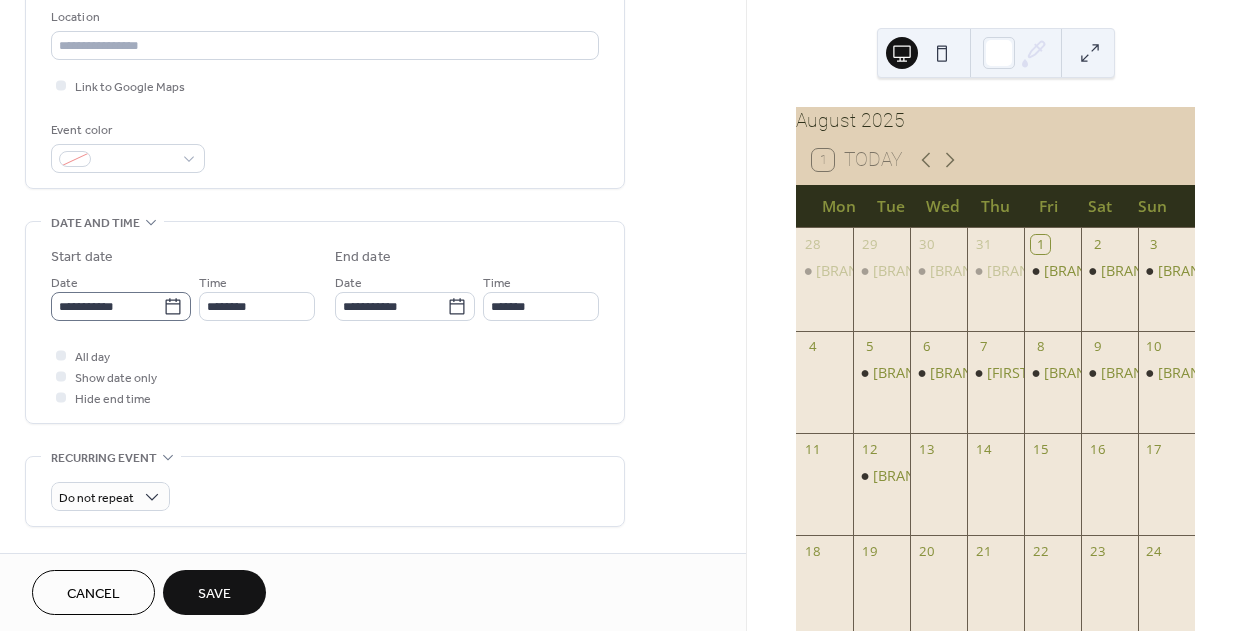 type on "**********" 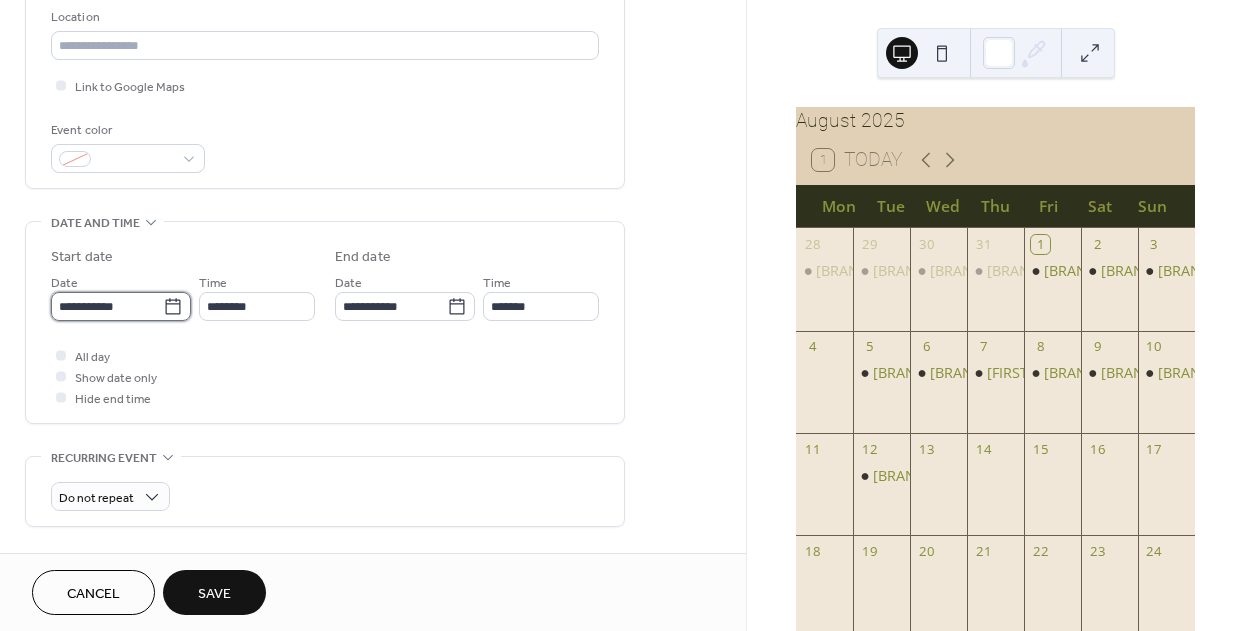 click on "**********" at bounding box center [107, 306] 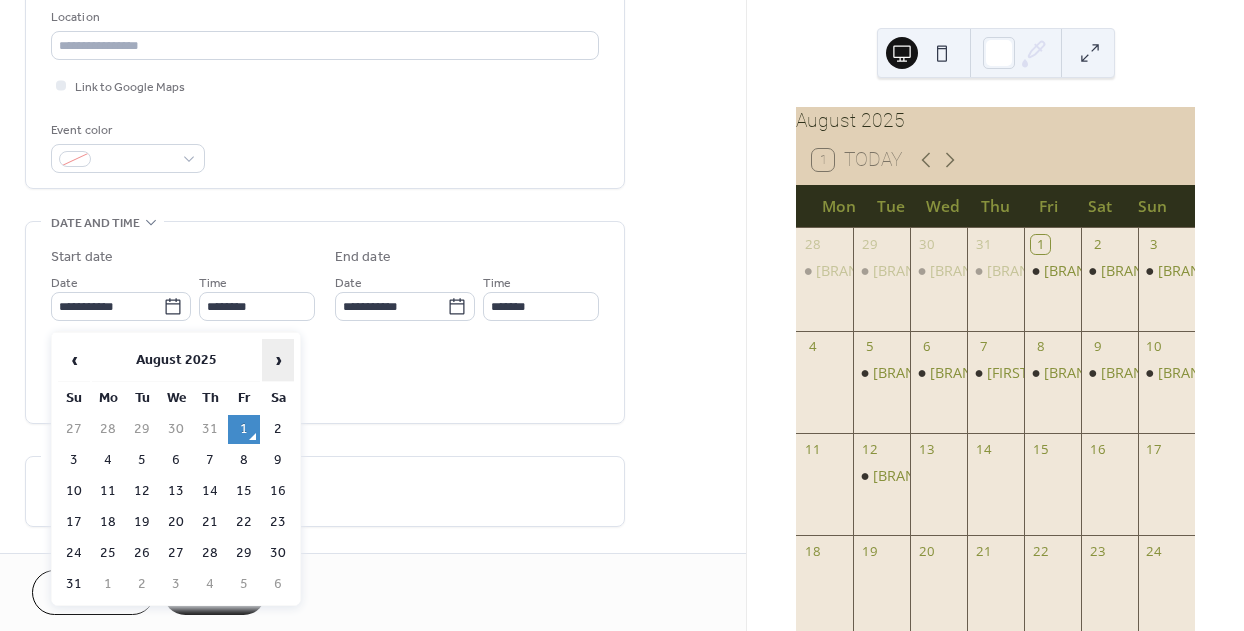 click on "›" at bounding box center [278, 360] 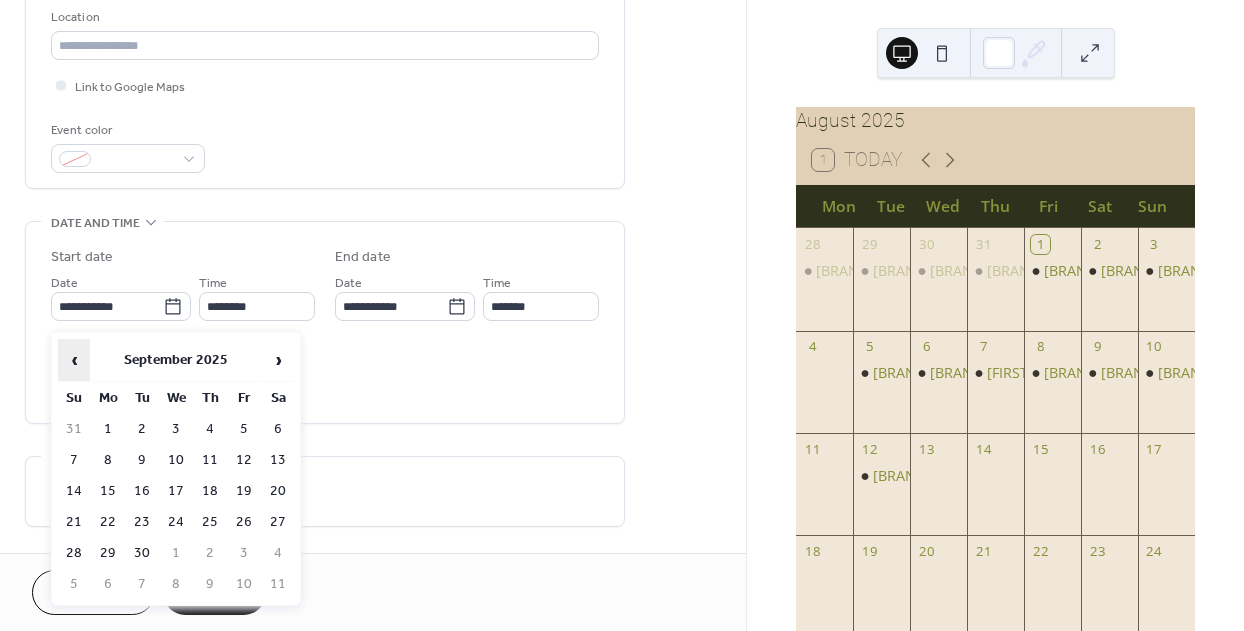 click on "‹" at bounding box center [74, 360] 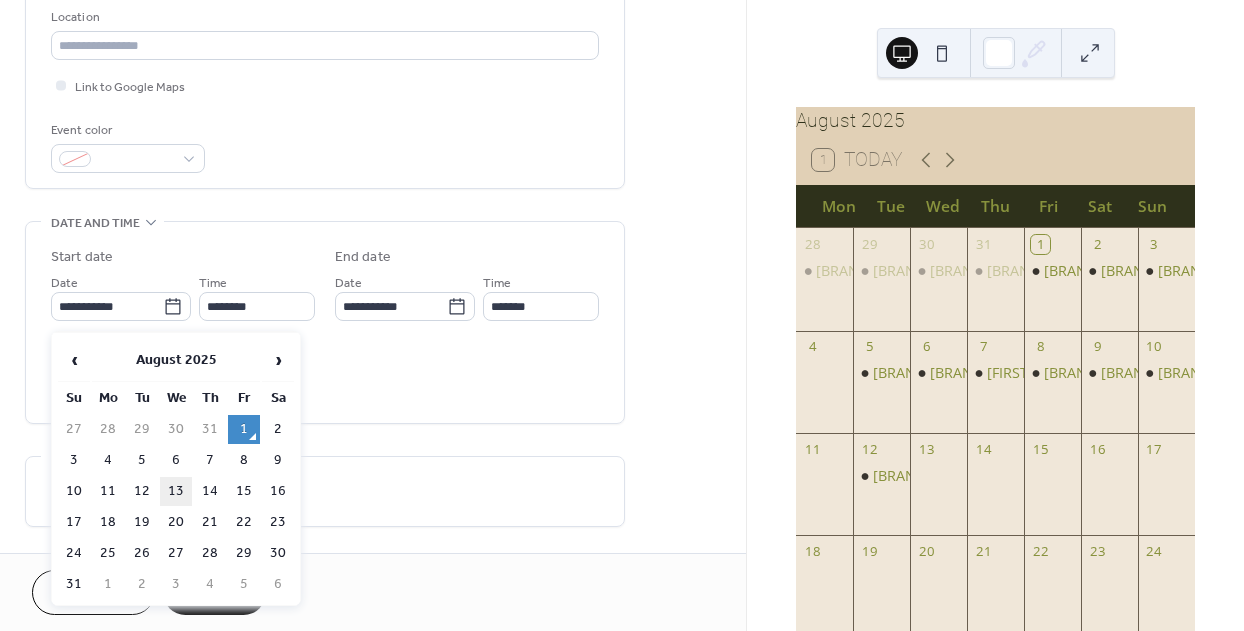 click on "13" at bounding box center [176, 491] 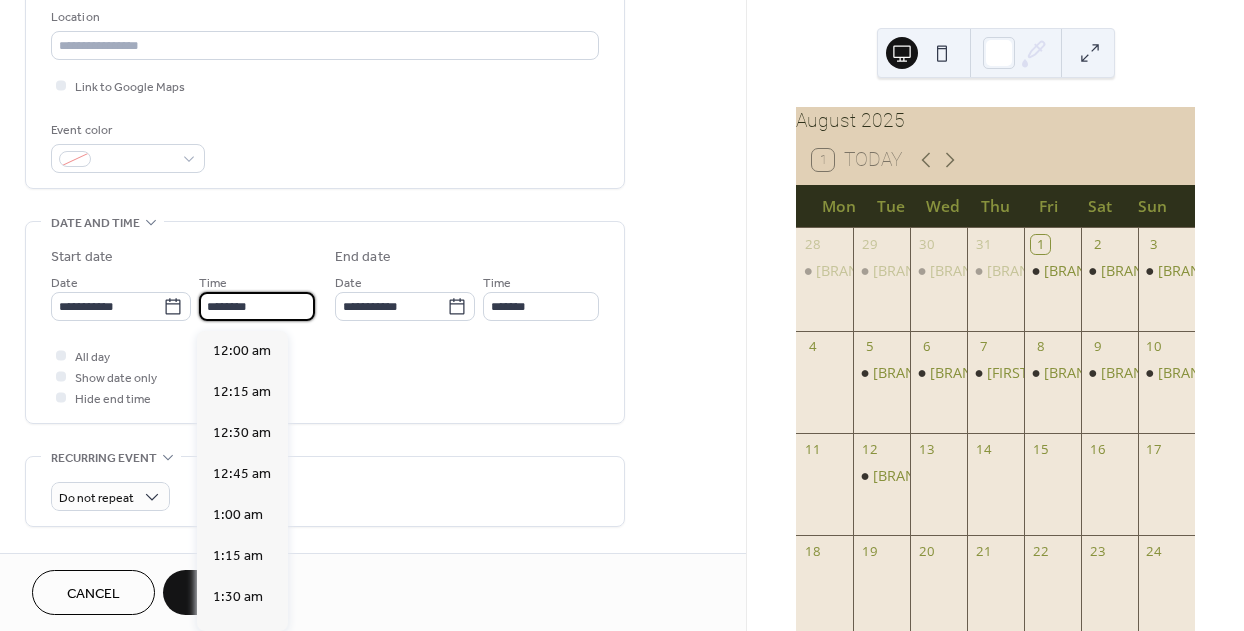 drag, startPoint x: 216, startPoint y: 318, endPoint x: 197, endPoint y: 317, distance: 19.026299 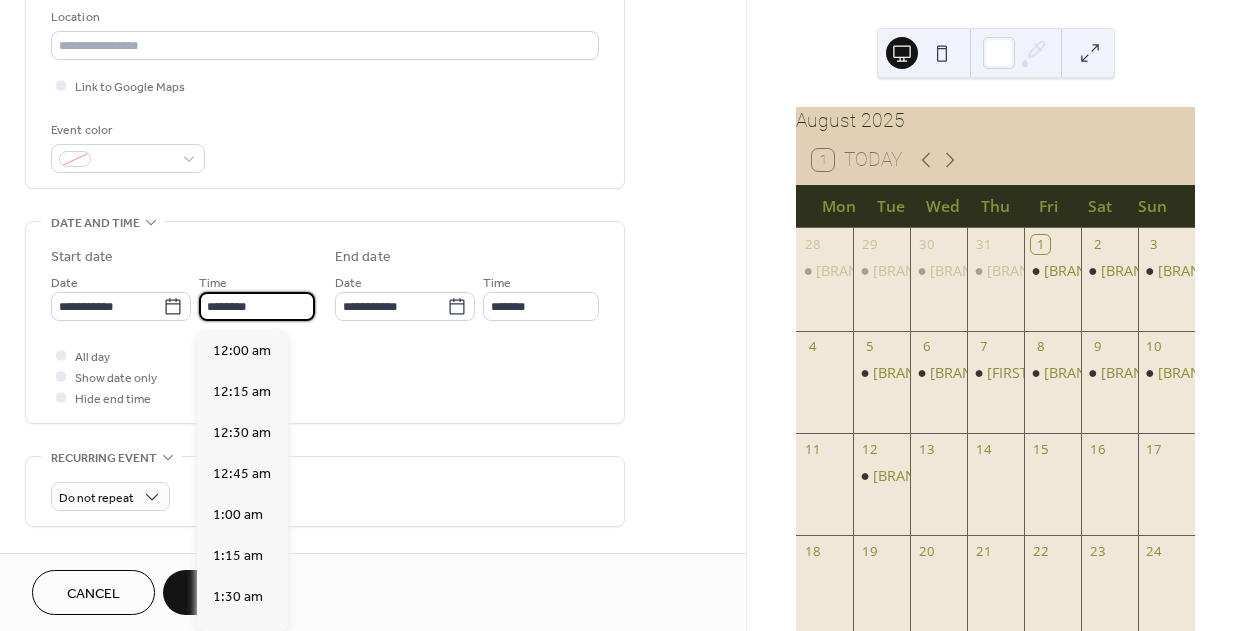 click on "********" at bounding box center (257, 306) 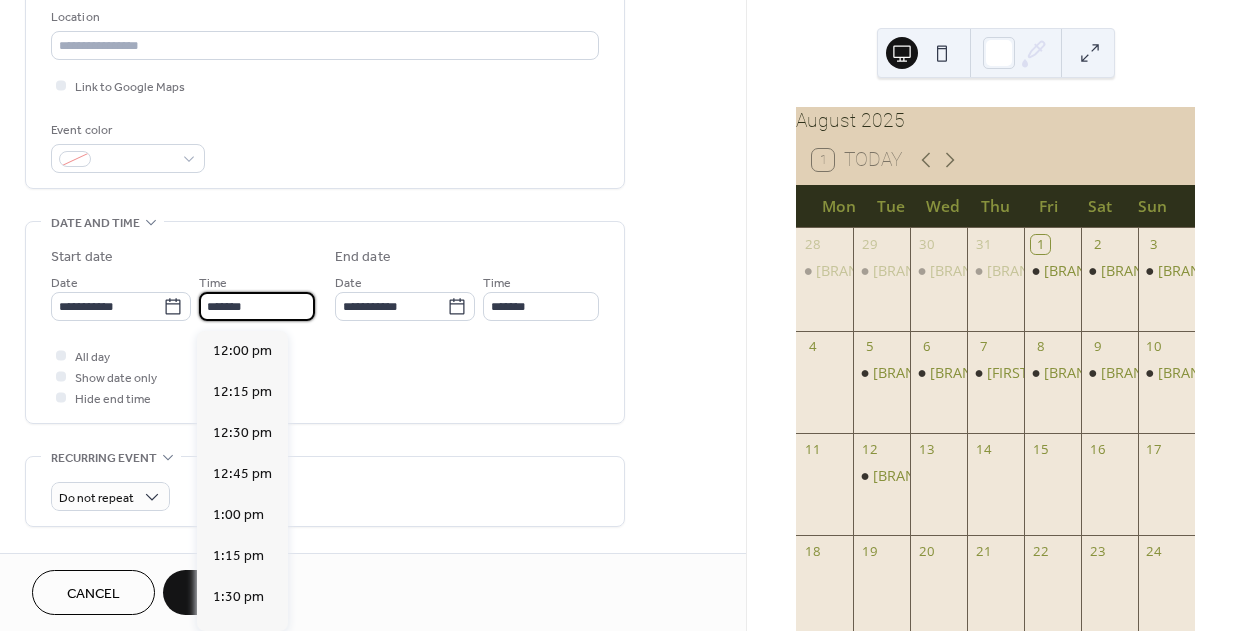 scroll, scrollTop: 2624, scrollLeft: 0, axis: vertical 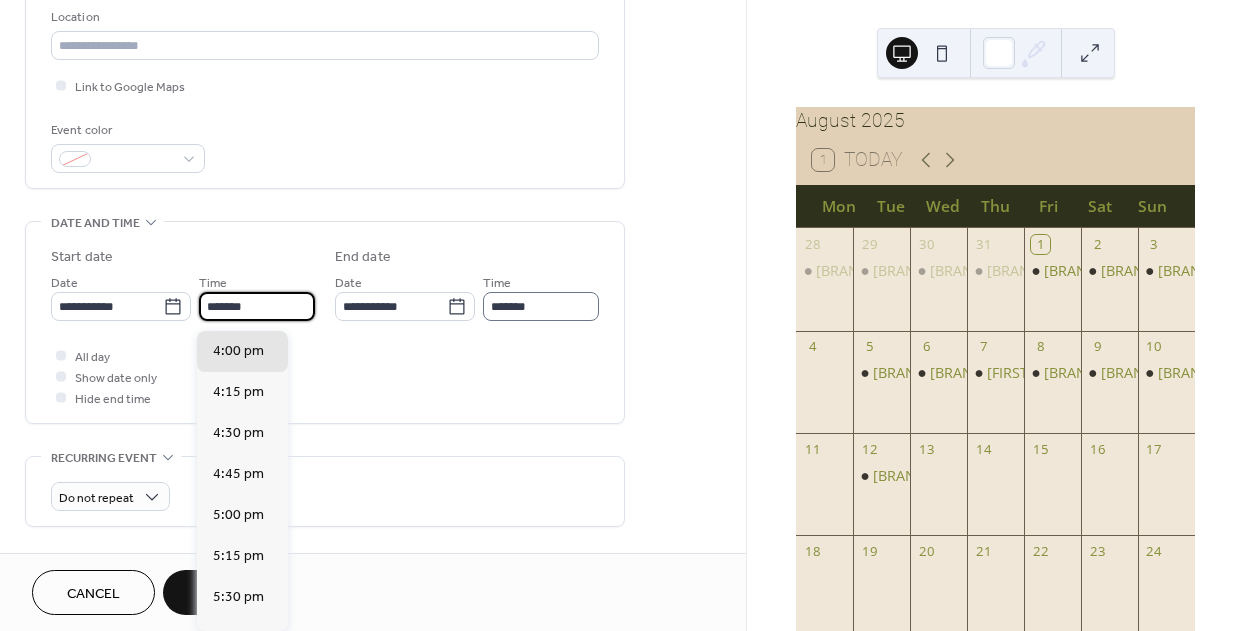 type on "*******" 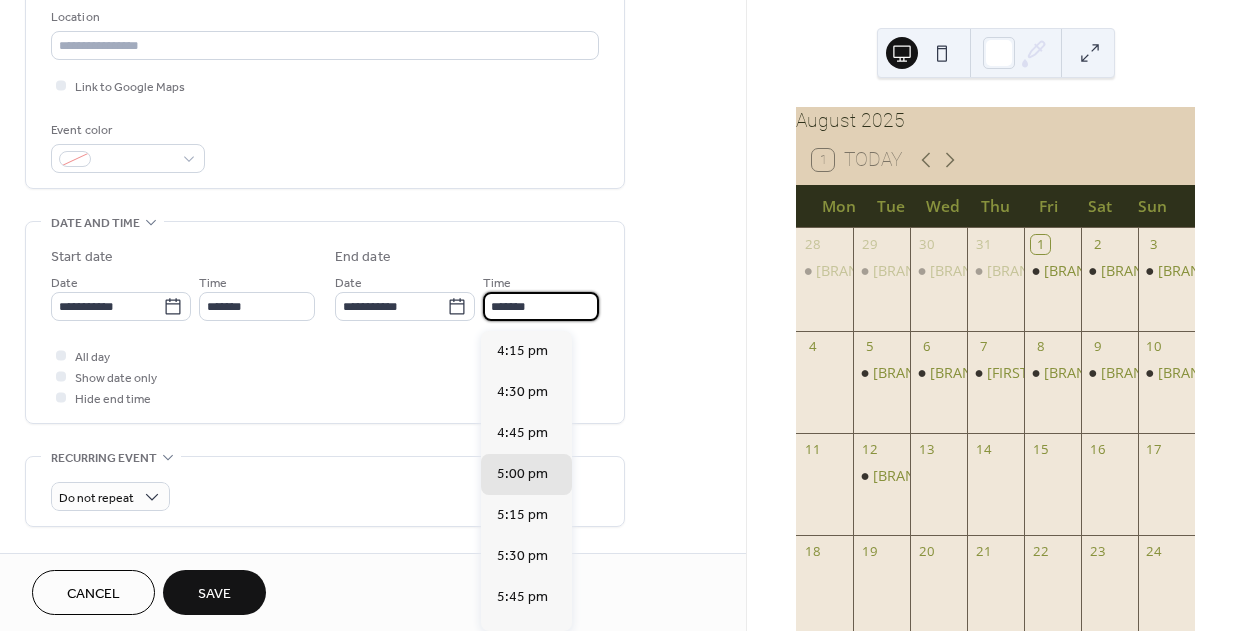 drag, startPoint x: 497, startPoint y: 314, endPoint x: 478, endPoint y: 313, distance: 19.026299 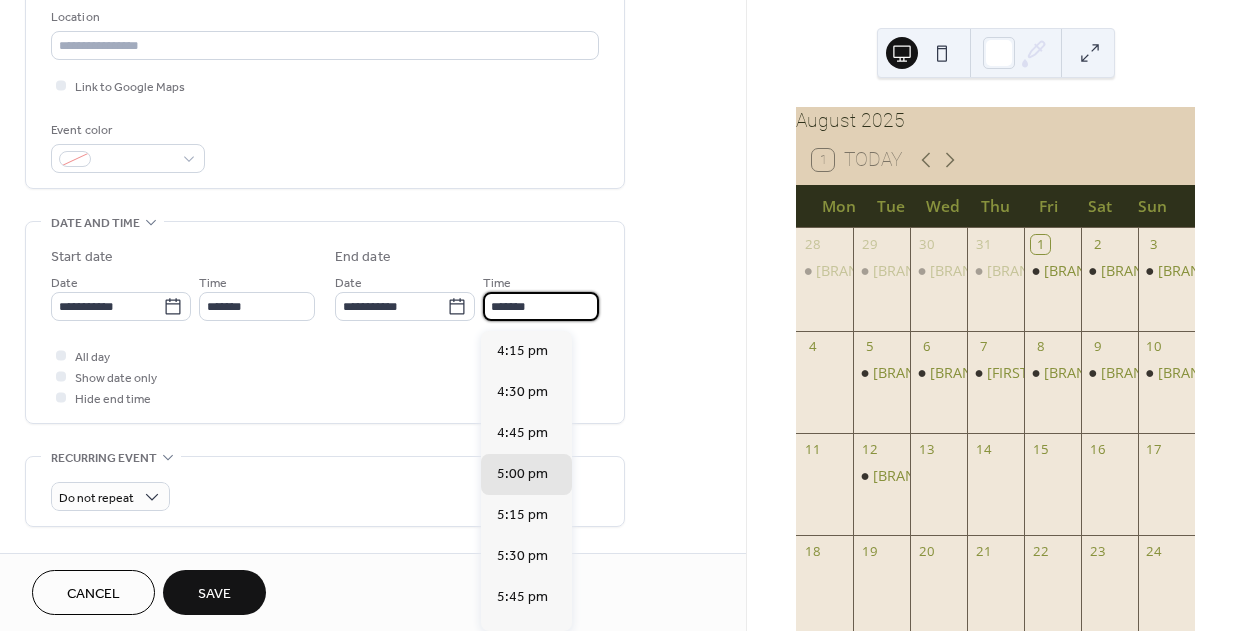click on "**********" at bounding box center (467, 296) 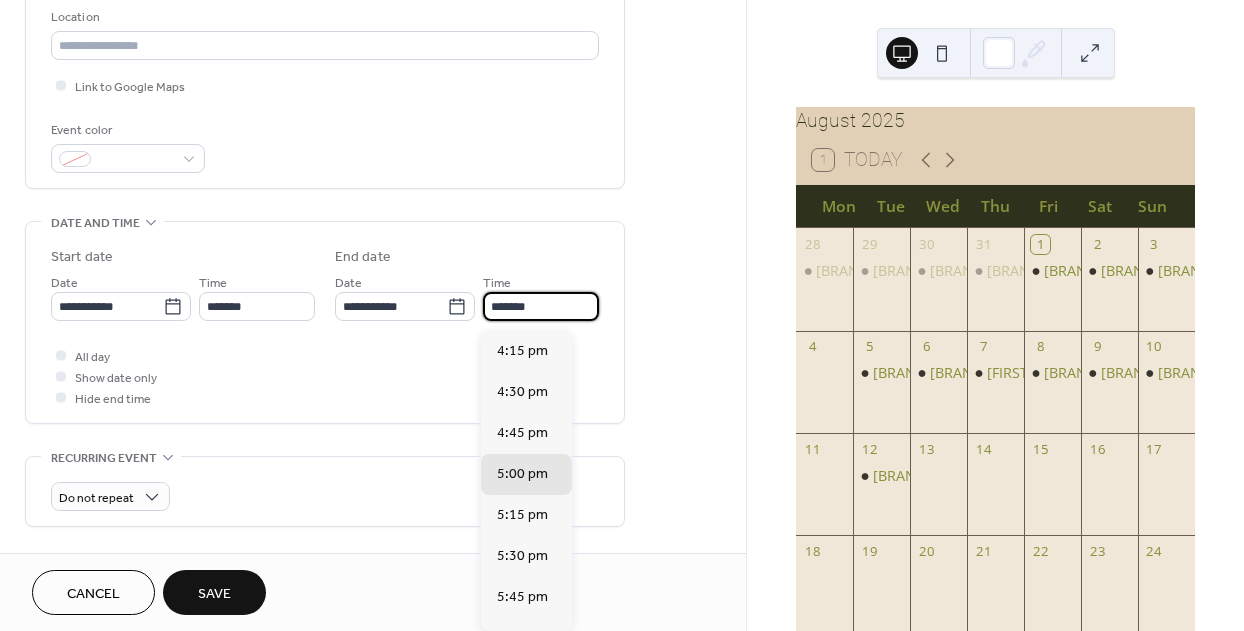 scroll, scrollTop: 615, scrollLeft: 0, axis: vertical 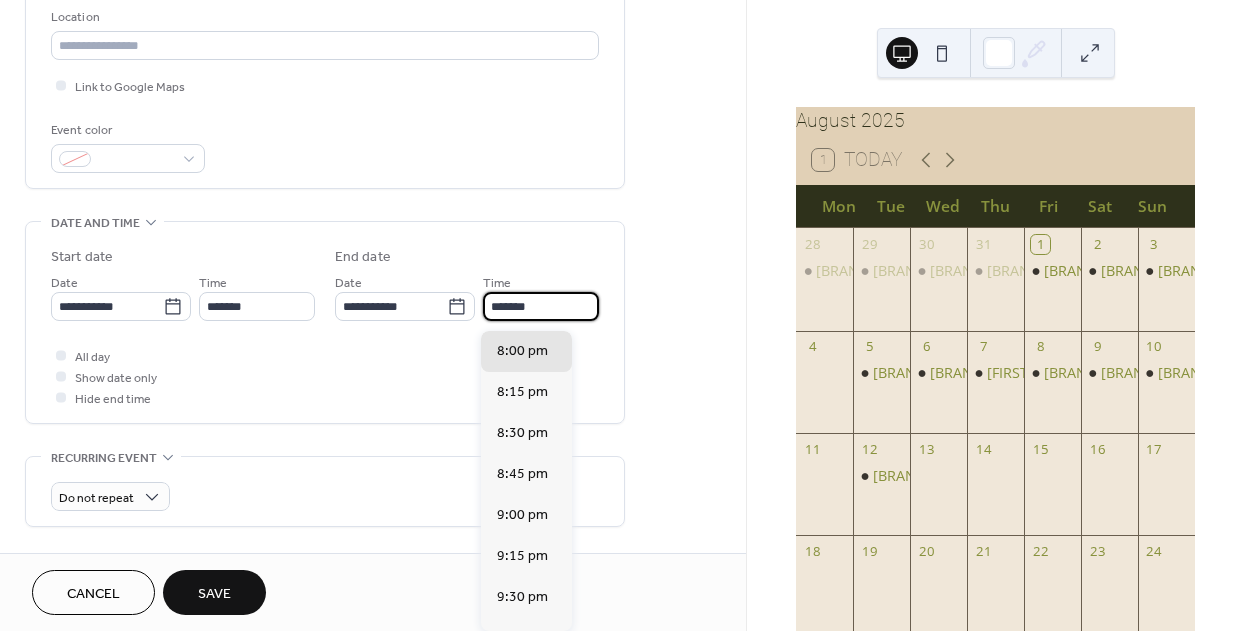 type on "*******" 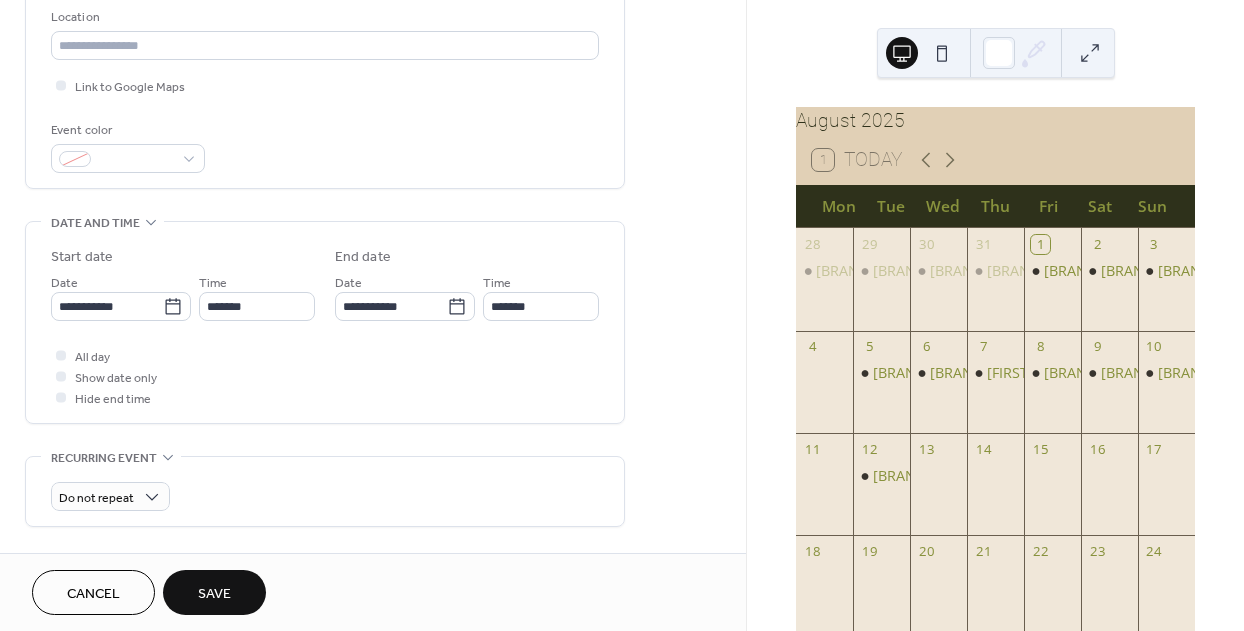 click on "All day Show date only Hide end time" at bounding box center [325, 376] 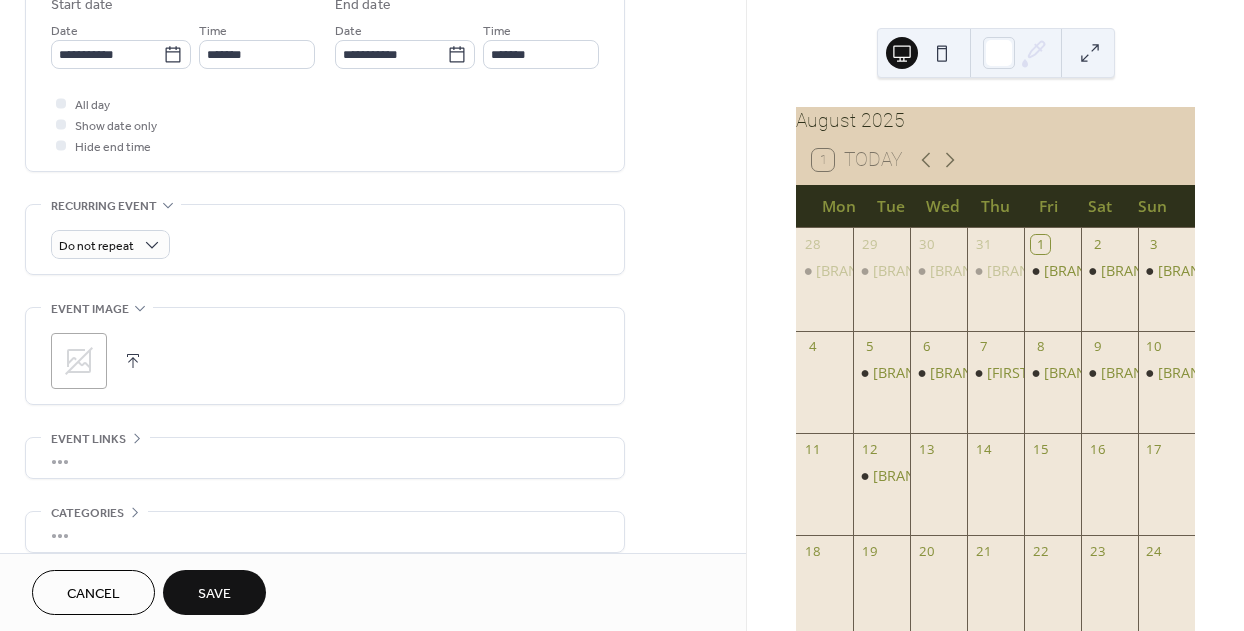 scroll, scrollTop: 685, scrollLeft: 0, axis: vertical 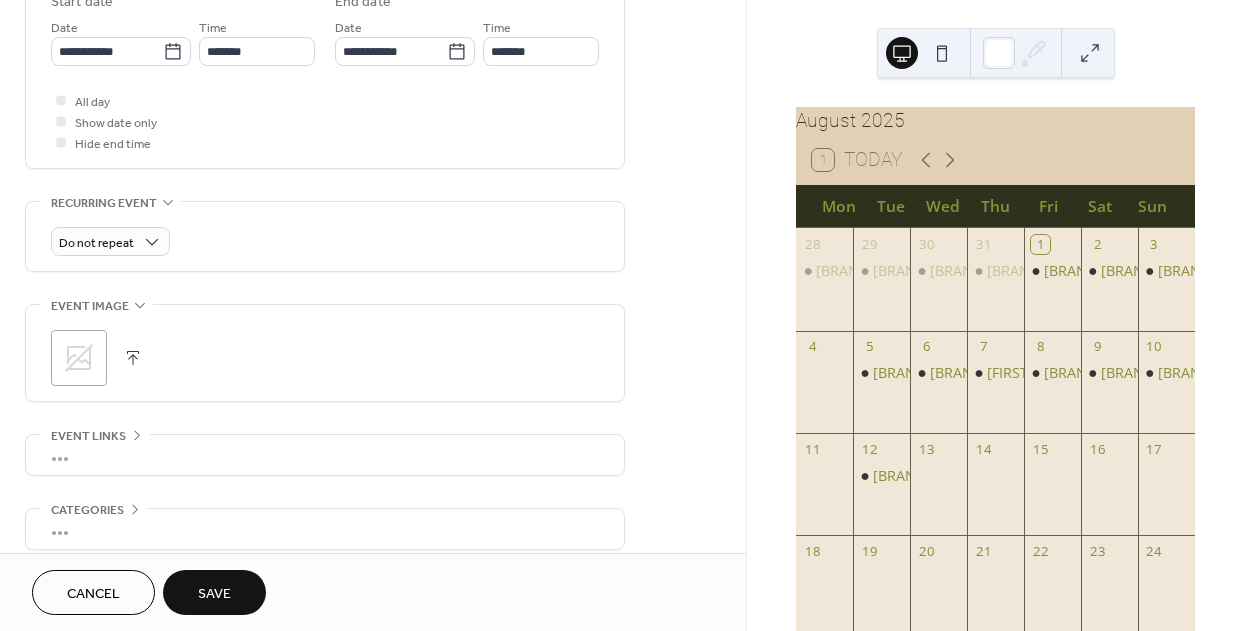 click 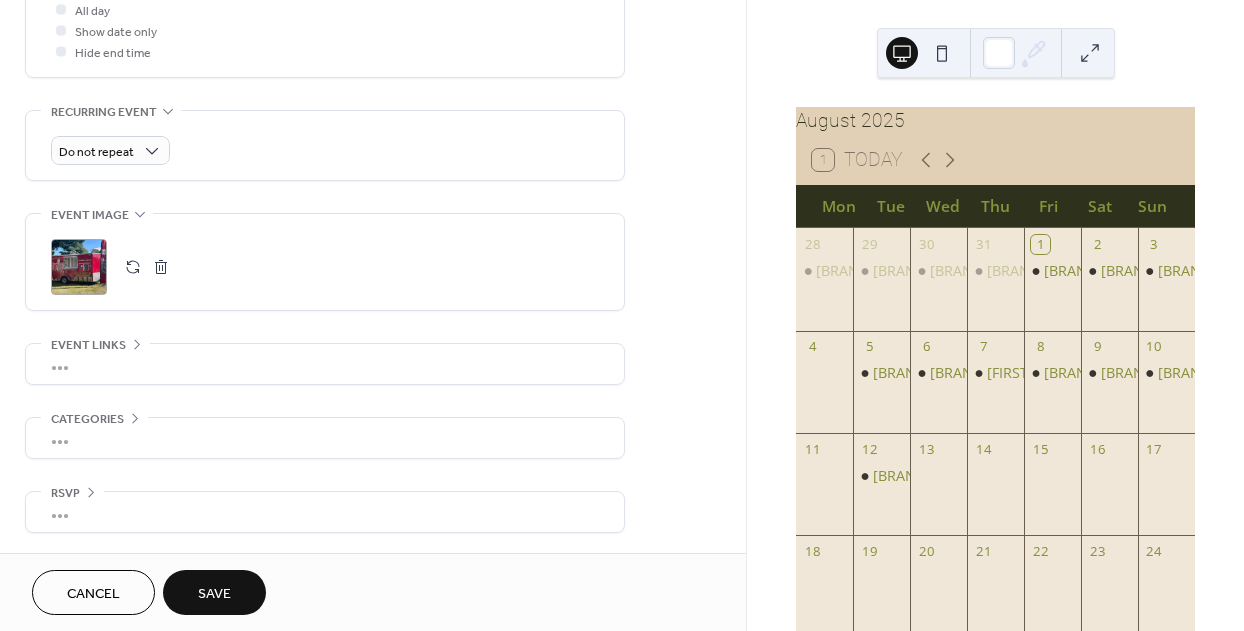 scroll, scrollTop: 782, scrollLeft: 0, axis: vertical 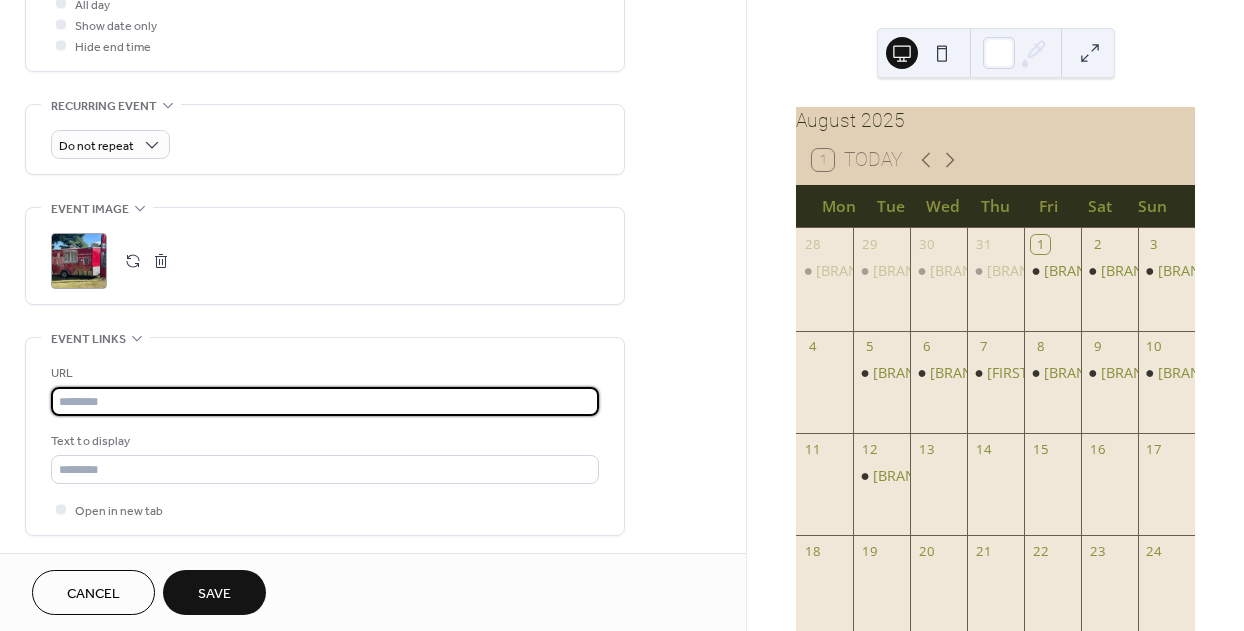 click at bounding box center (325, 401) 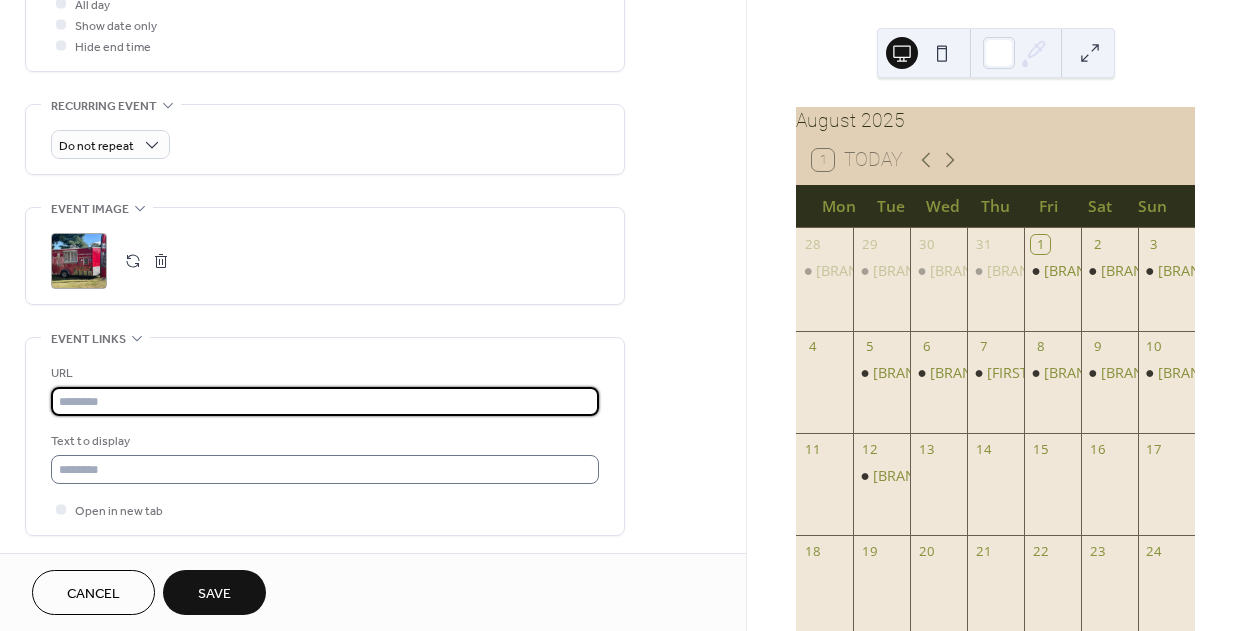 paste on "**********" 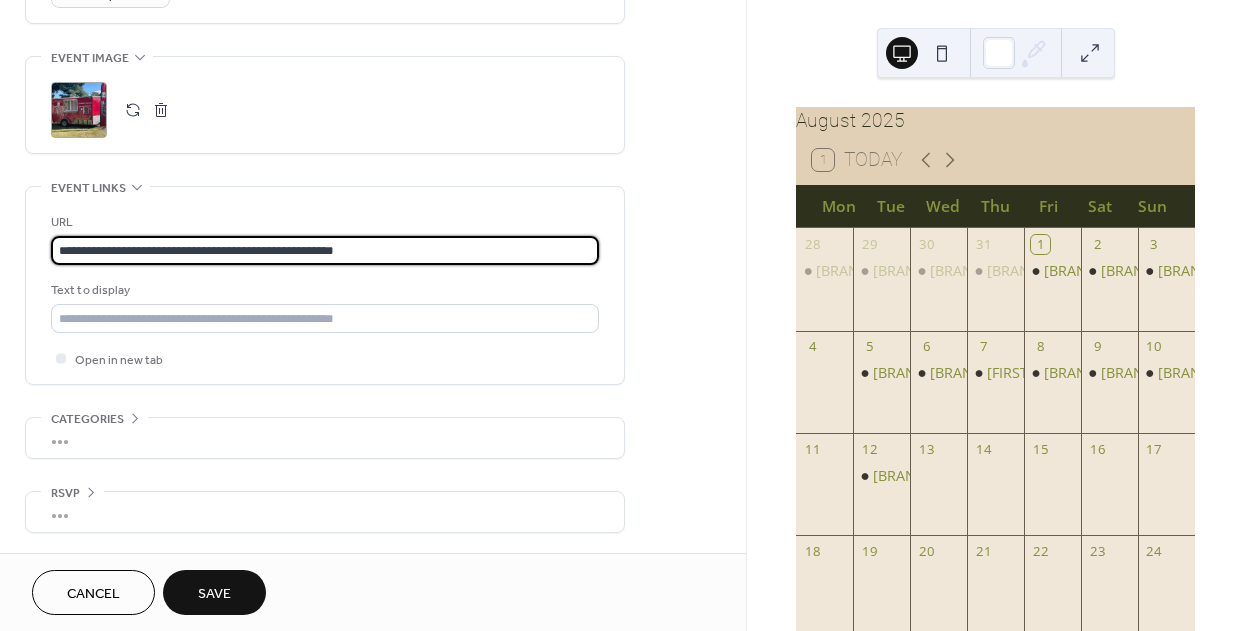 scroll, scrollTop: 943, scrollLeft: 0, axis: vertical 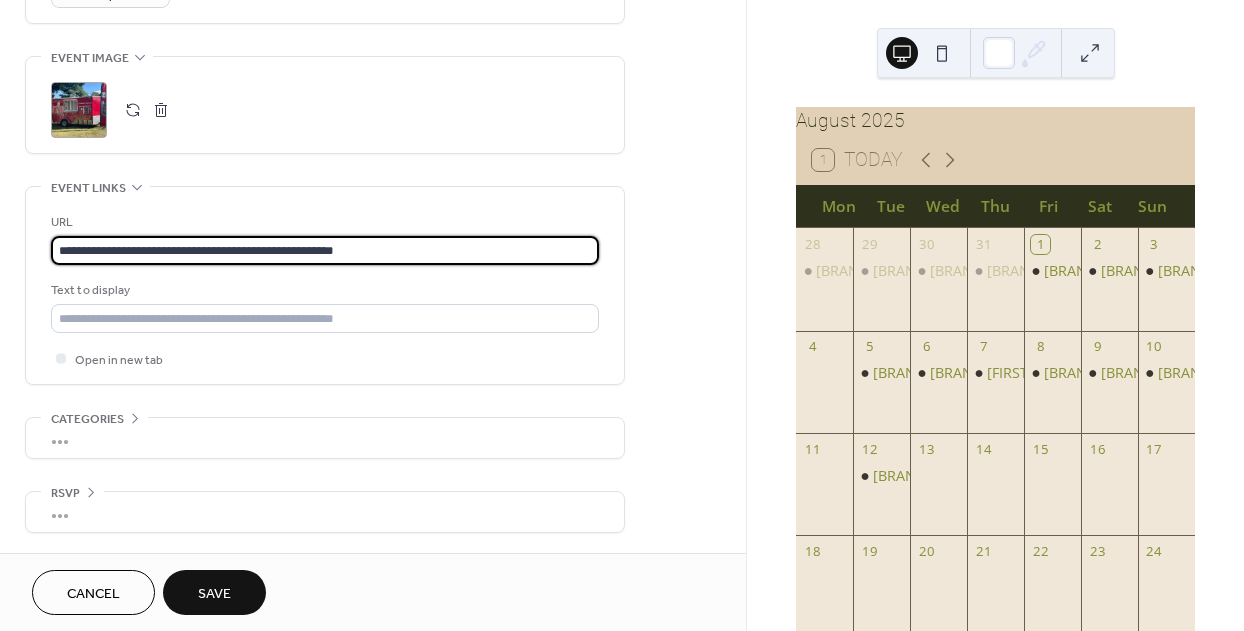 type on "**********" 